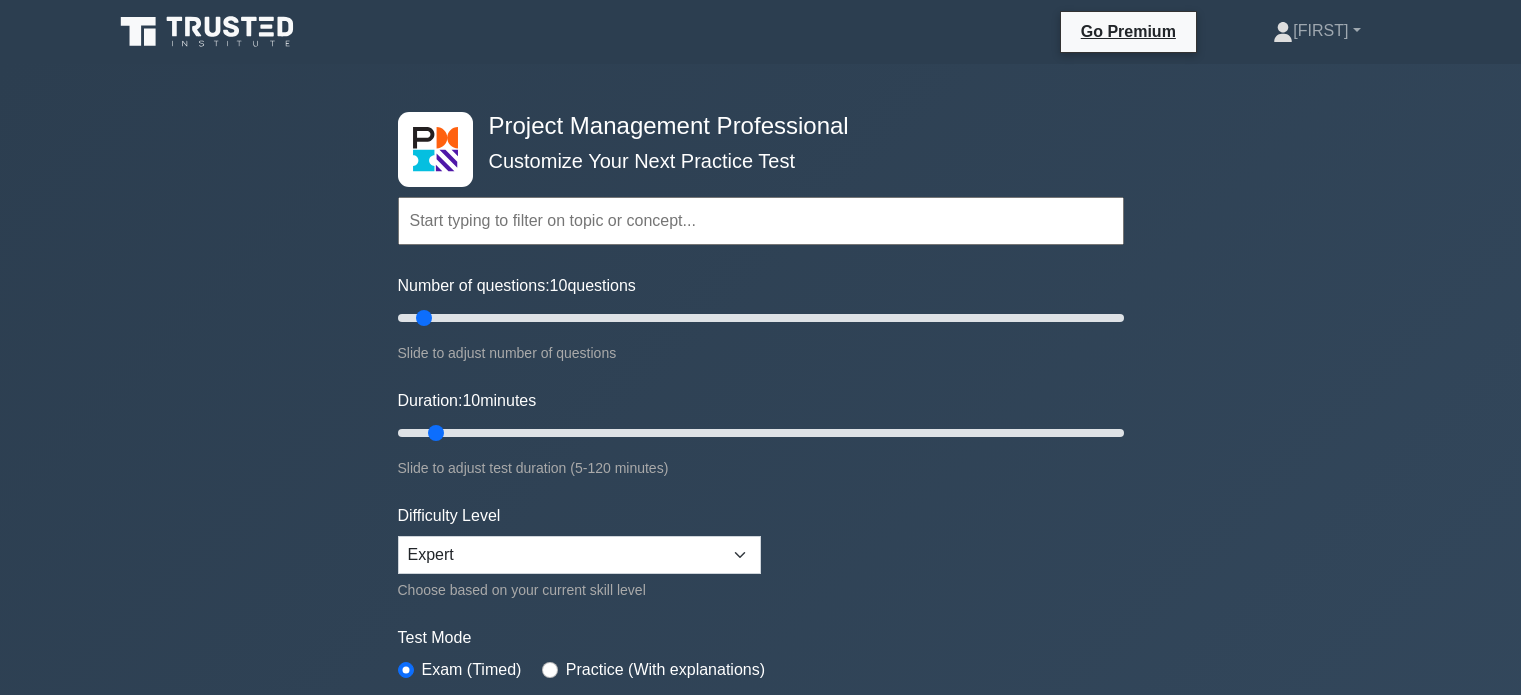 scroll, scrollTop: 0, scrollLeft: 0, axis: both 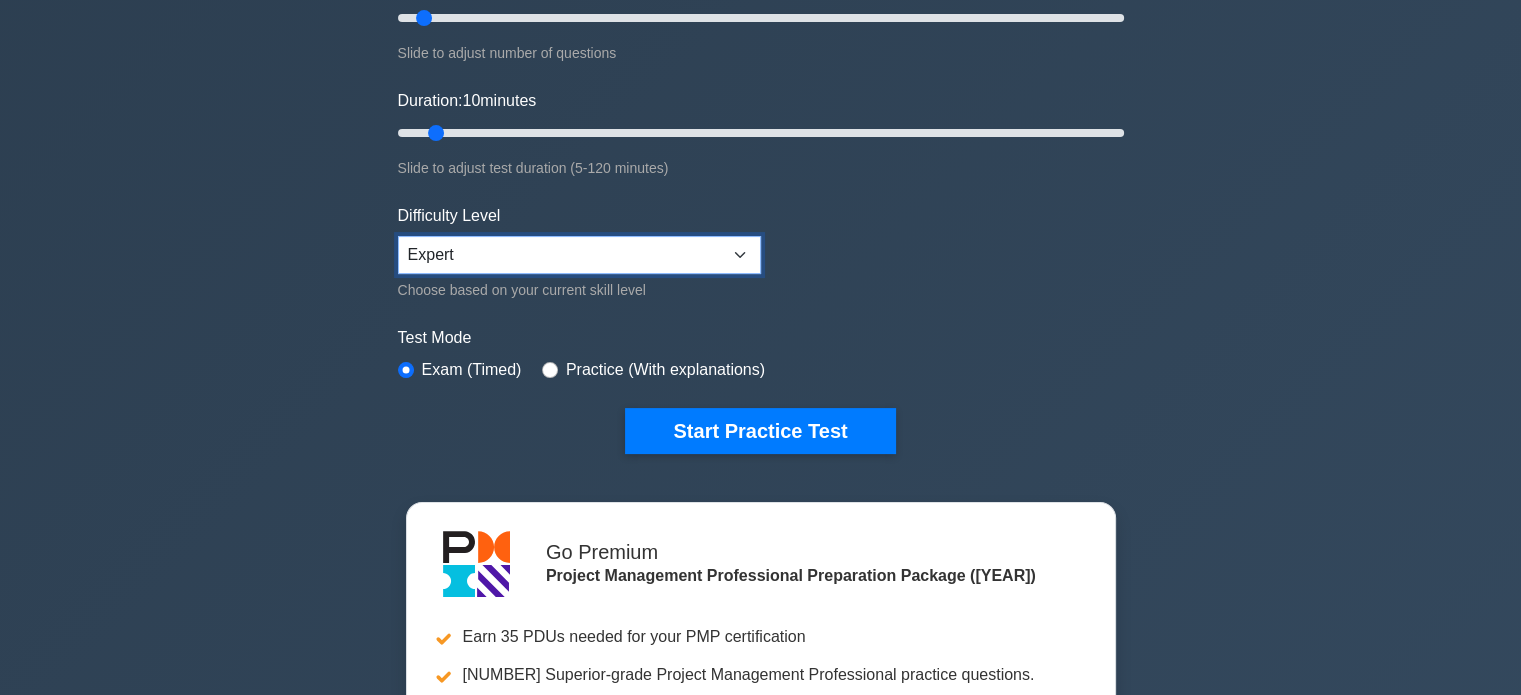 click on "Beginner
Intermediate
Expert" at bounding box center [579, 255] 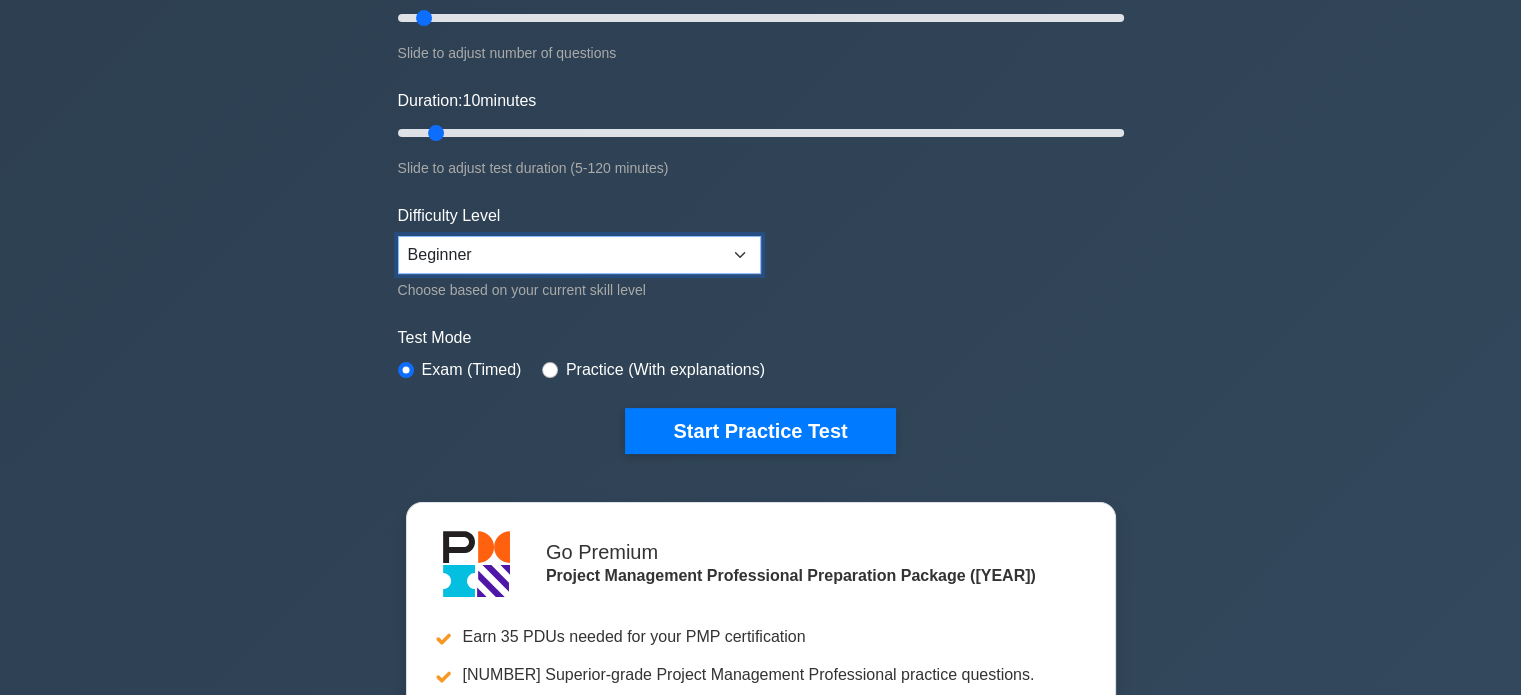 click on "Beginner
Intermediate
Expert" at bounding box center (579, 255) 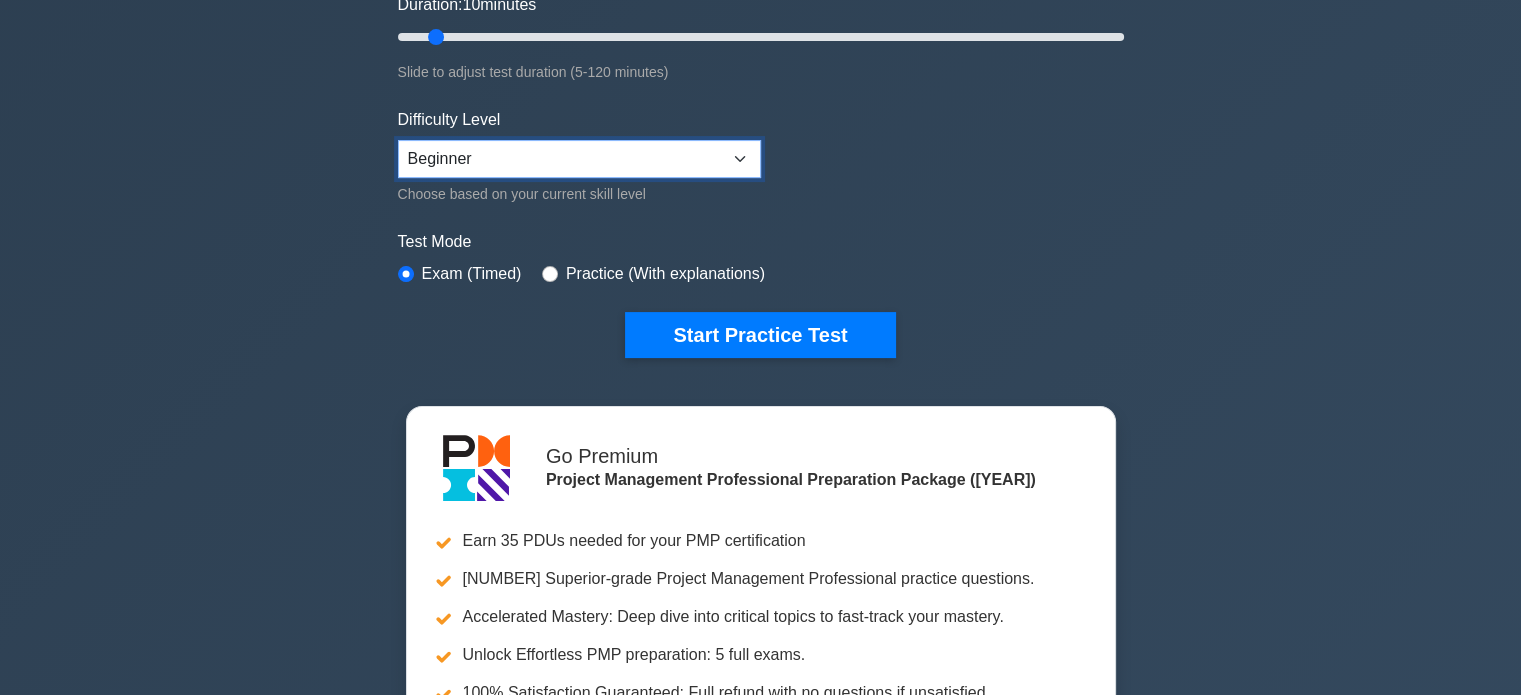 scroll, scrollTop: 400, scrollLeft: 0, axis: vertical 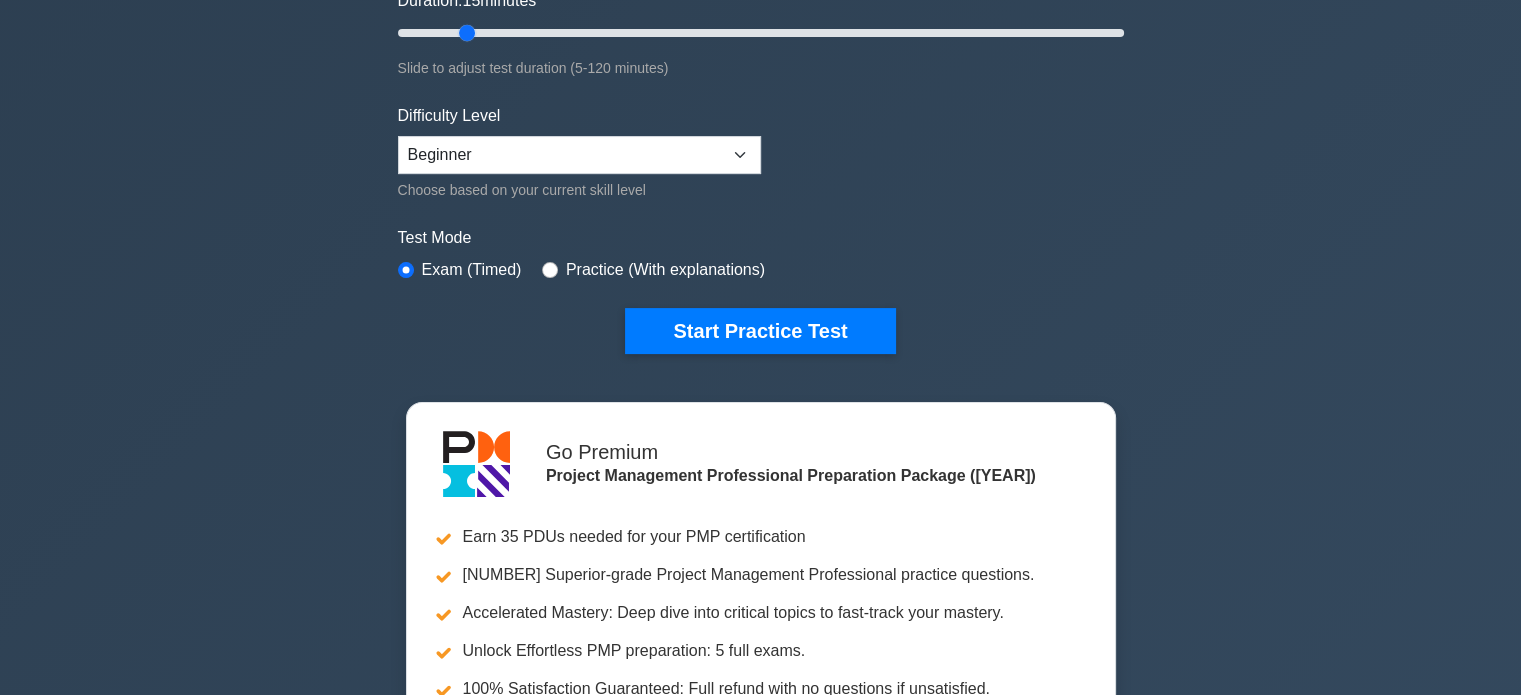 drag, startPoint x: 438, startPoint y: 28, endPoint x: 466, endPoint y: 26, distance: 28.071337 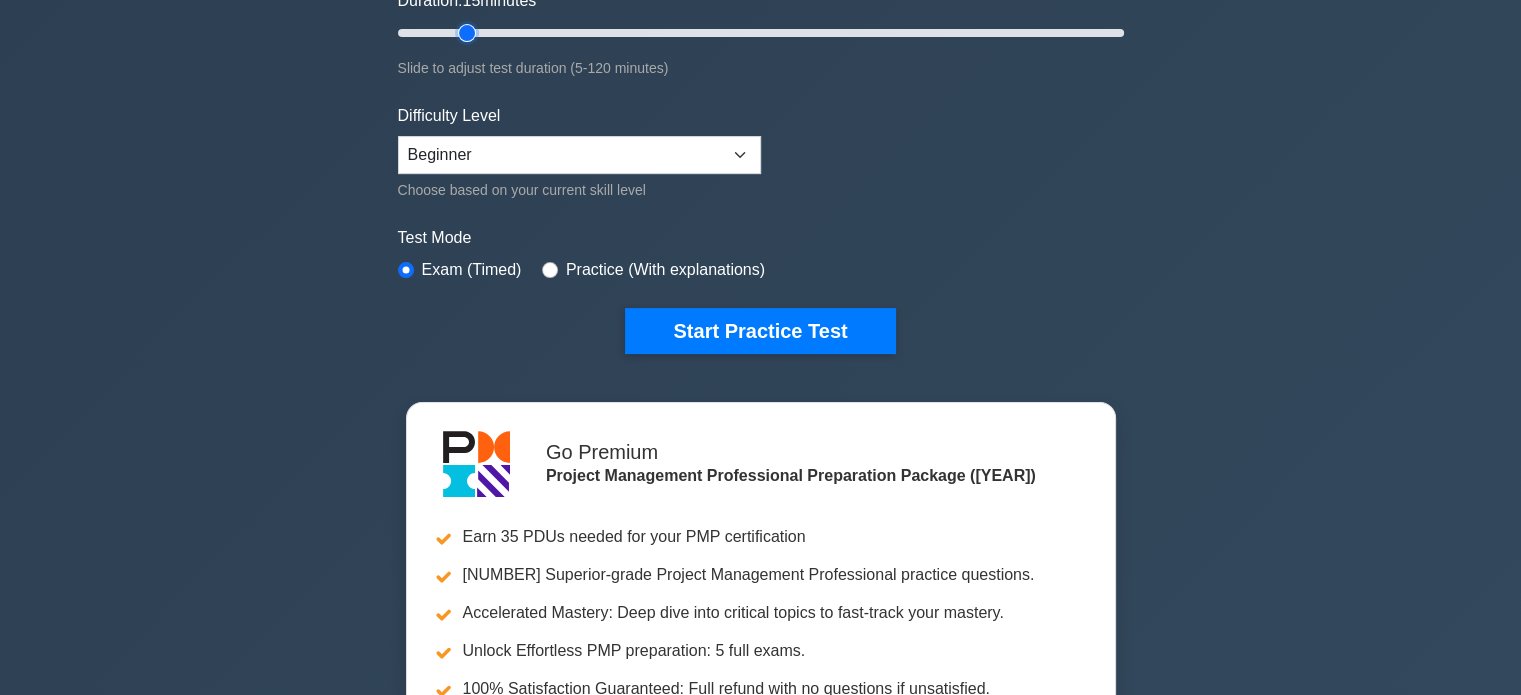 type on "15" 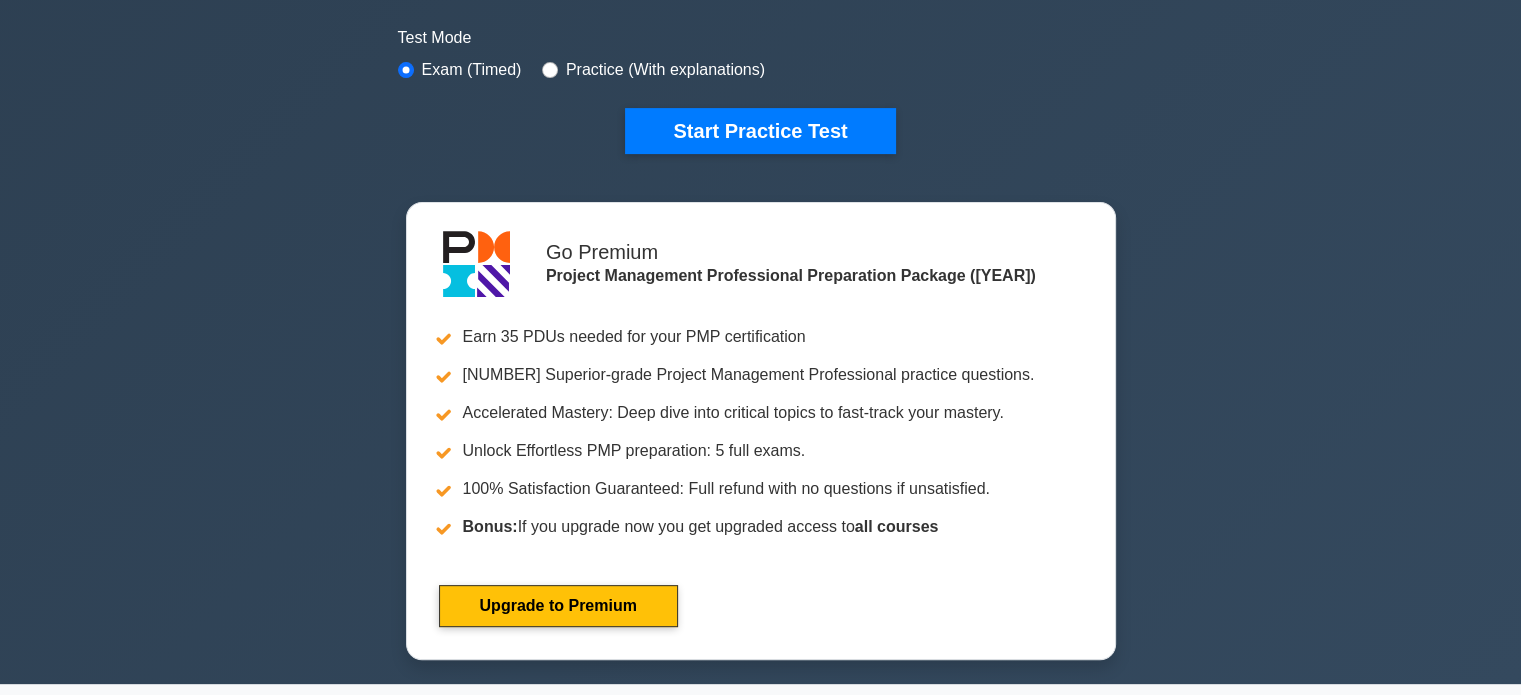 scroll, scrollTop: 500, scrollLeft: 0, axis: vertical 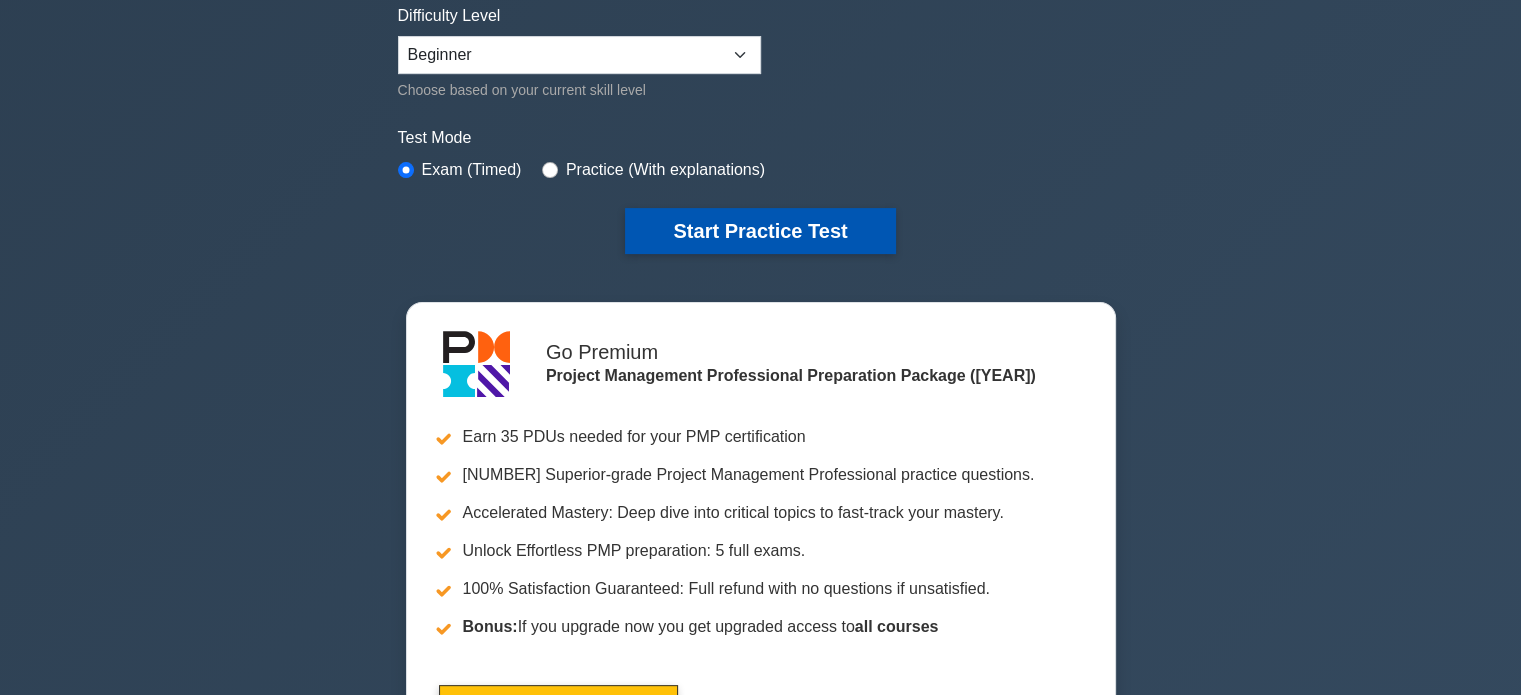 click on "Start Practice Test" at bounding box center (760, 231) 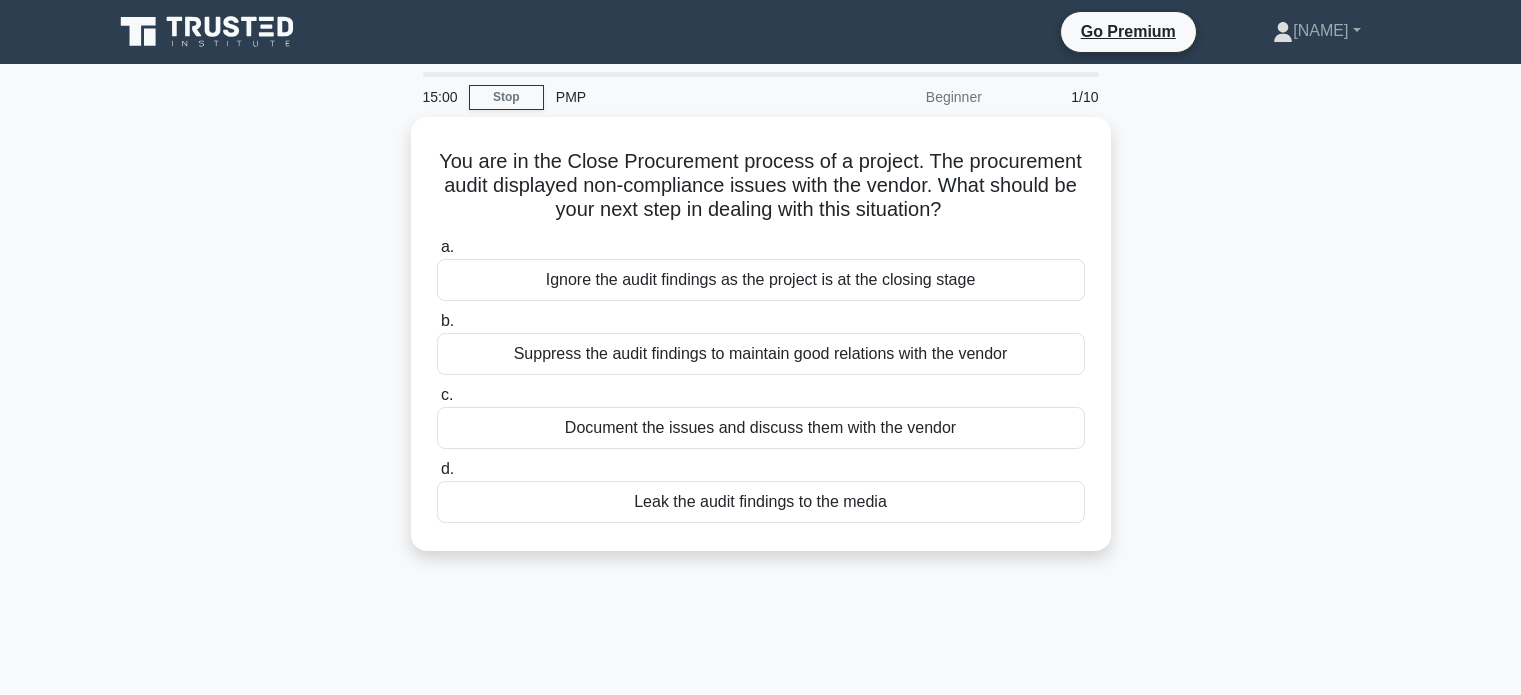 scroll, scrollTop: 0, scrollLeft: 0, axis: both 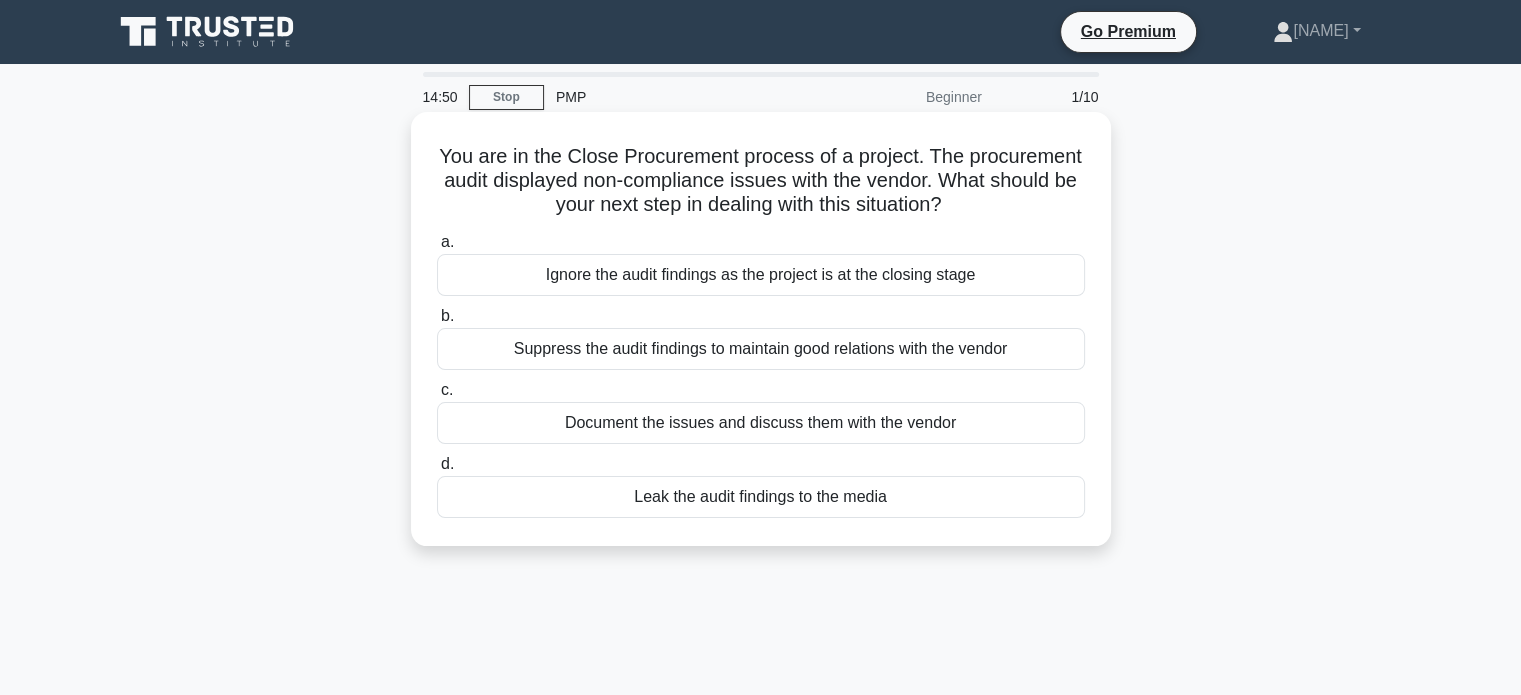 click on "Document the issues and discuss them with the vendor" at bounding box center (761, 423) 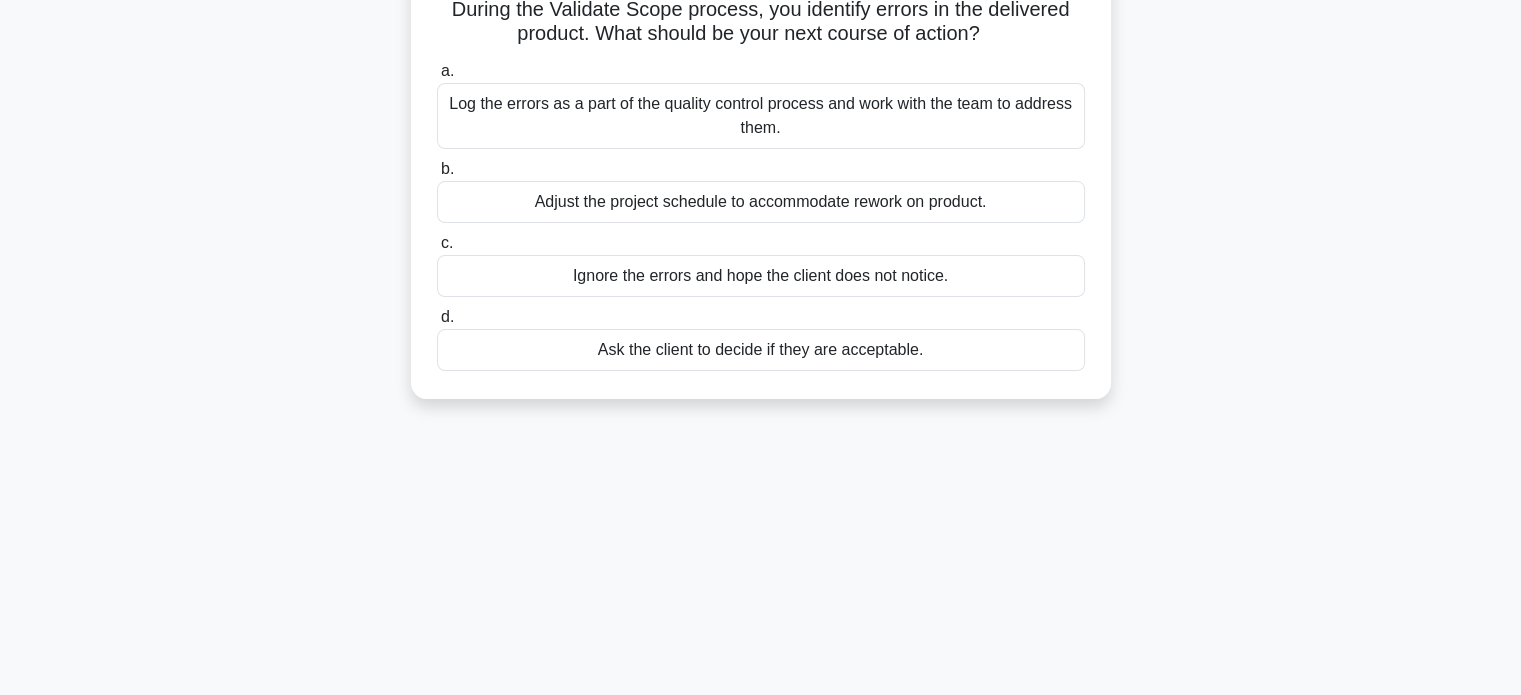 scroll, scrollTop: 0, scrollLeft: 0, axis: both 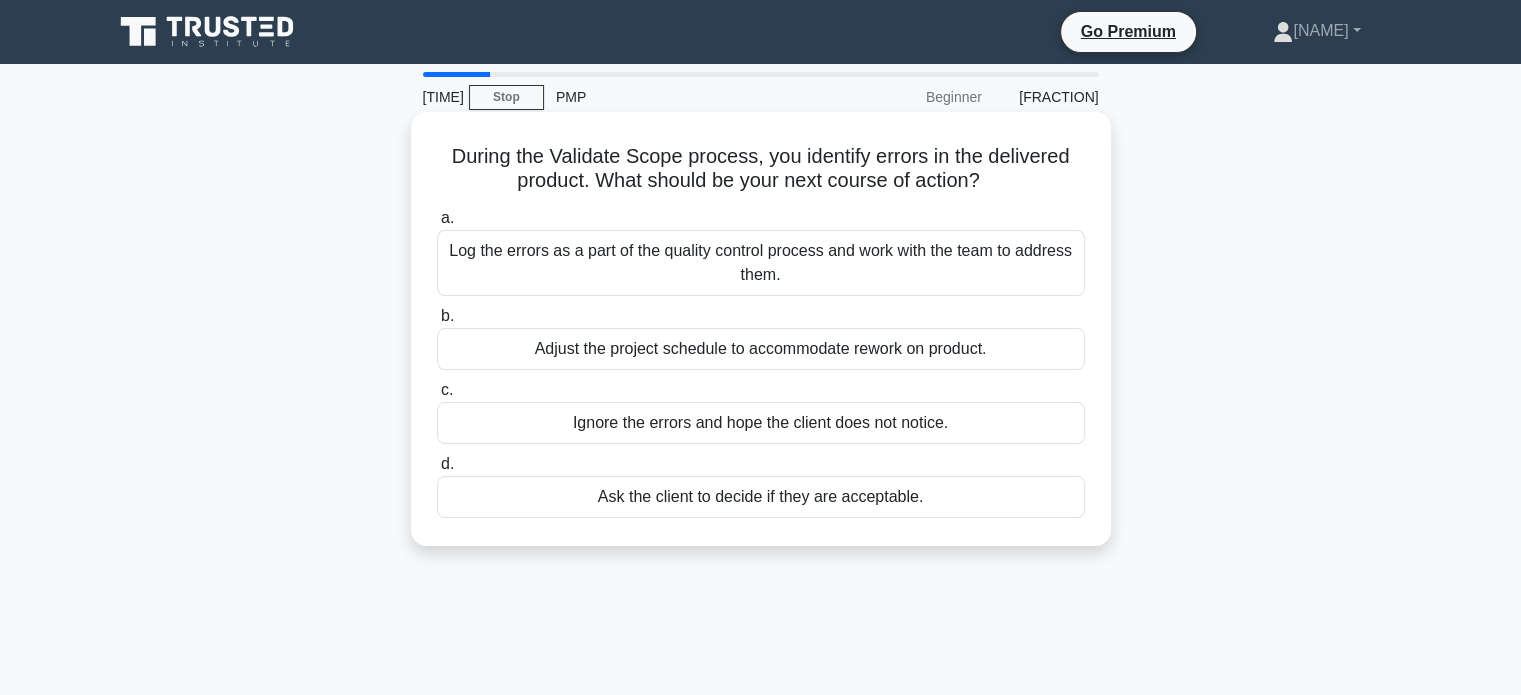 click on "Ignore the errors and hope the client does not notice." at bounding box center (761, 423) 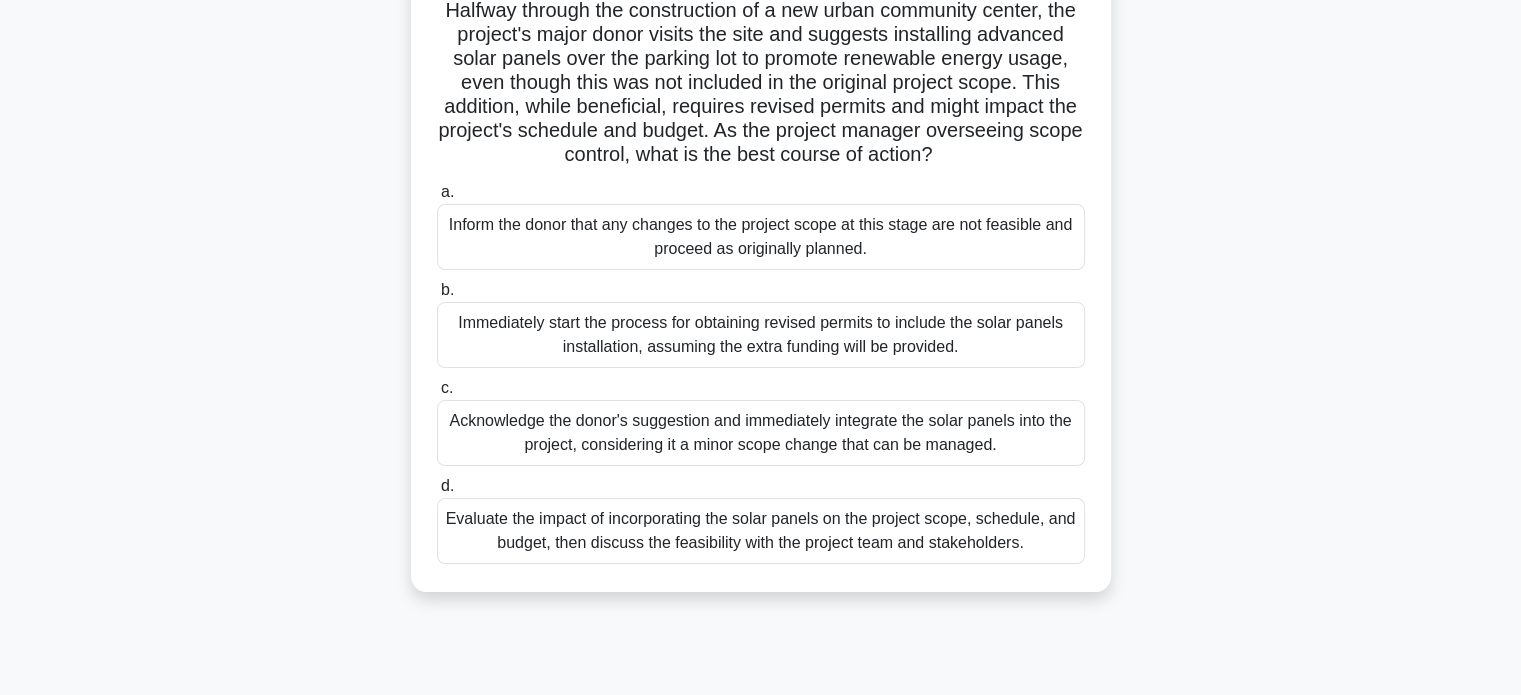 scroll, scrollTop: 185, scrollLeft: 0, axis: vertical 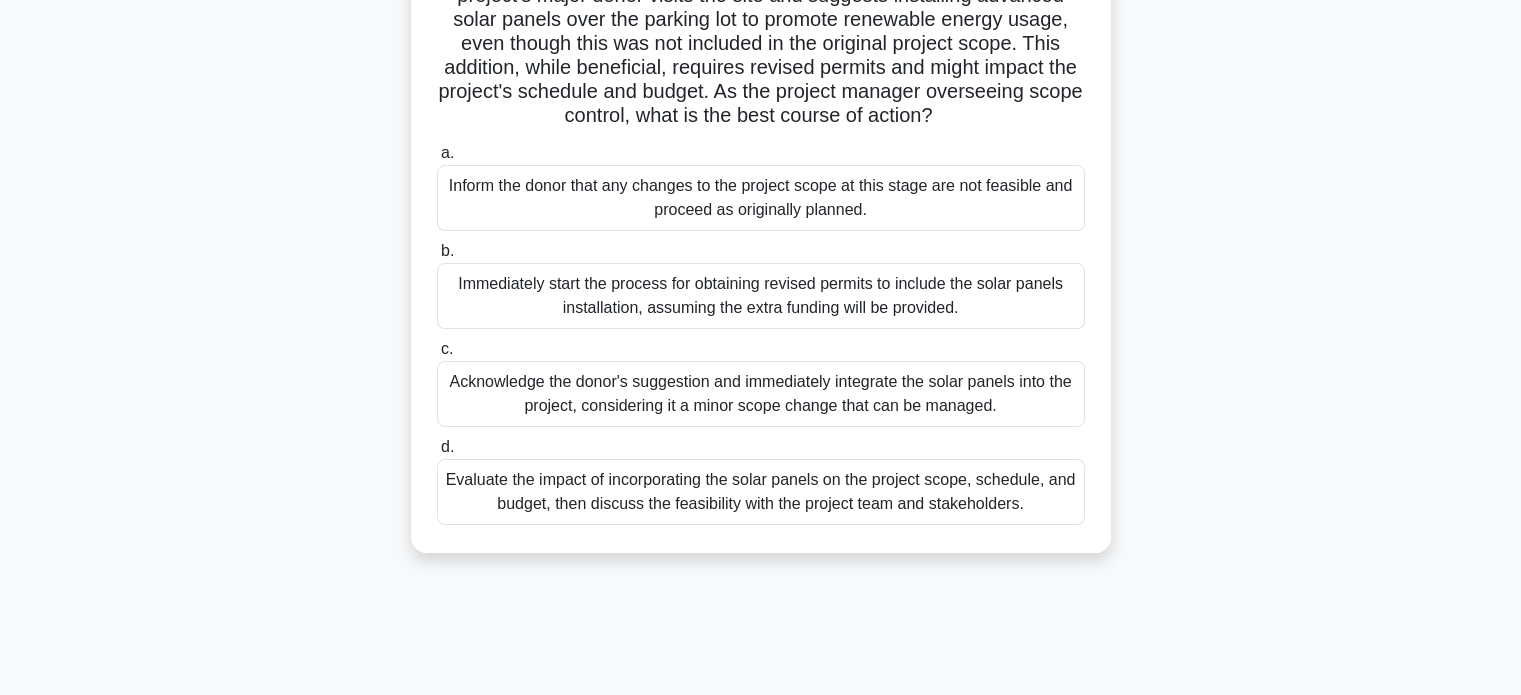 click on "Evaluate the impact of incorporating the solar panels on the project scope, schedule, and budget, then discuss the feasibility with the project team and stakeholders." at bounding box center [761, 492] 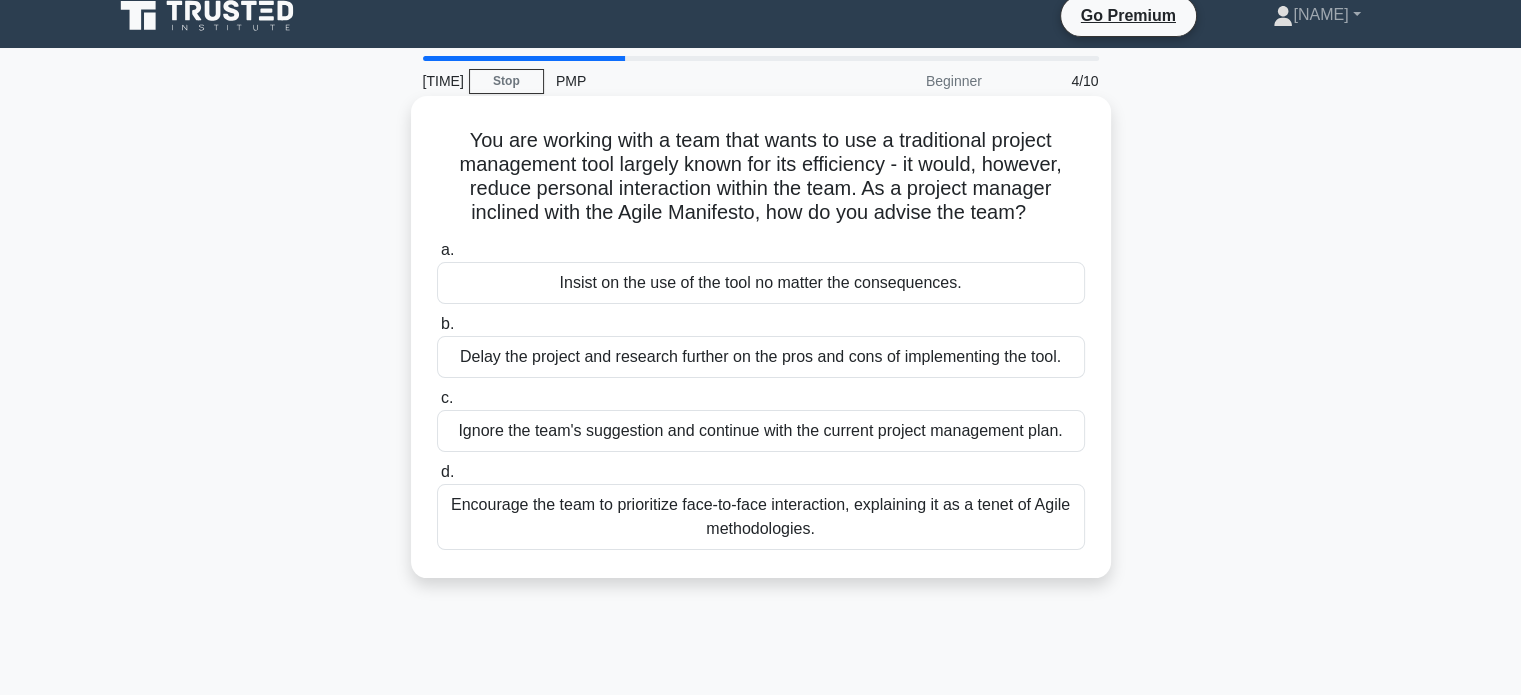 scroll, scrollTop: 0, scrollLeft: 0, axis: both 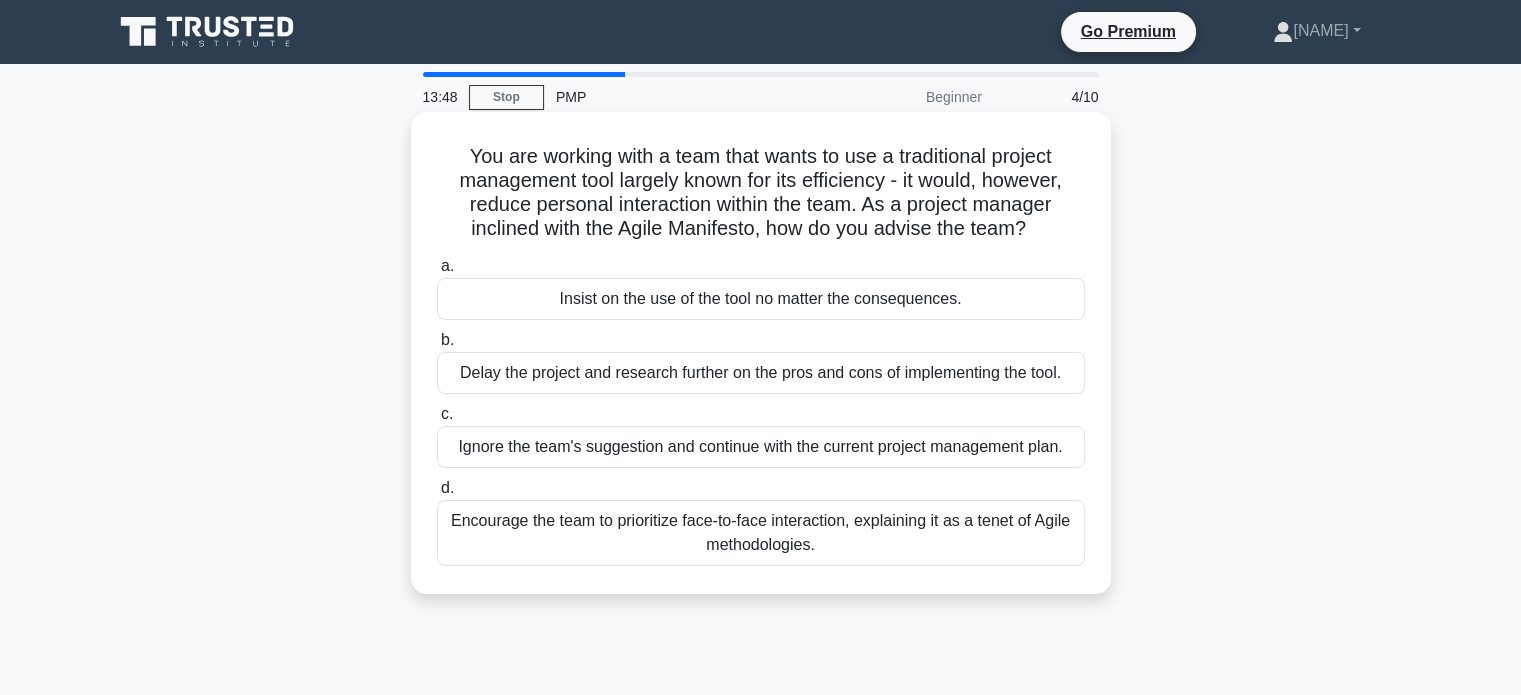click on "Encourage the team to prioritize face-to-face interaction, explaining it as a tenet of Agile methodologies." at bounding box center [761, 533] 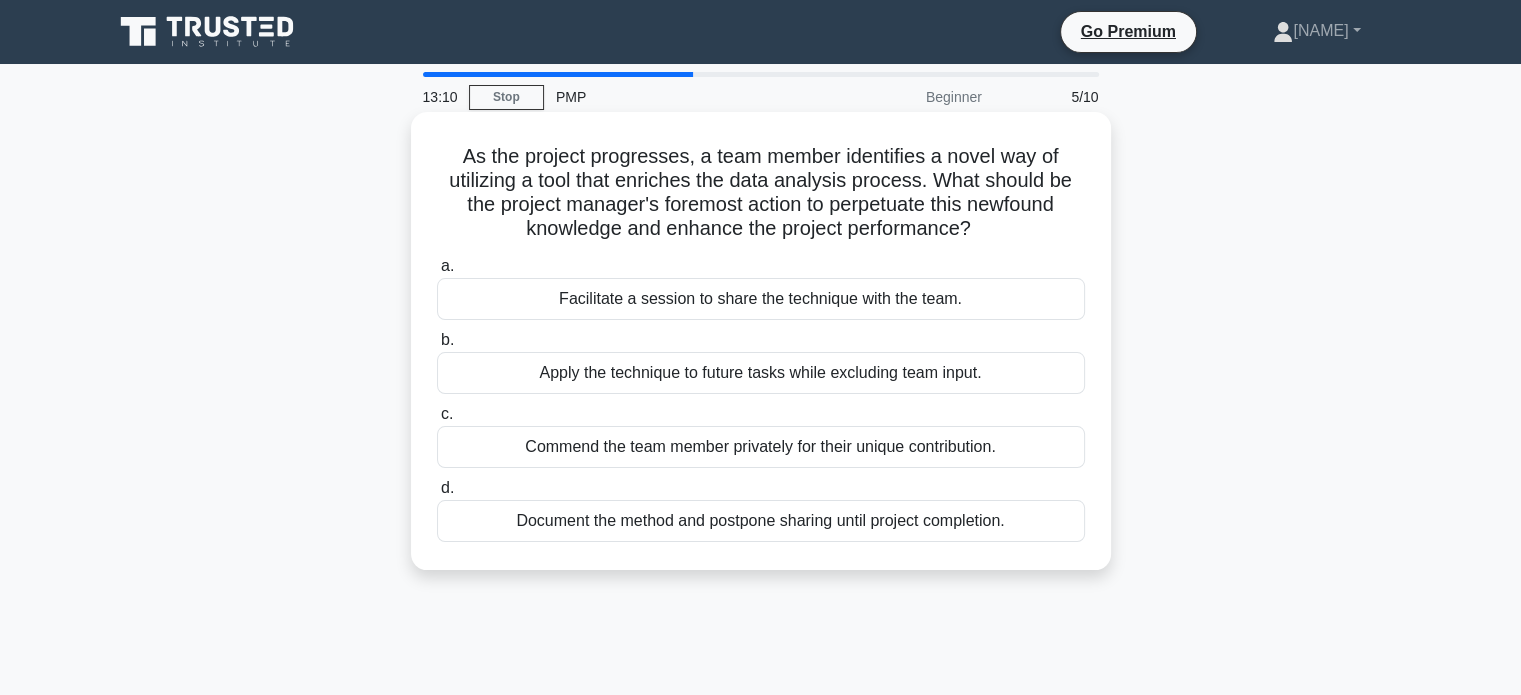 click on "Facilitate a session to share the technique with the team." at bounding box center (761, 299) 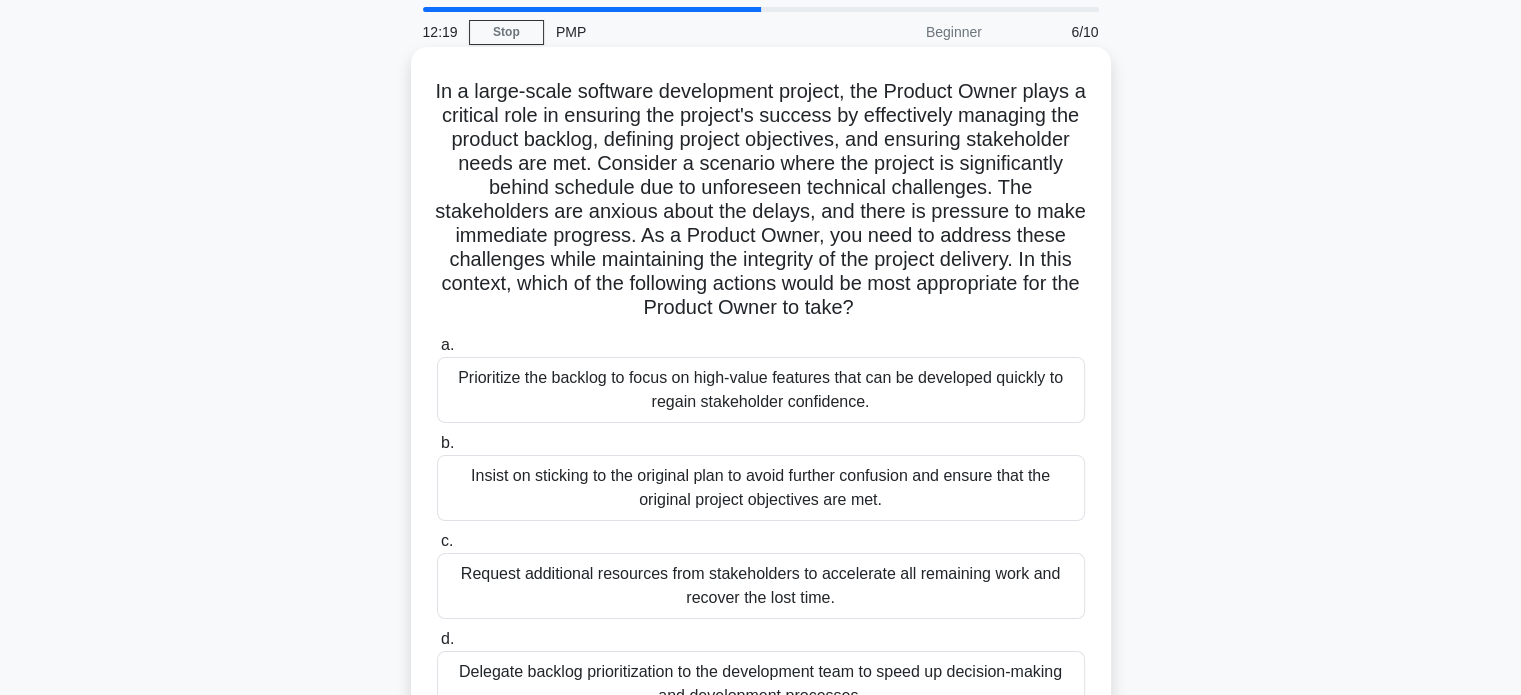 scroll, scrollTop: 100, scrollLeft: 0, axis: vertical 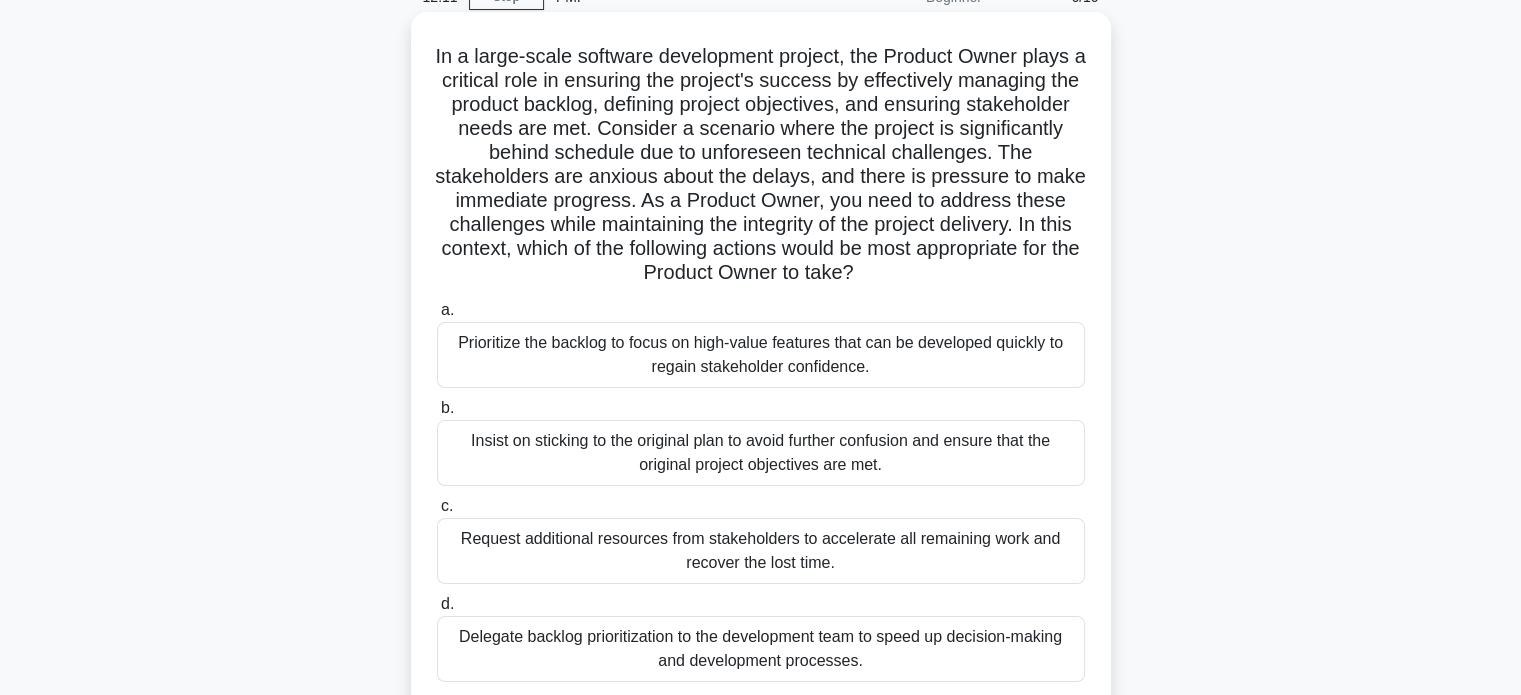 click on "Delegate backlog prioritization to the development team to speed up decision-making and development processes." at bounding box center [761, 649] 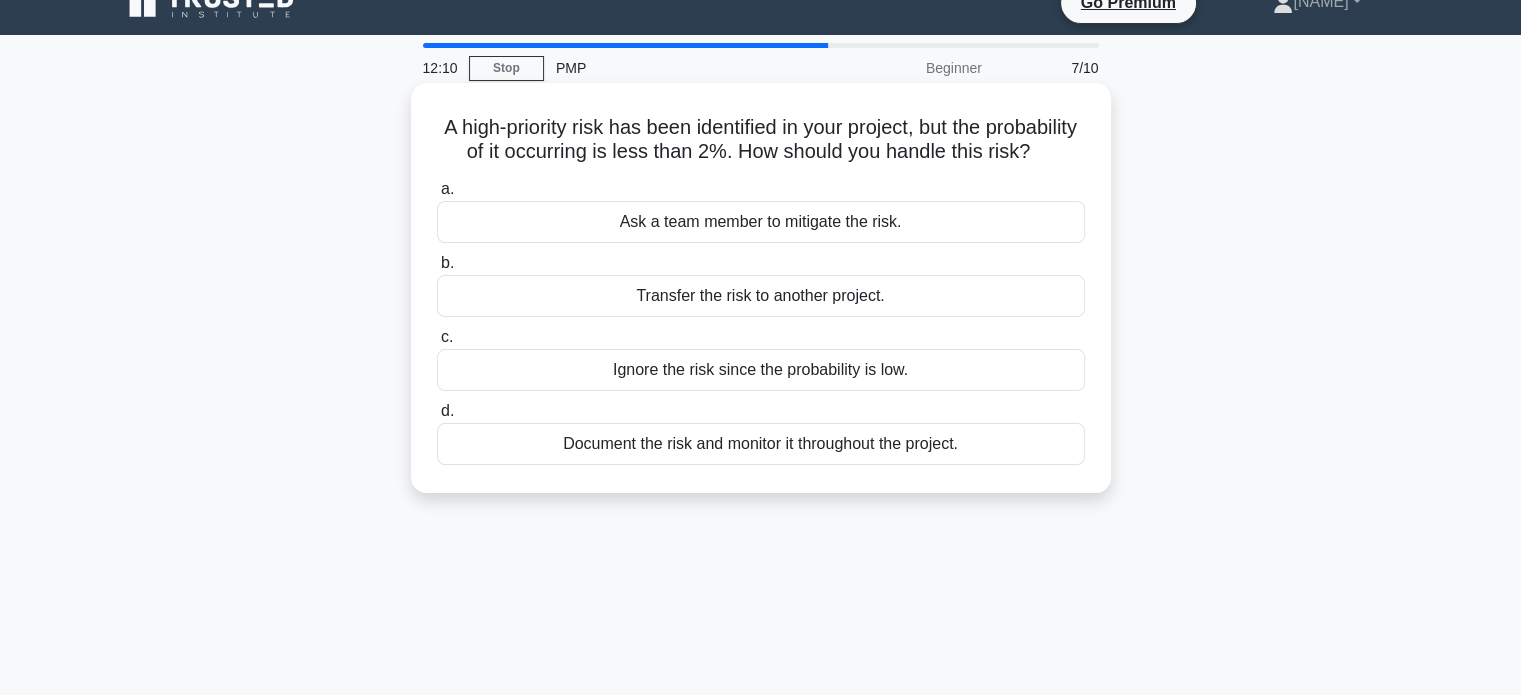 scroll, scrollTop: 0, scrollLeft: 0, axis: both 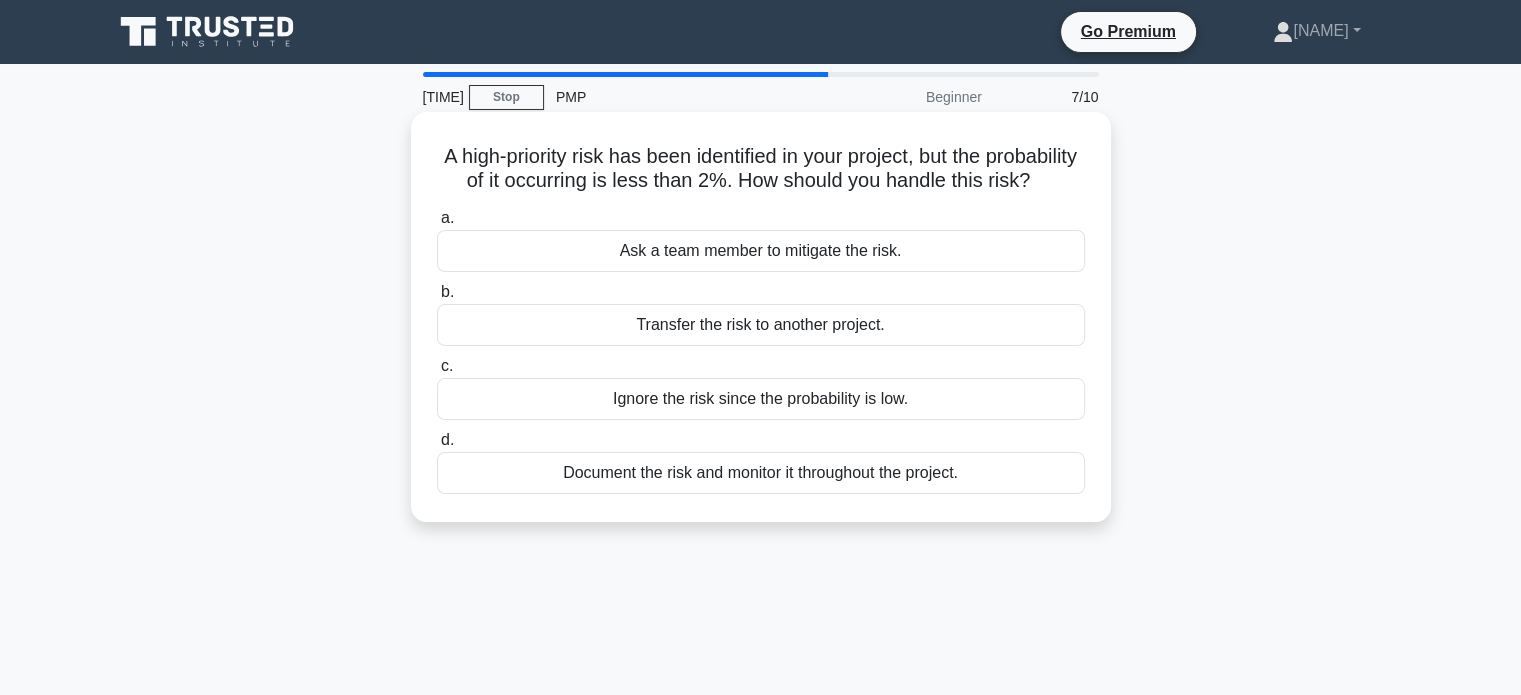 click on "Document the risk and monitor it throughout the project." at bounding box center (761, 497) 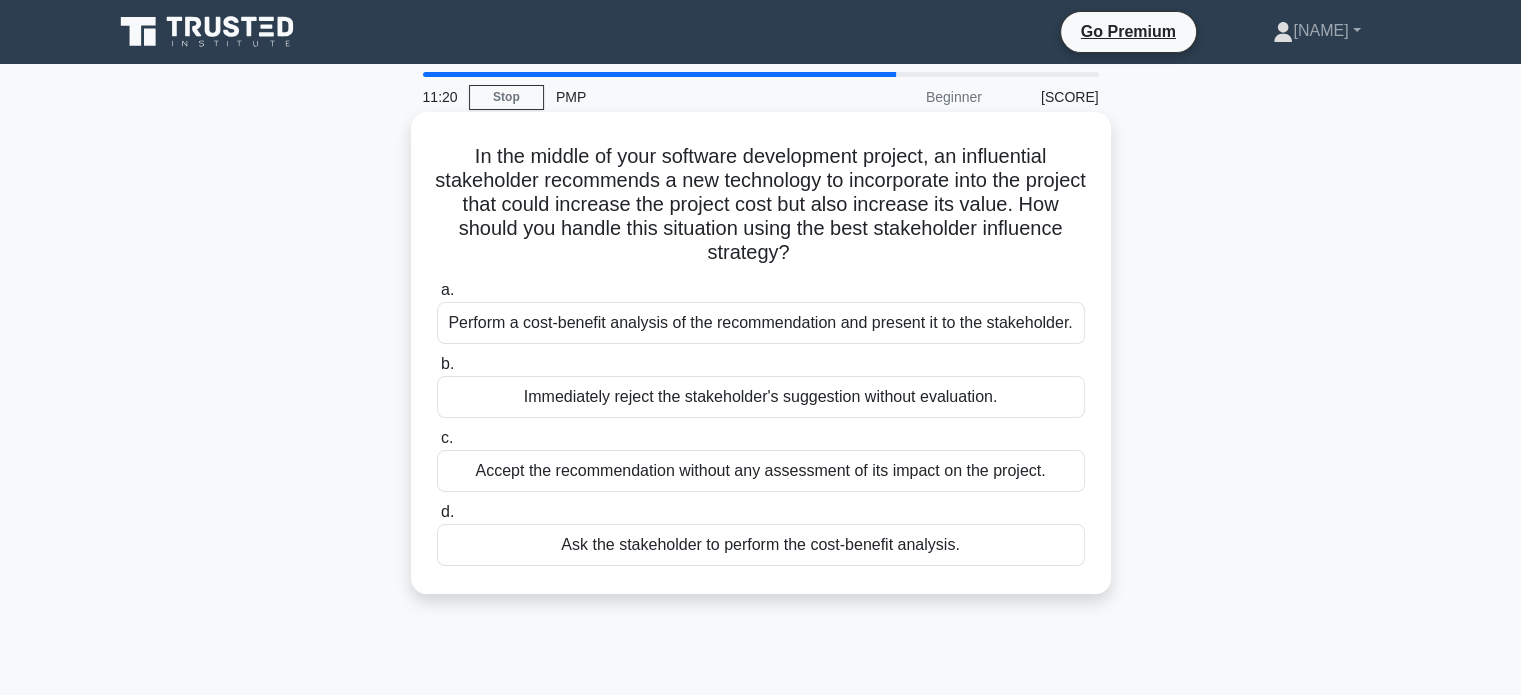 click on "Perform a cost-benefit analysis of the recommendation and present it to the stakeholder." at bounding box center [761, 323] 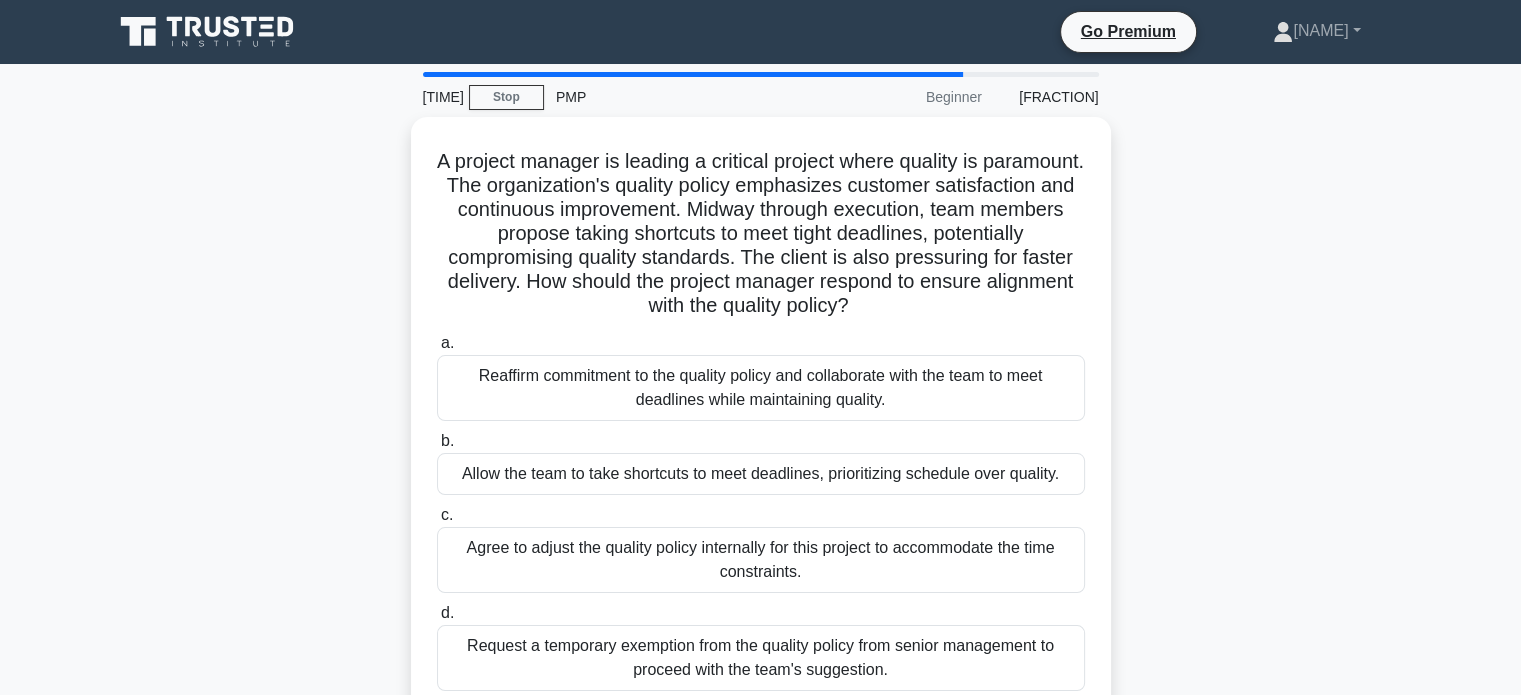 scroll, scrollTop: 100, scrollLeft: 0, axis: vertical 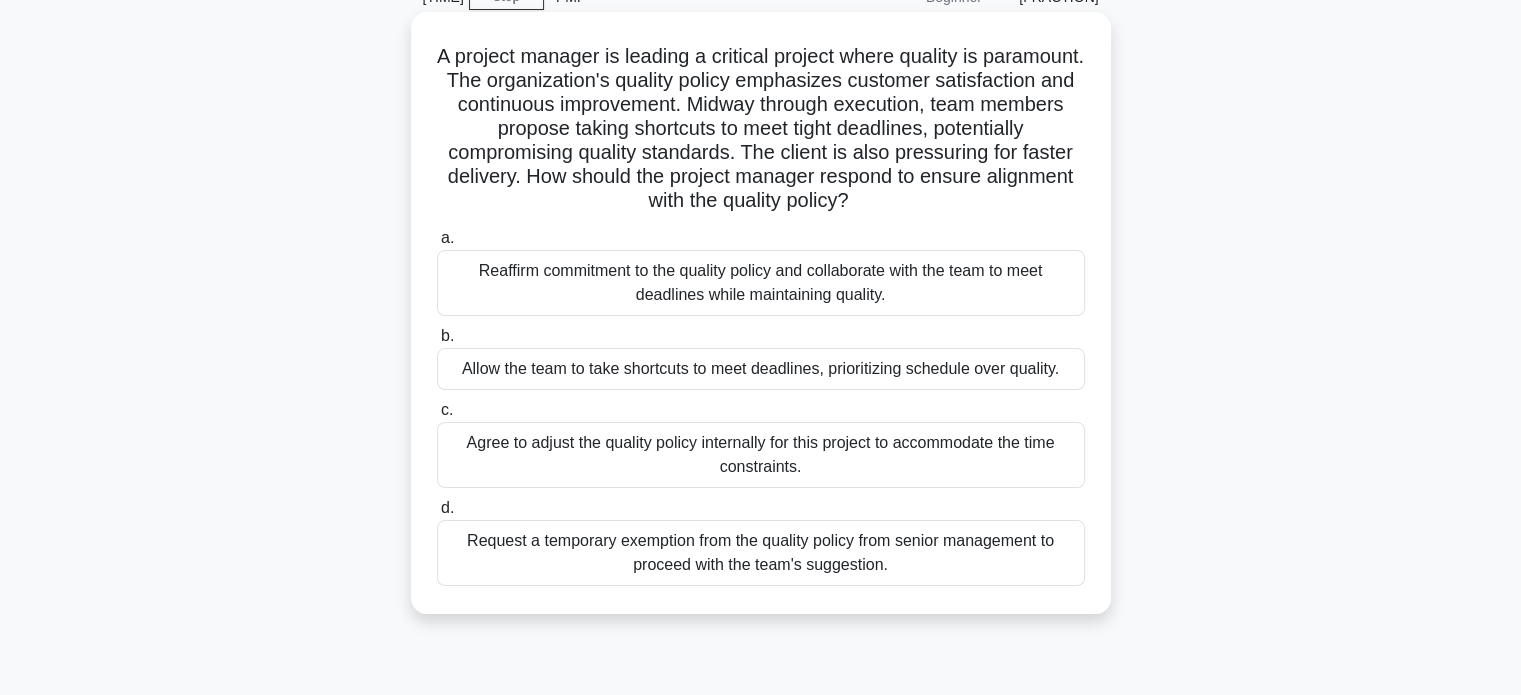 click on "Reaffirm commitment to the quality policy and collaborate with the team to meet deadlines while maintaining quality." at bounding box center (761, 283) 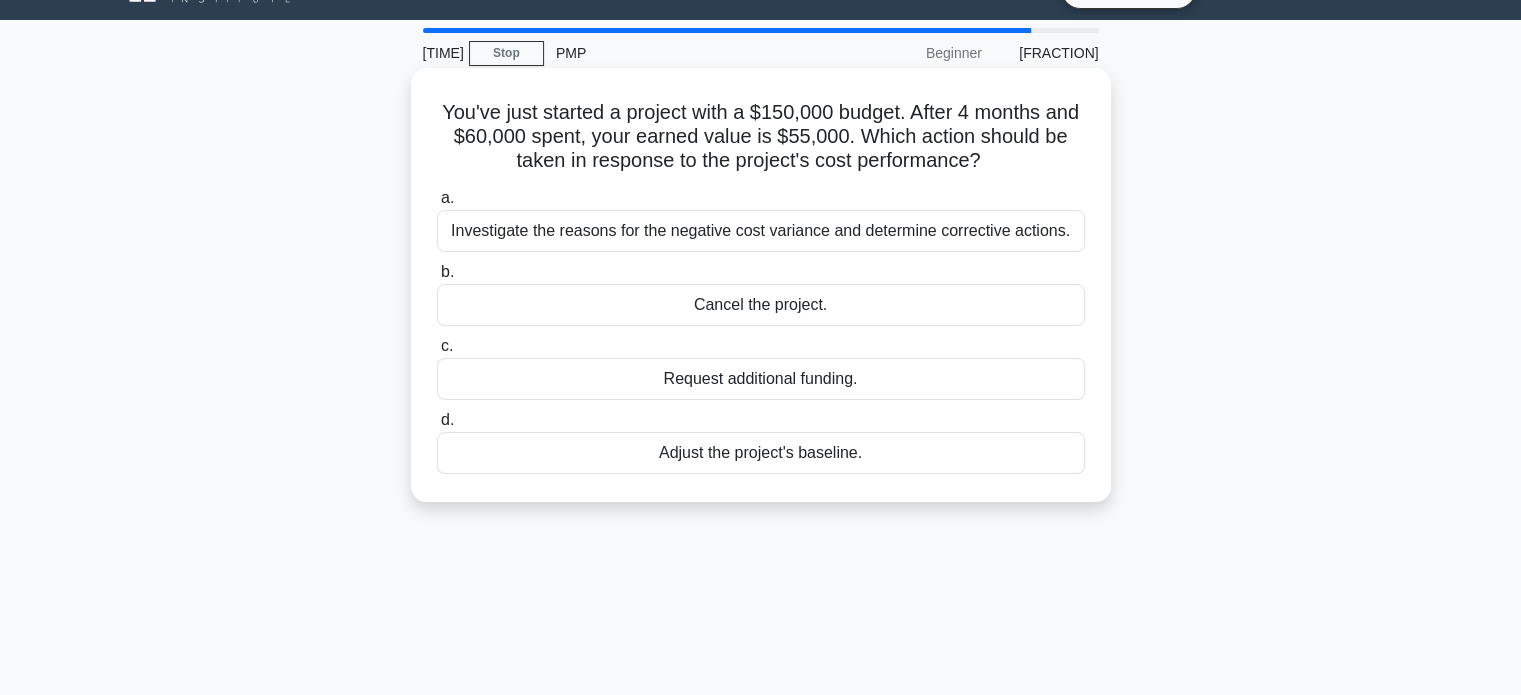 scroll, scrollTop: 0, scrollLeft: 0, axis: both 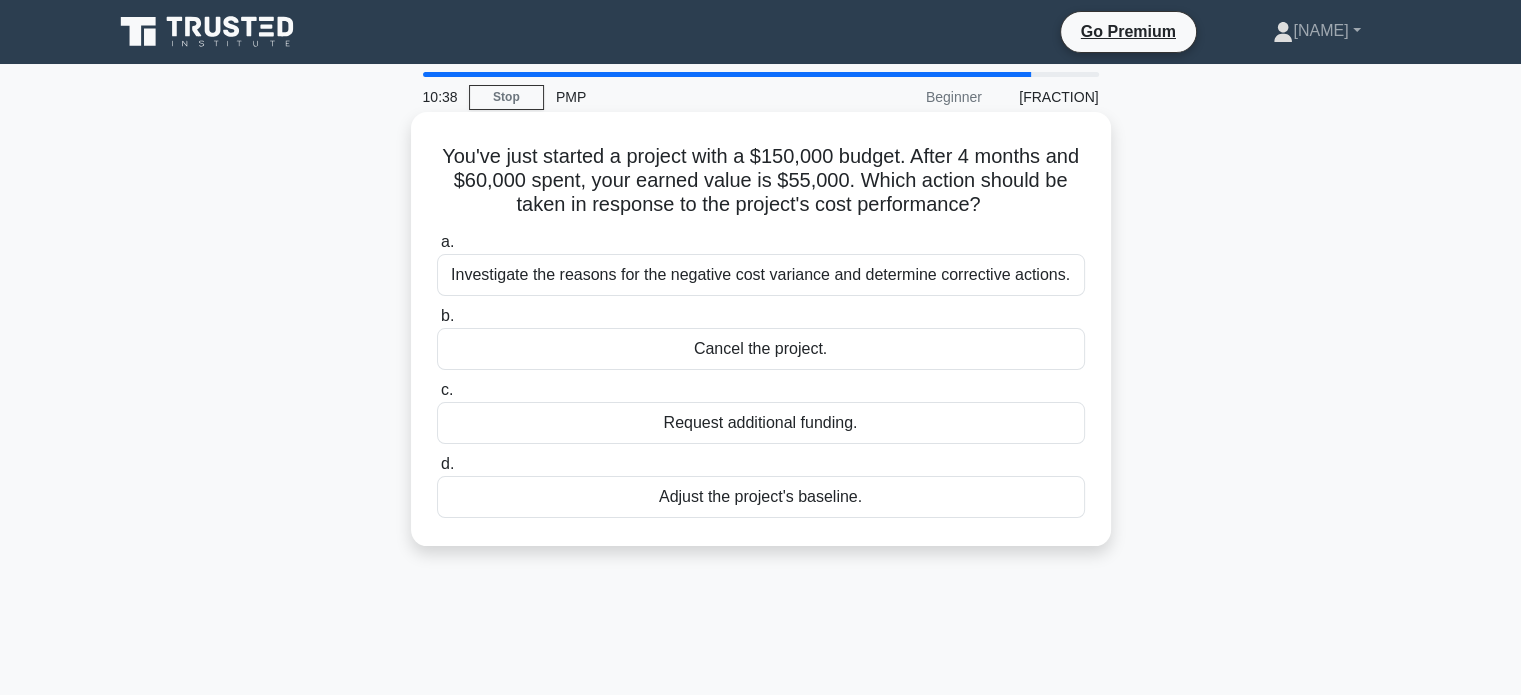 click on "Investigate the reasons for the negative cost variance and determine corrective actions." at bounding box center [761, 275] 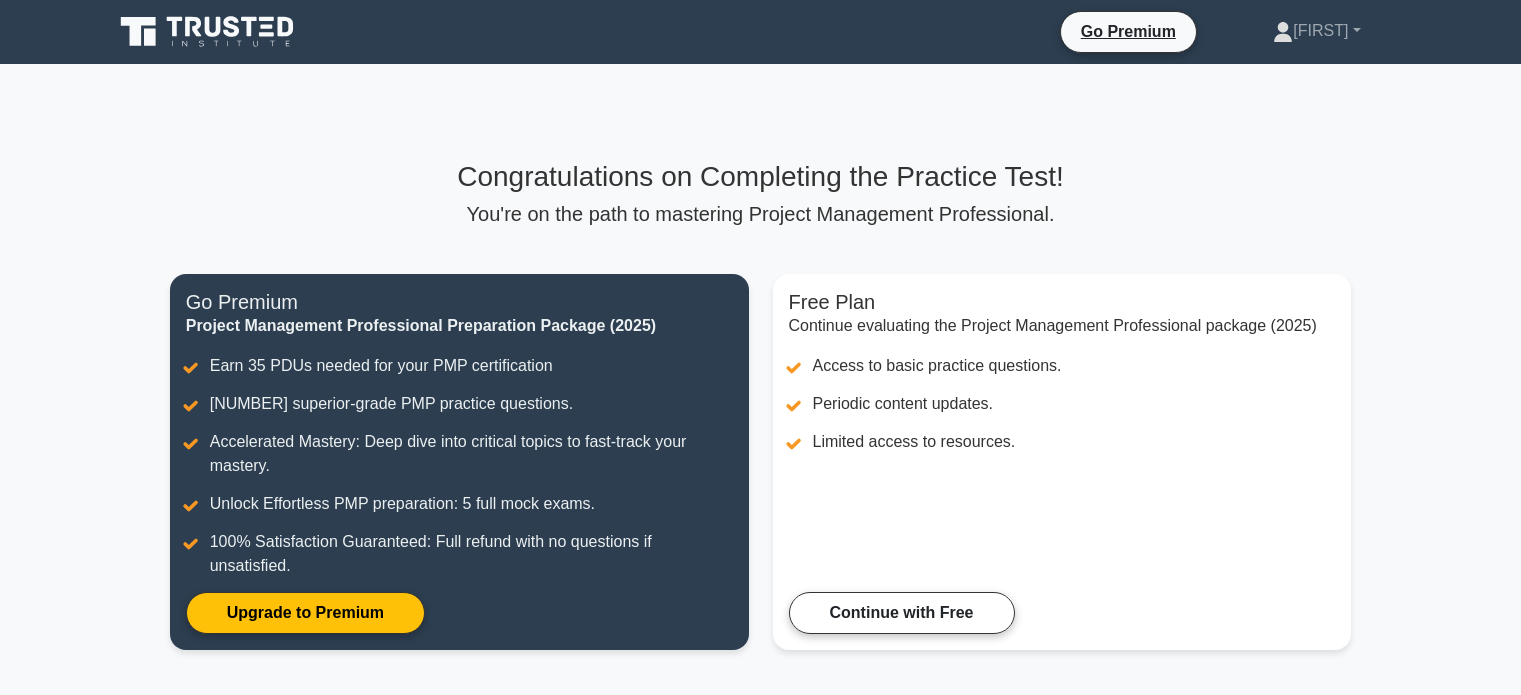 scroll, scrollTop: 0, scrollLeft: 0, axis: both 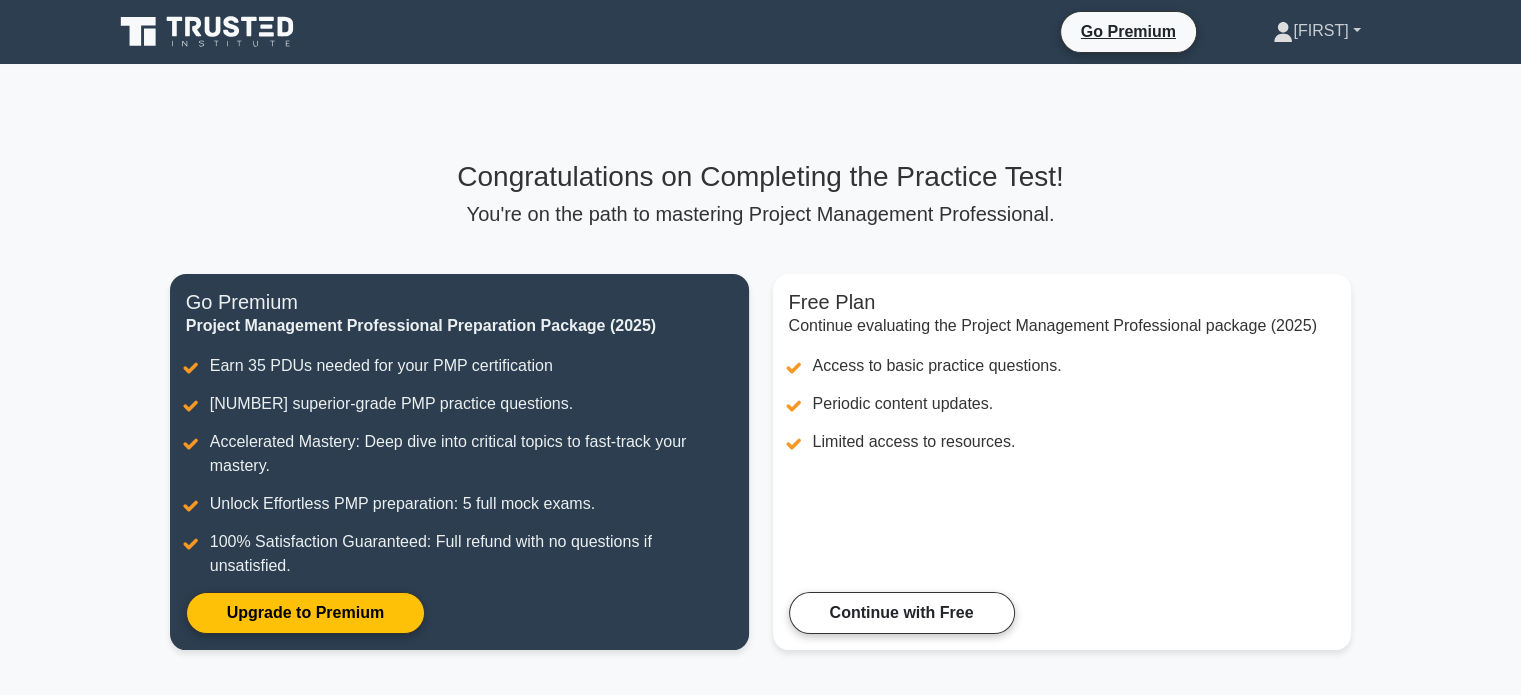 click on "[NAME]" at bounding box center (1316, 31) 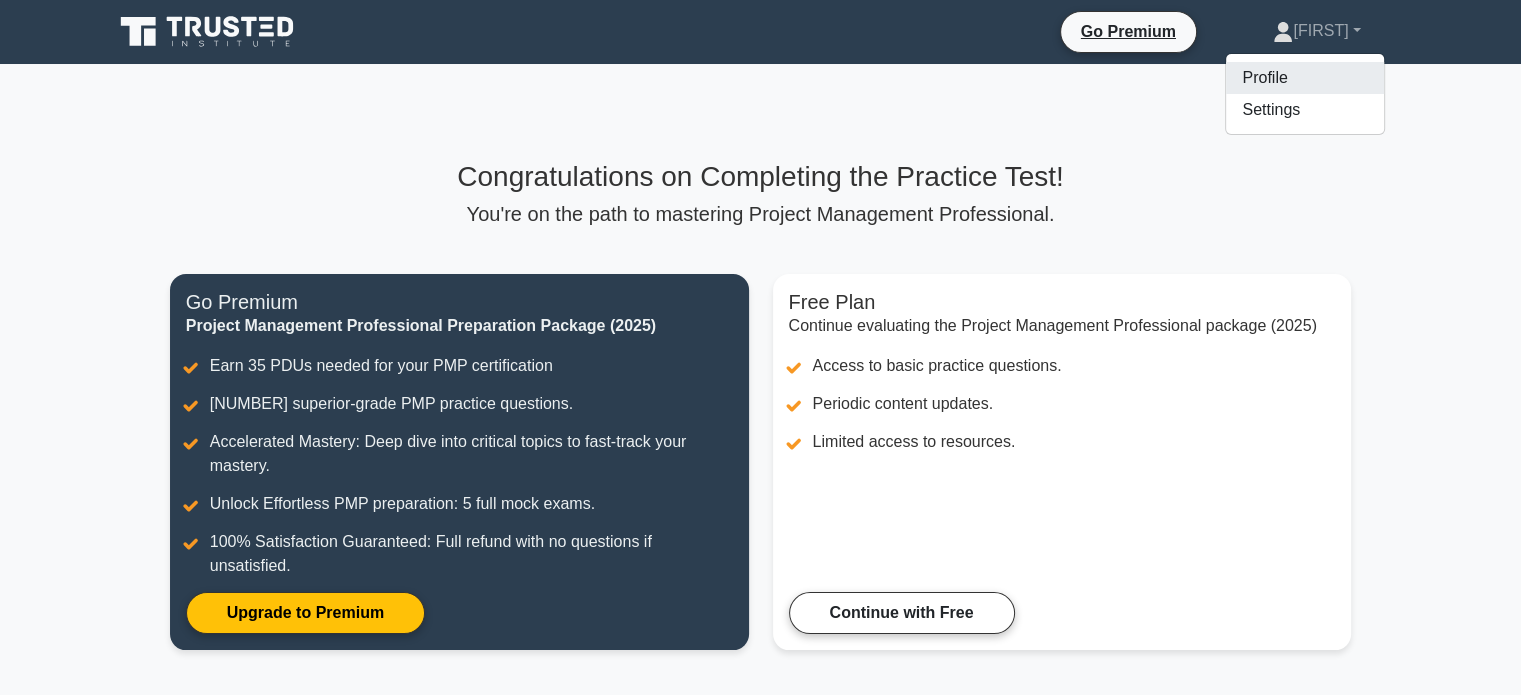 click on "Profile" at bounding box center [1305, 78] 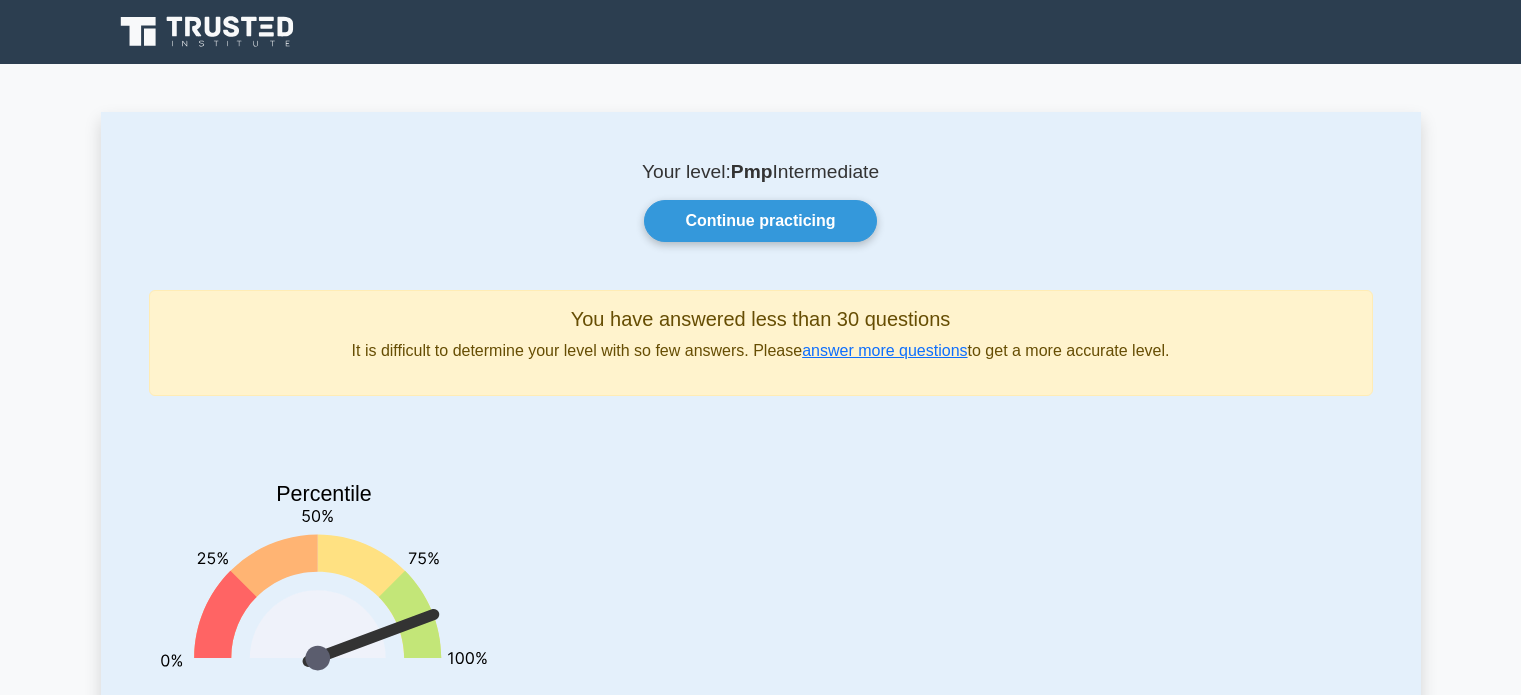 scroll, scrollTop: 0, scrollLeft: 0, axis: both 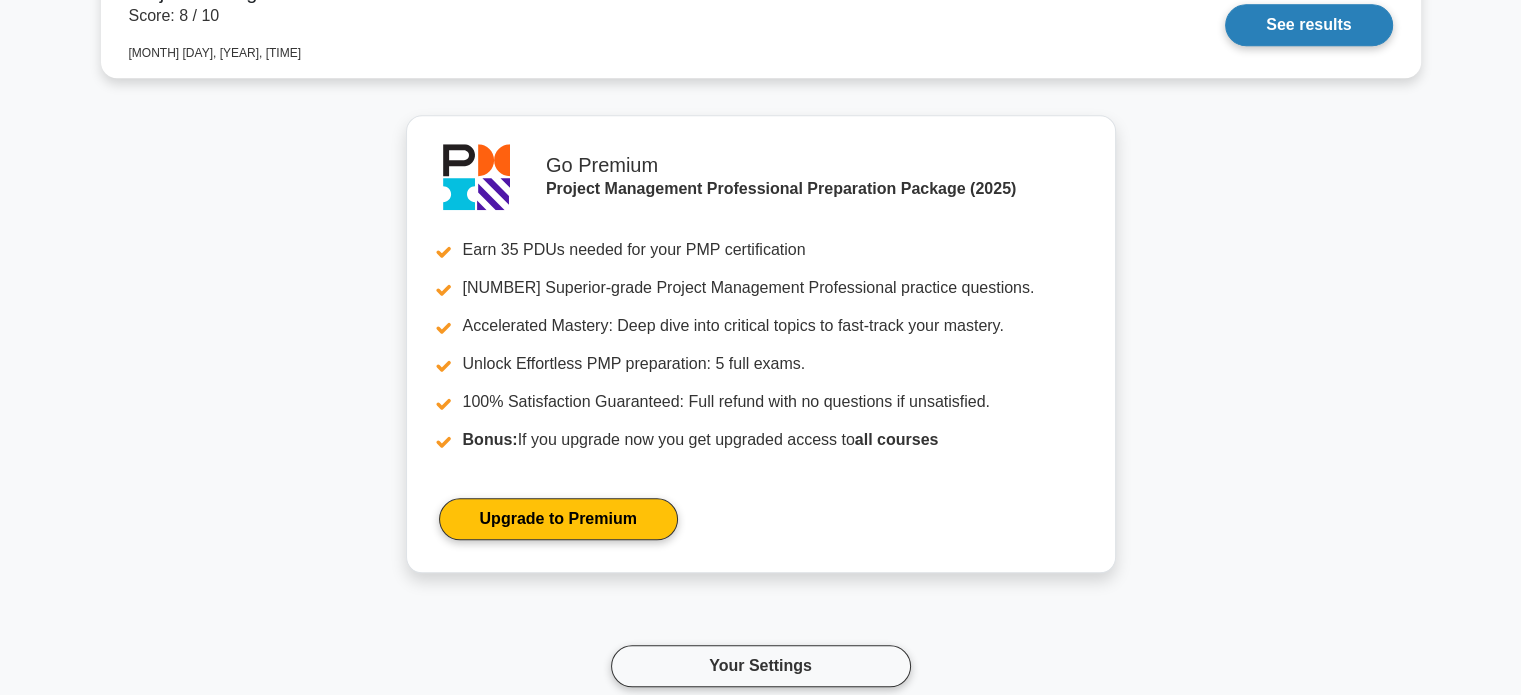 click on "See results" at bounding box center [1308, 25] 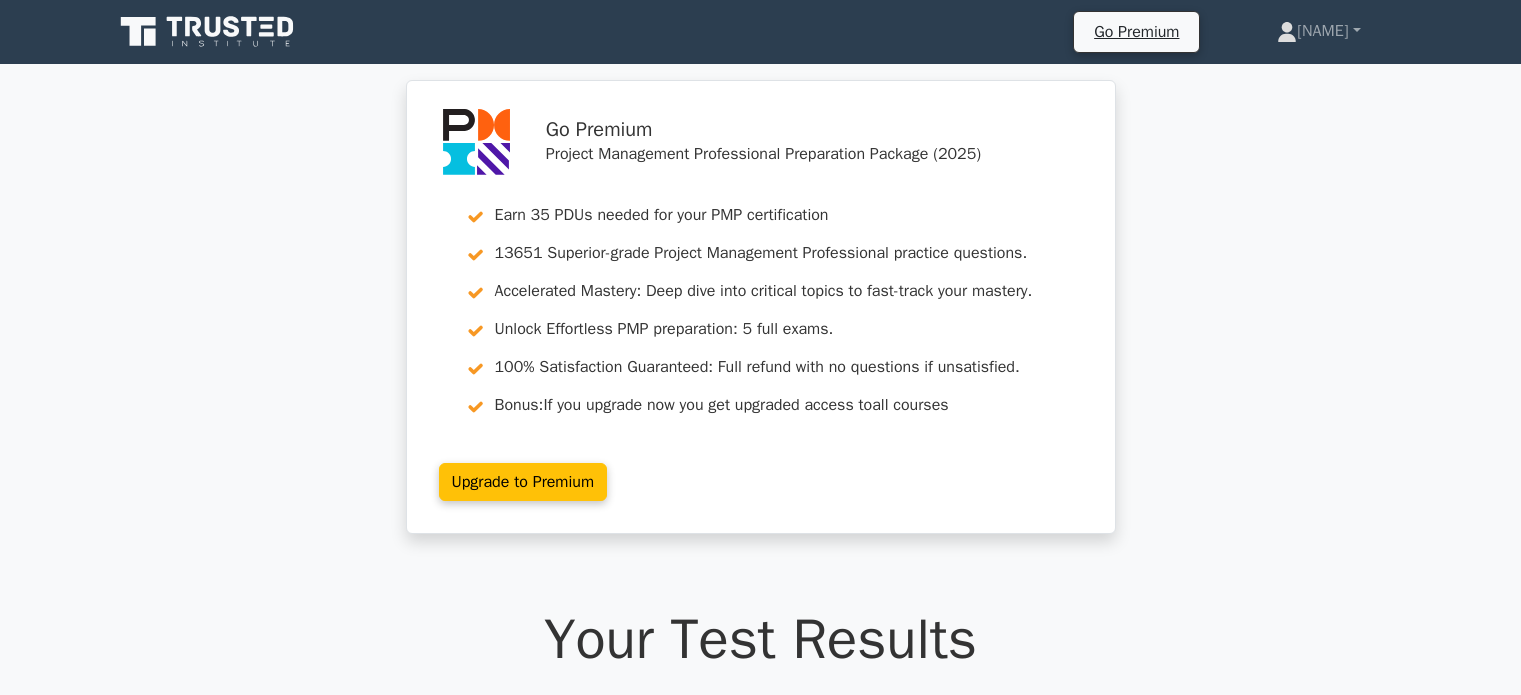 scroll, scrollTop: 0, scrollLeft: 0, axis: both 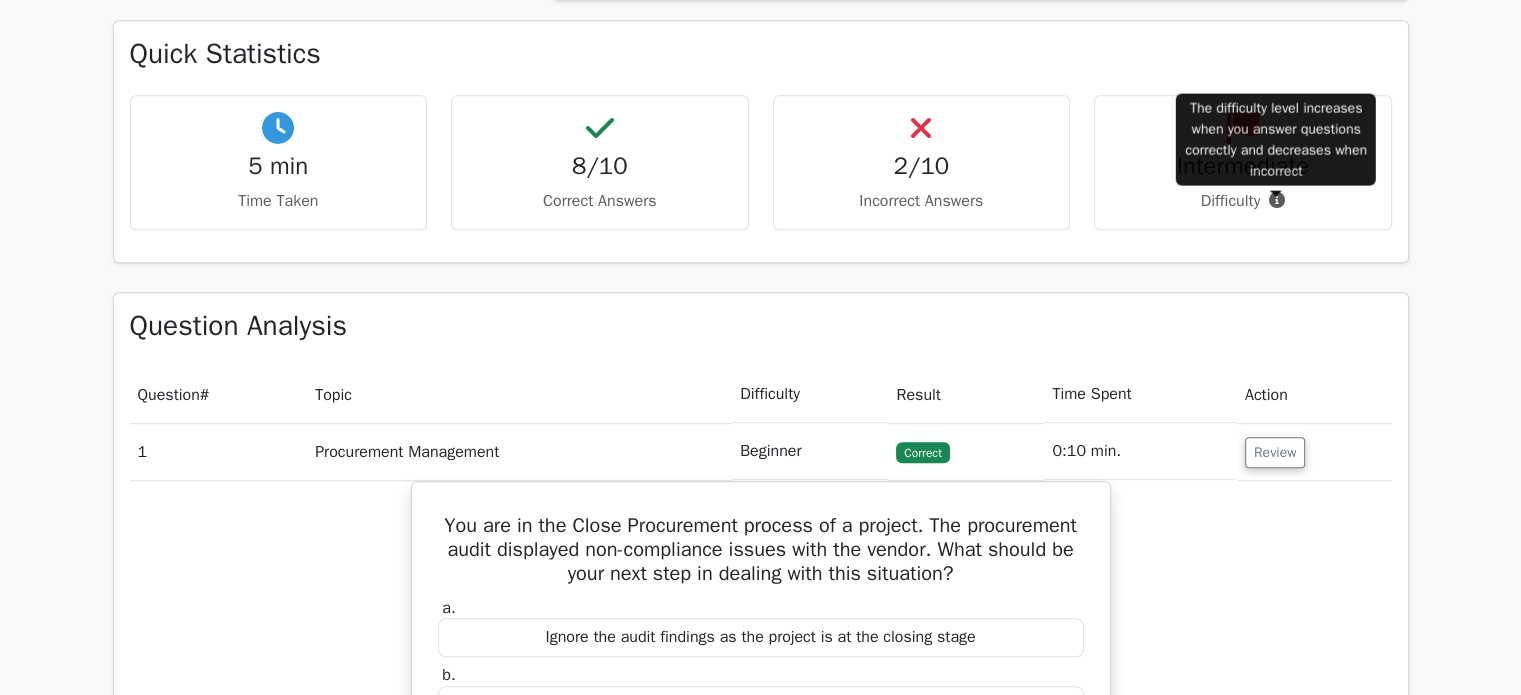 click at bounding box center (1277, 200) 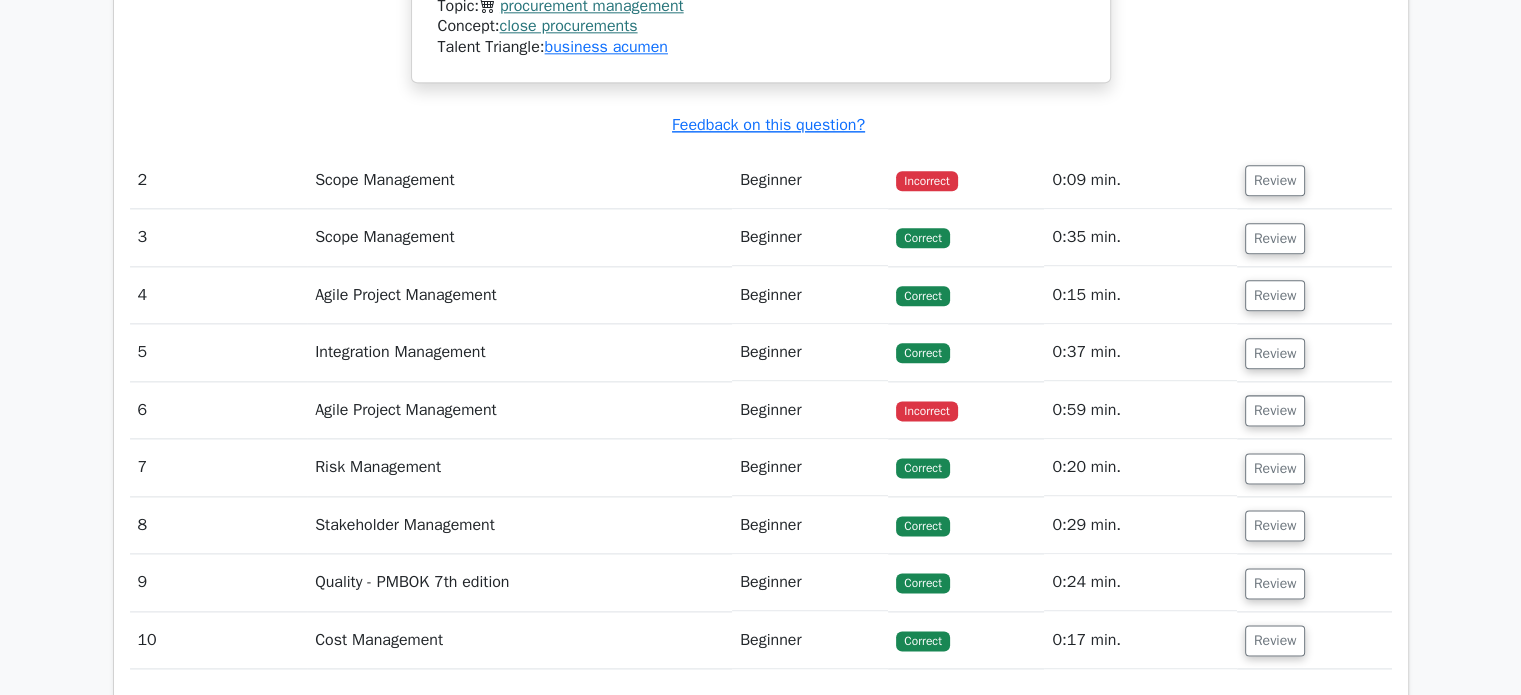 scroll, scrollTop: 2590, scrollLeft: 0, axis: vertical 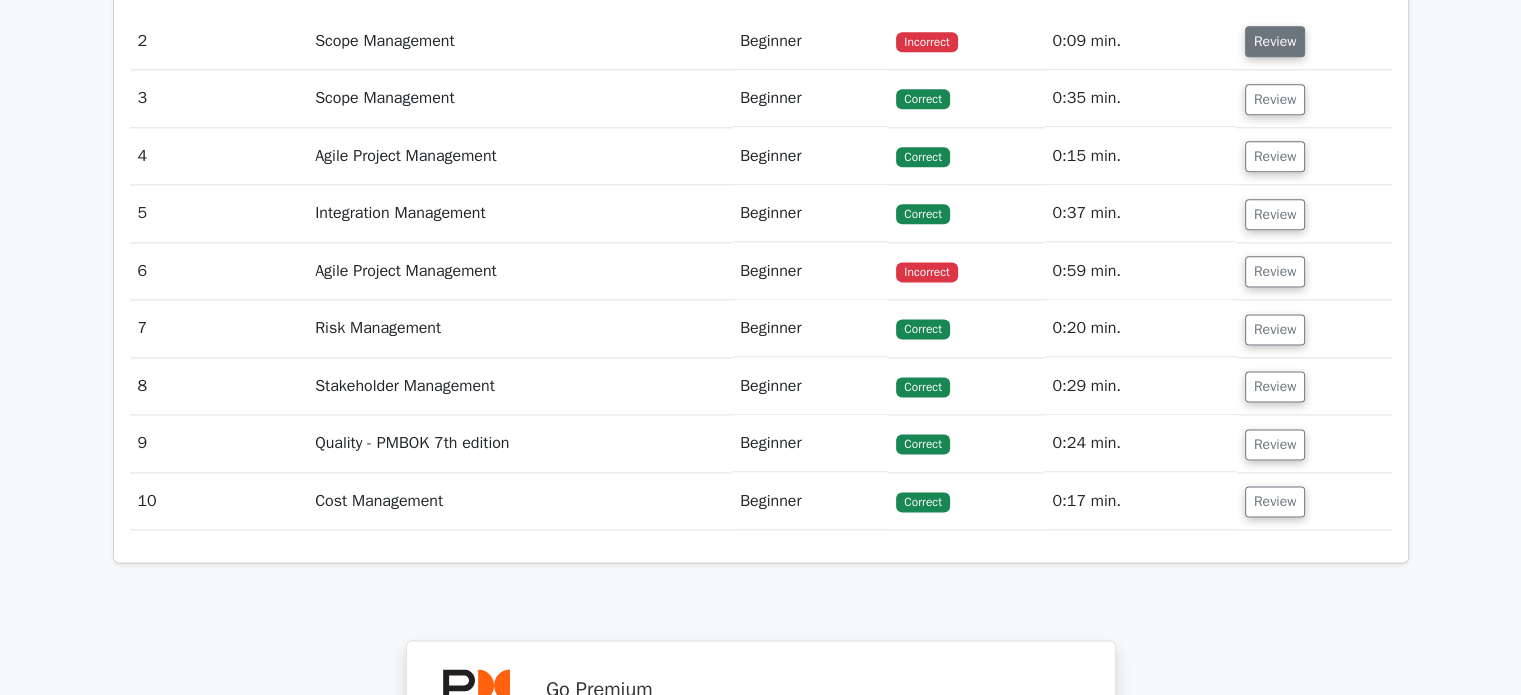 click on "Review" at bounding box center (1275, 41) 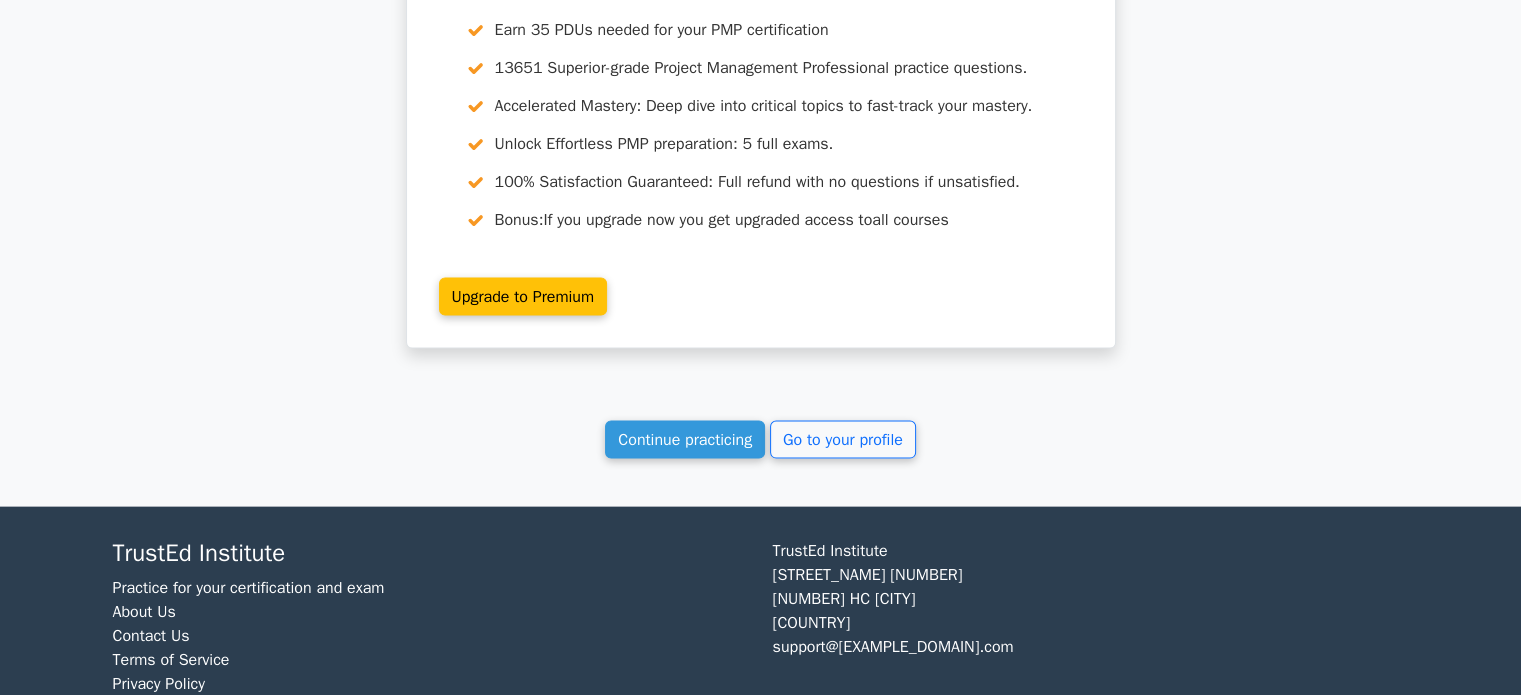 scroll, scrollTop: 4243, scrollLeft: 0, axis: vertical 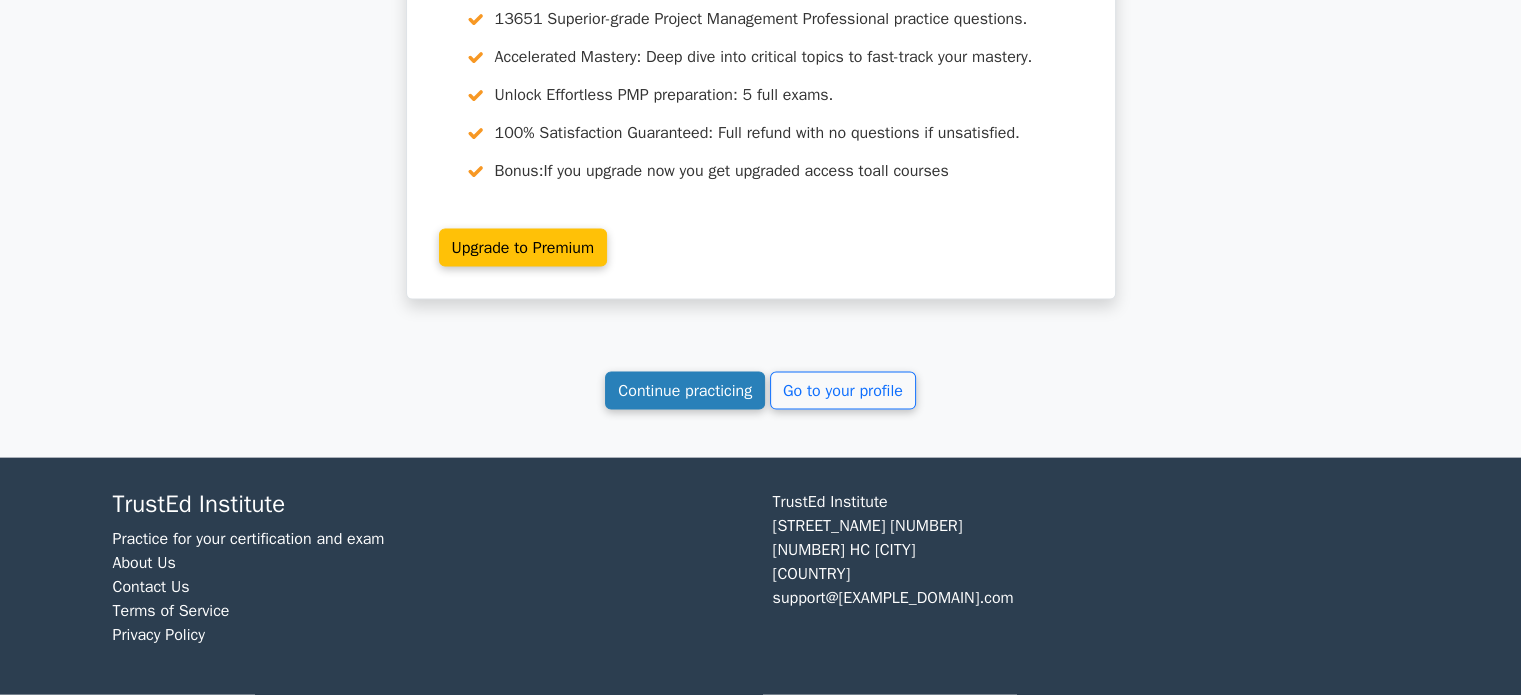 click on "Continue practicing" at bounding box center (685, 391) 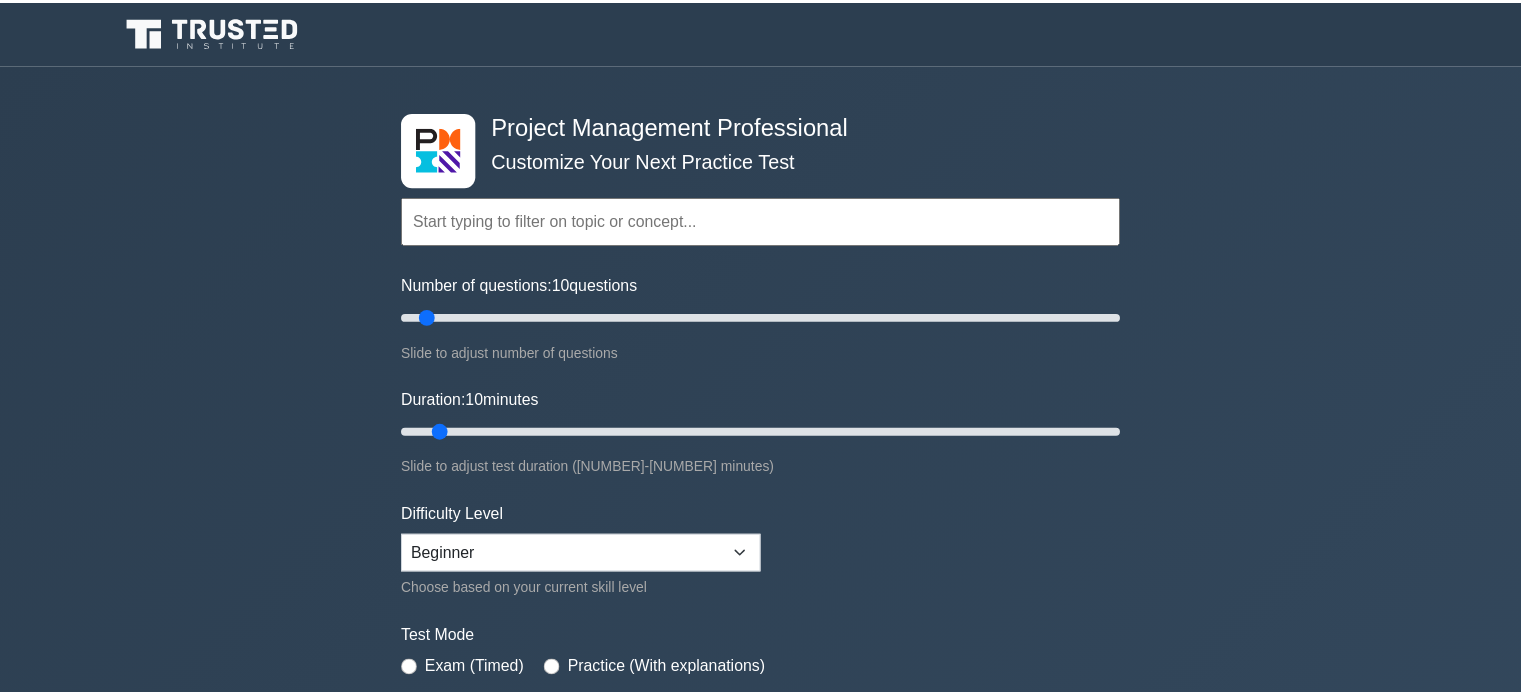 scroll, scrollTop: 0, scrollLeft: 0, axis: both 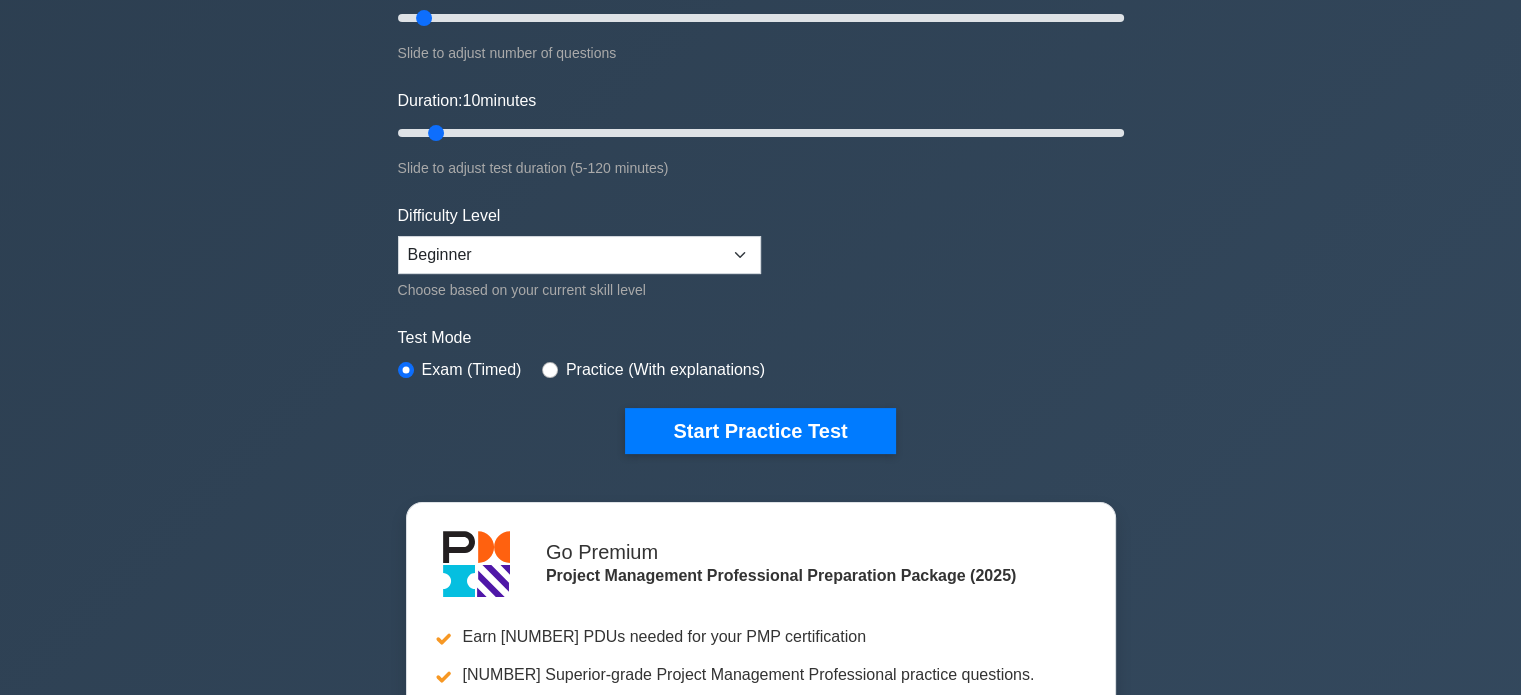 click on "Practice (With explanations)" at bounding box center (653, 370) 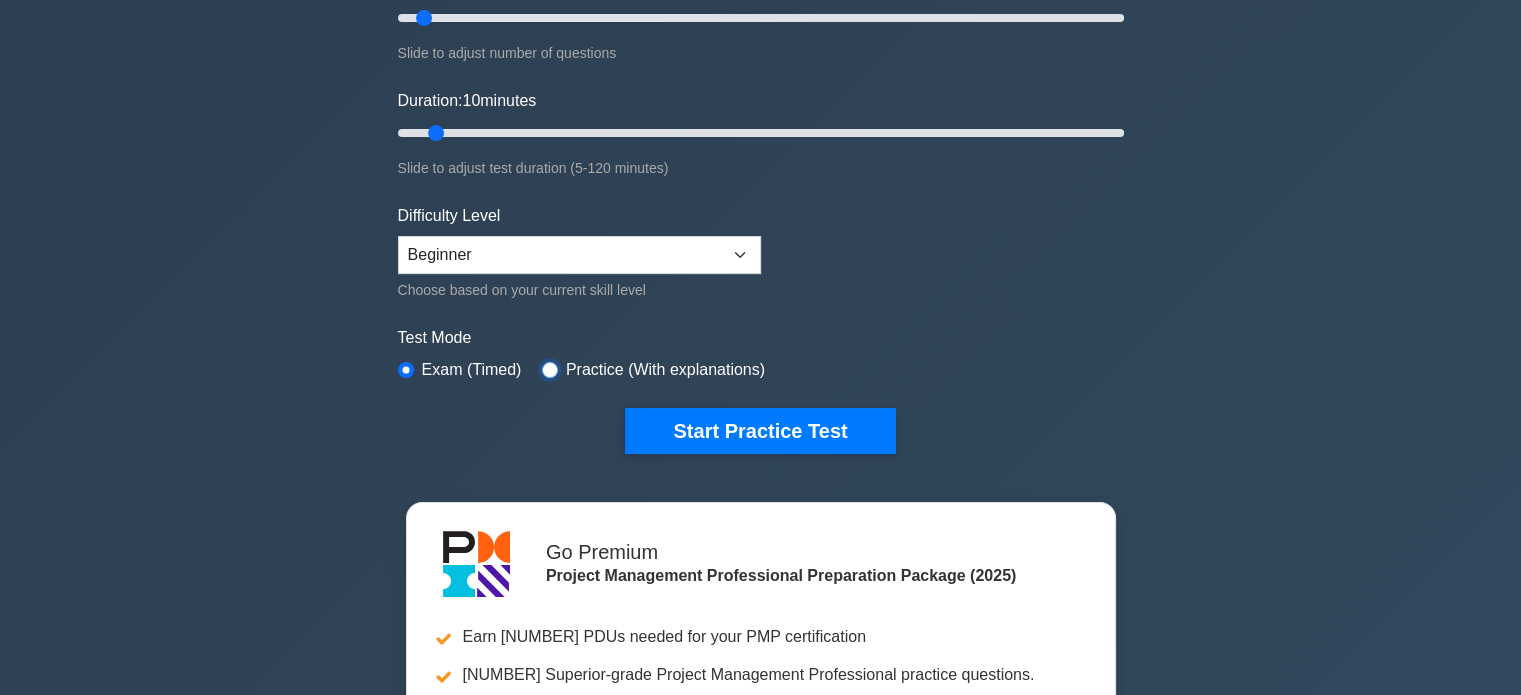 click at bounding box center (550, 370) 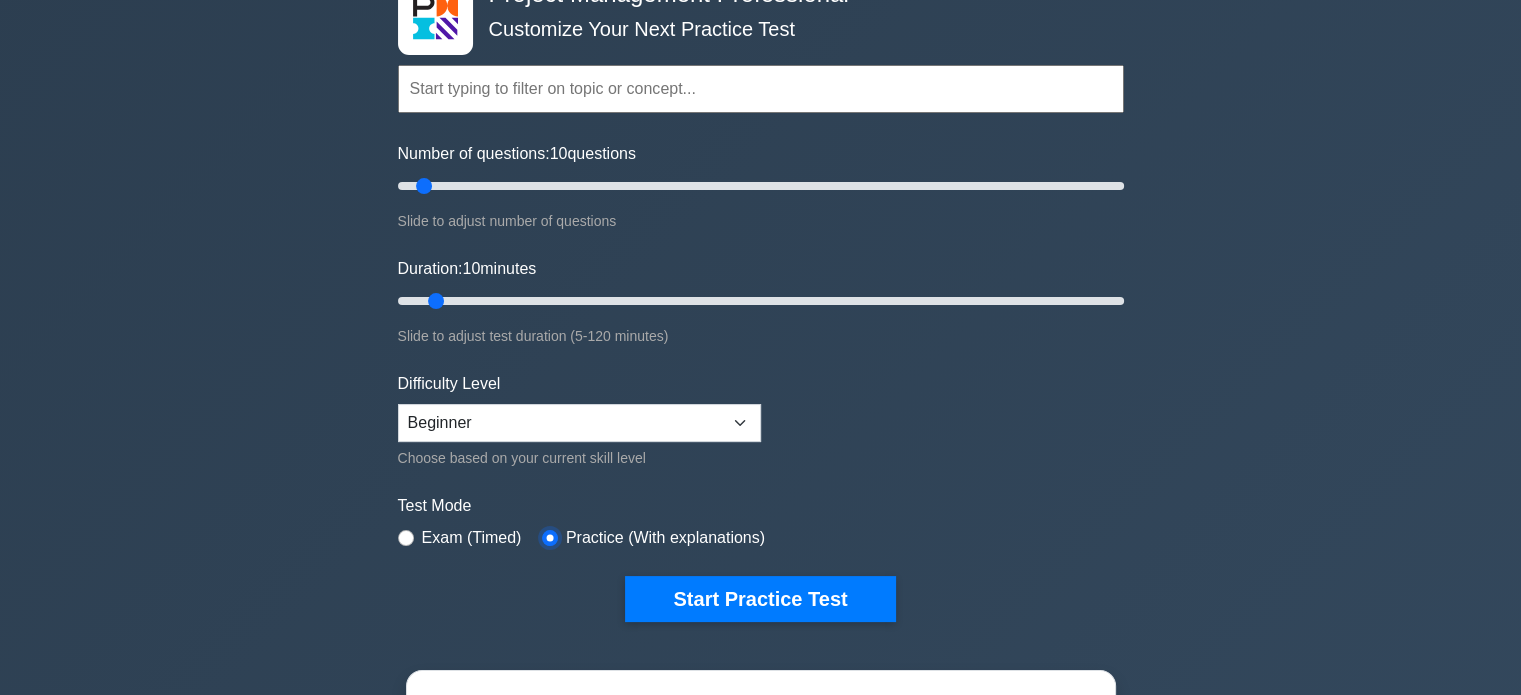 scroll, scrollTop: 0, scrollLeft: 0, axis: both 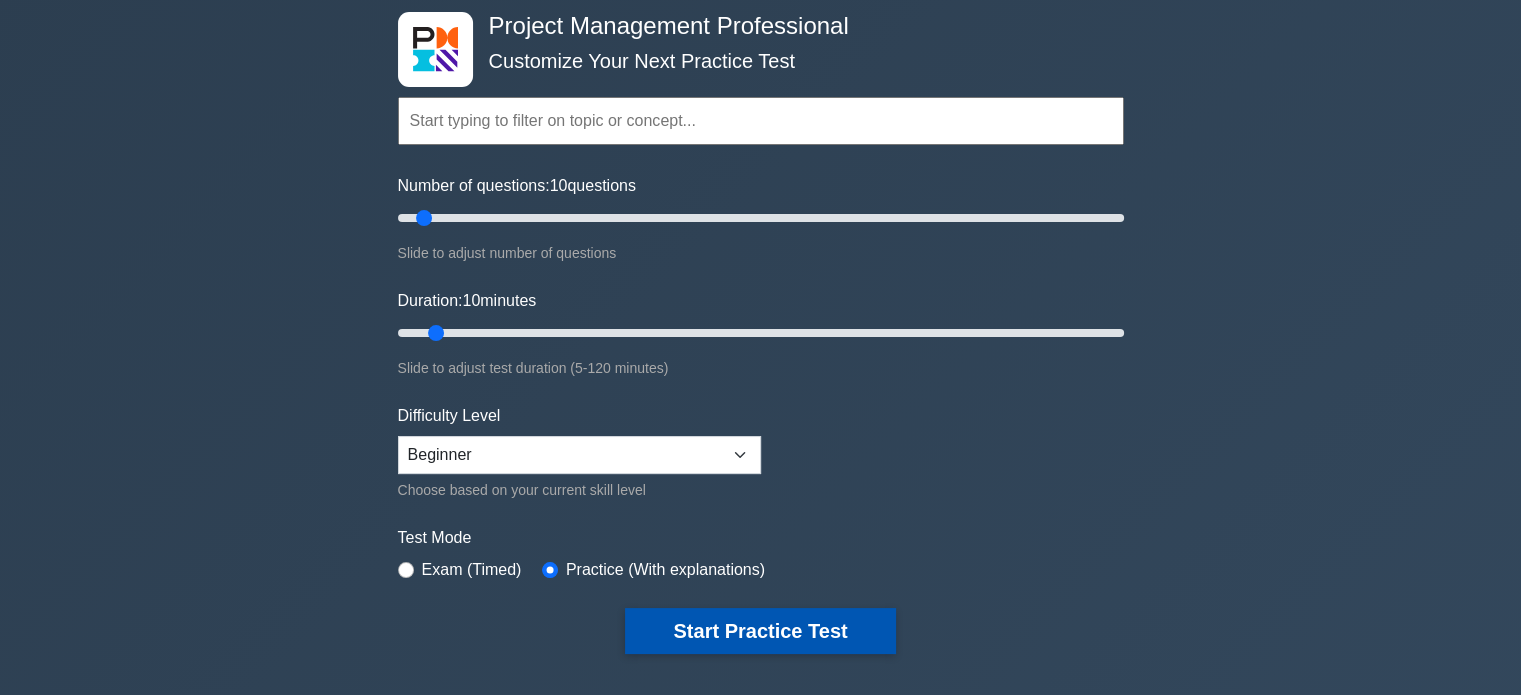 click on "Start Practice Test" at bounding box center [760, 631] 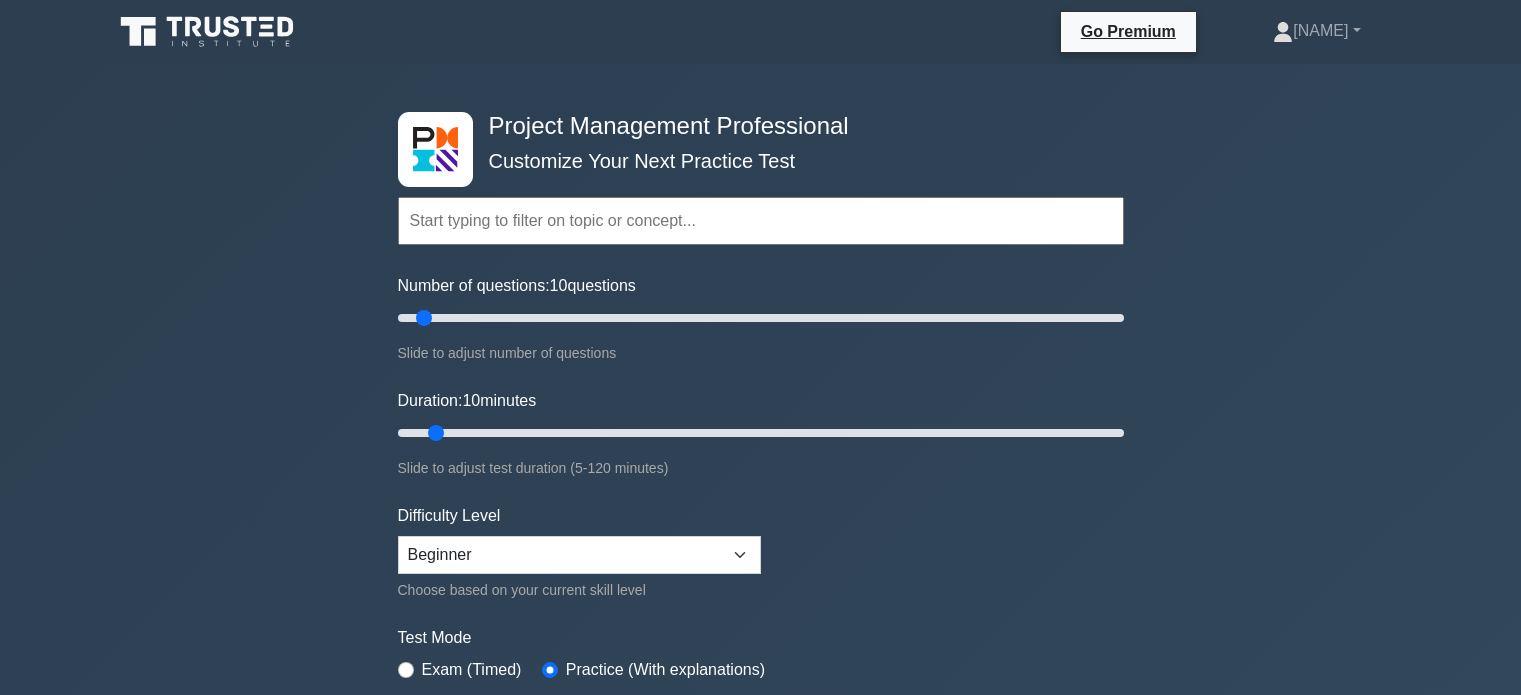 scroll, scrollTop: 0, scrollLeft: 0, axis: both 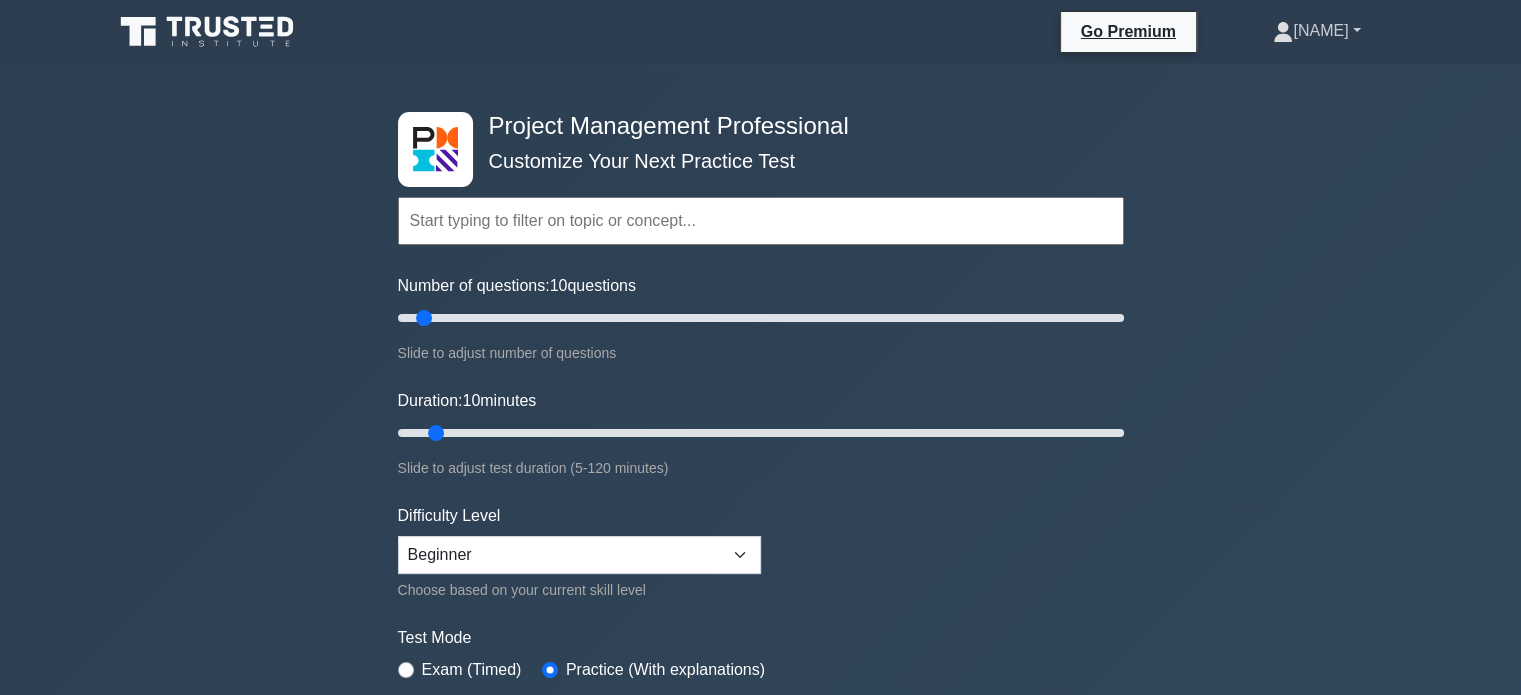 click on "[PERSON]" at bounding box center (1316, 31) 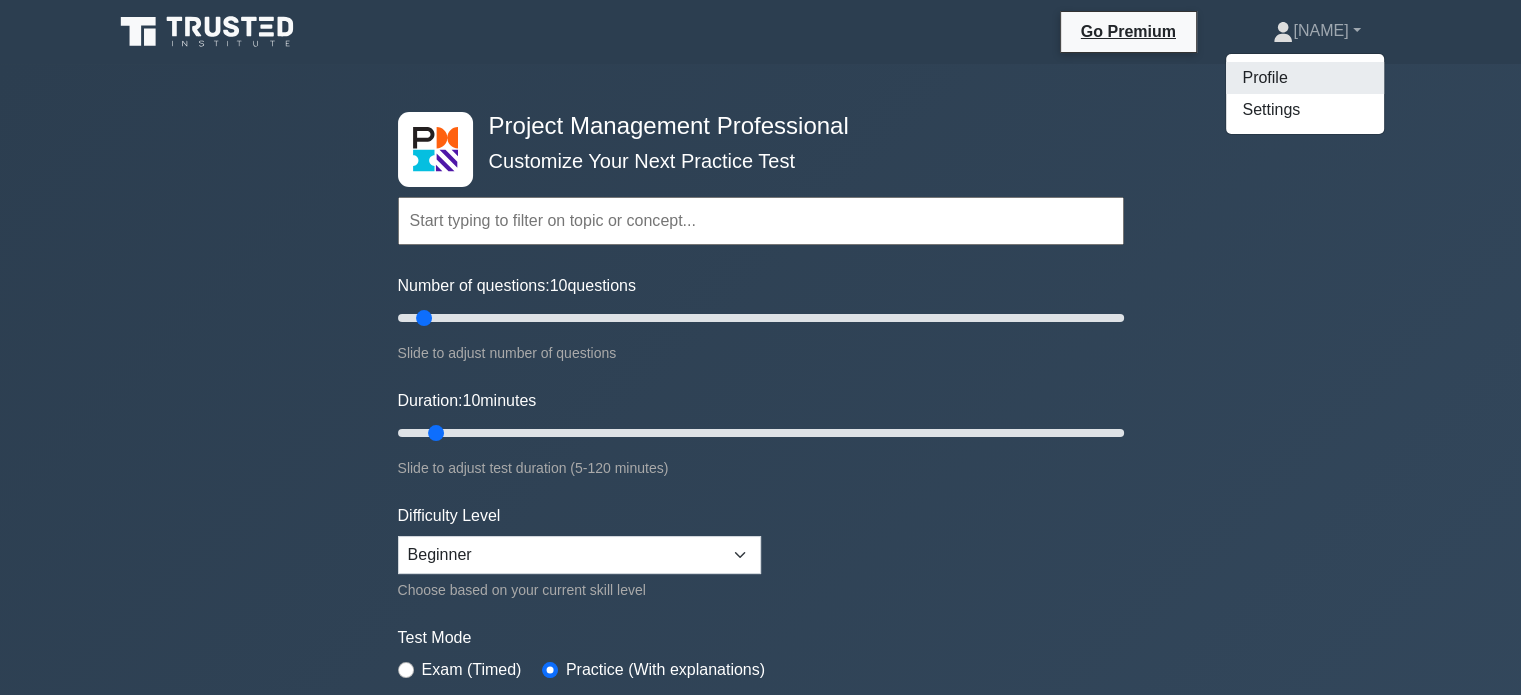 click on "Profile" at bounding box center (1305, 78) 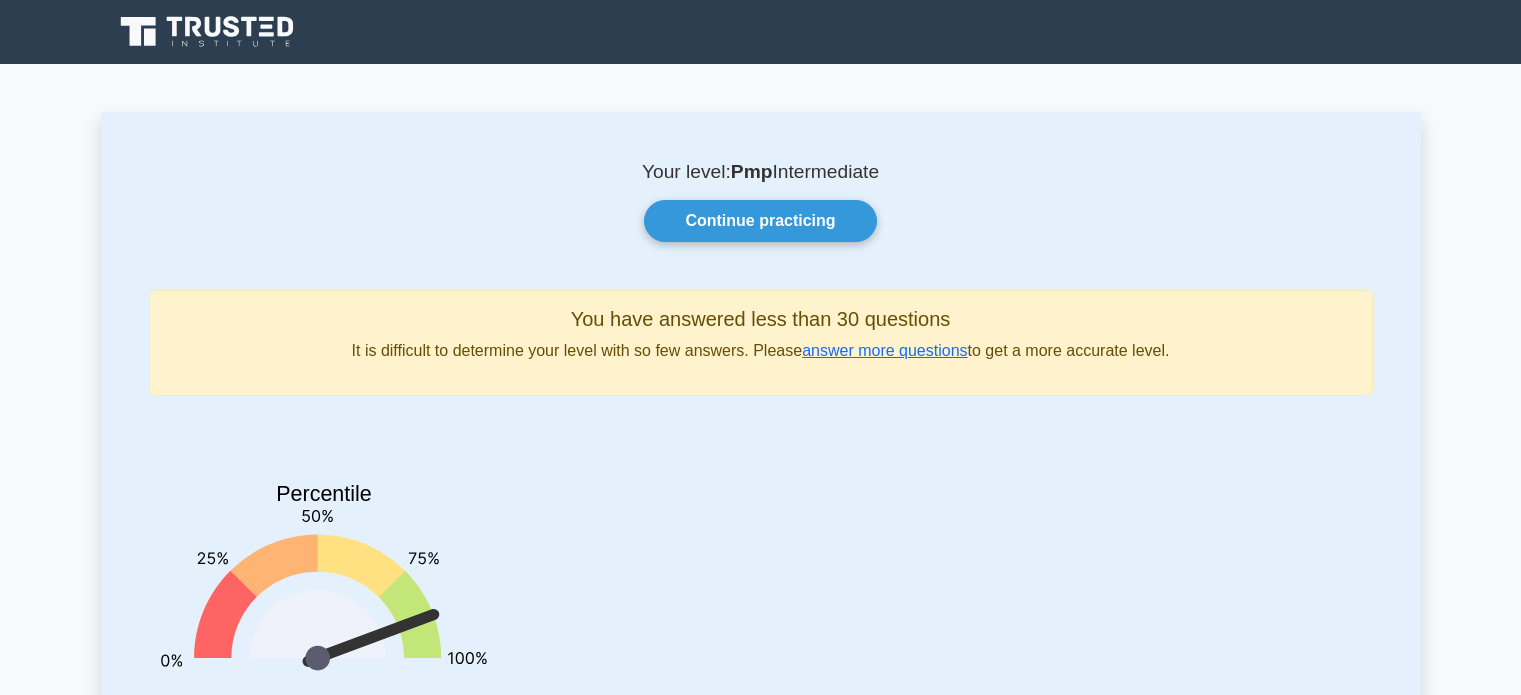 scroll, scrollTop: 0, scrollLeft: 0, axis: both 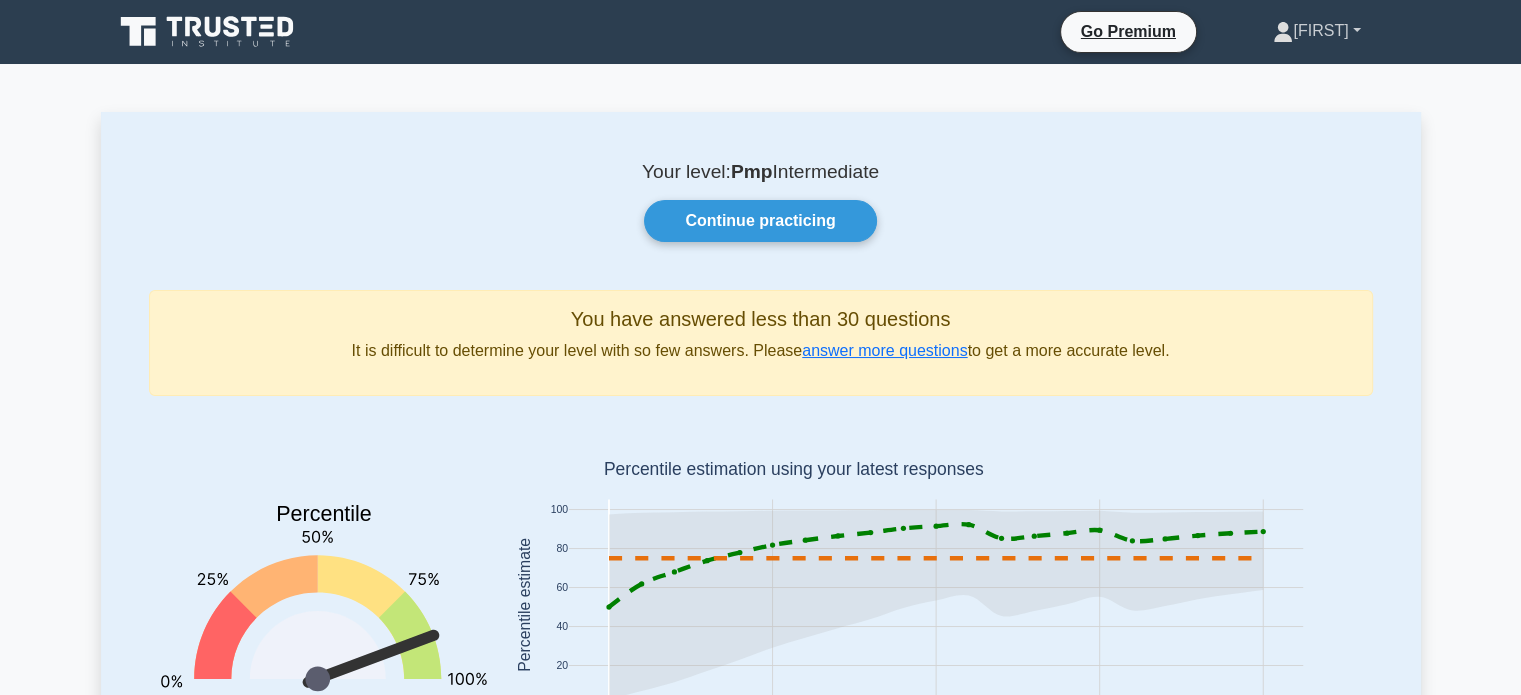 click on "[NAME]" at bounding box center (1316, 31) 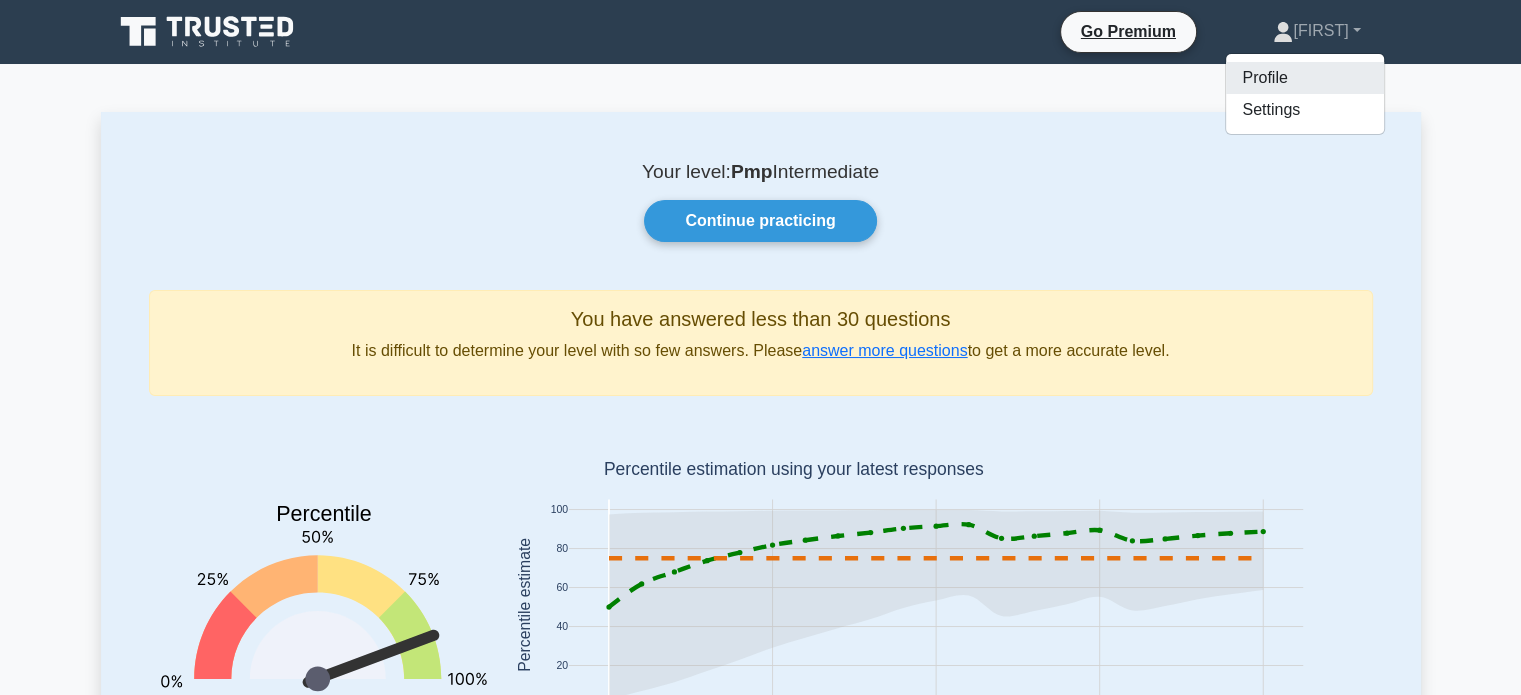 click on "Profile" at bounding box center (1305, 78) 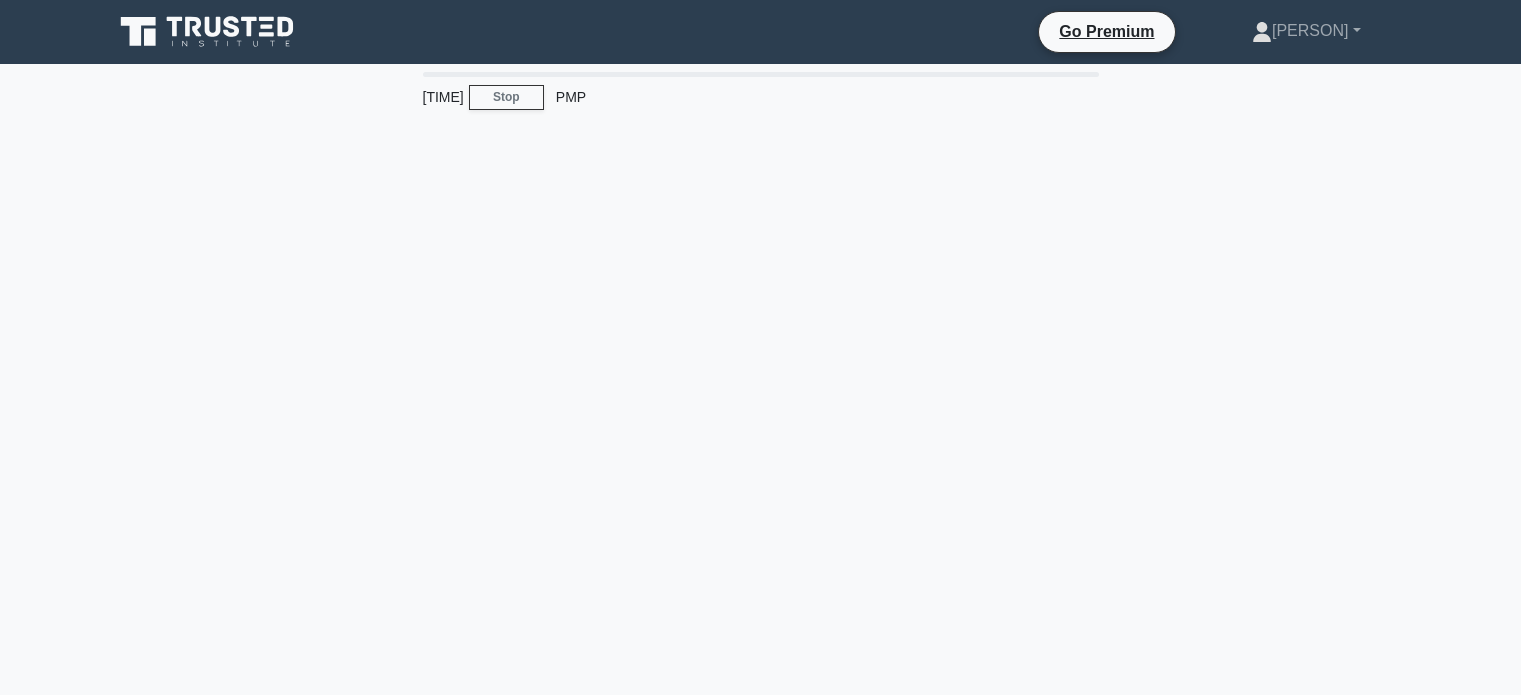scroll, scrollTop: 0, scrollLeft: 0, axis: both 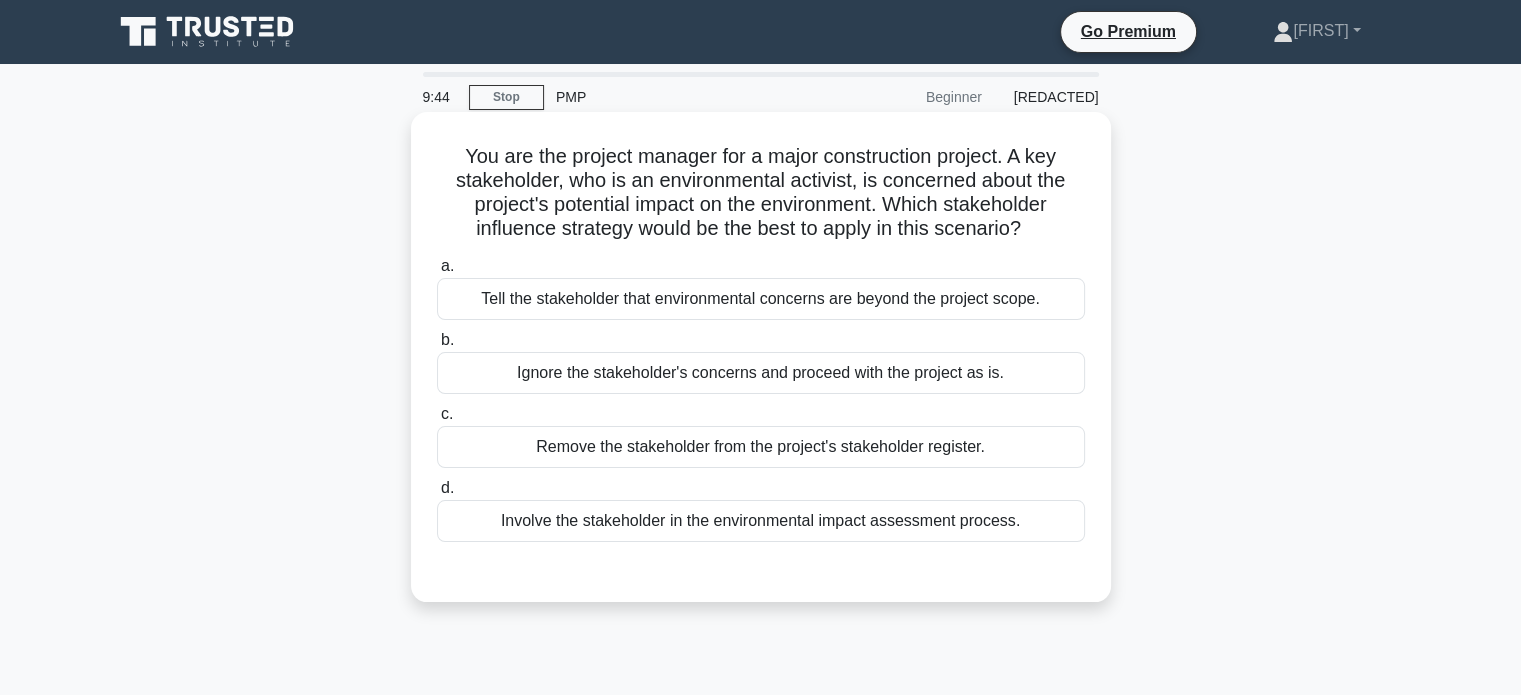 click on "Involve the stakeholder in the environmental impact assessment process." at bounding box center [761, 521] 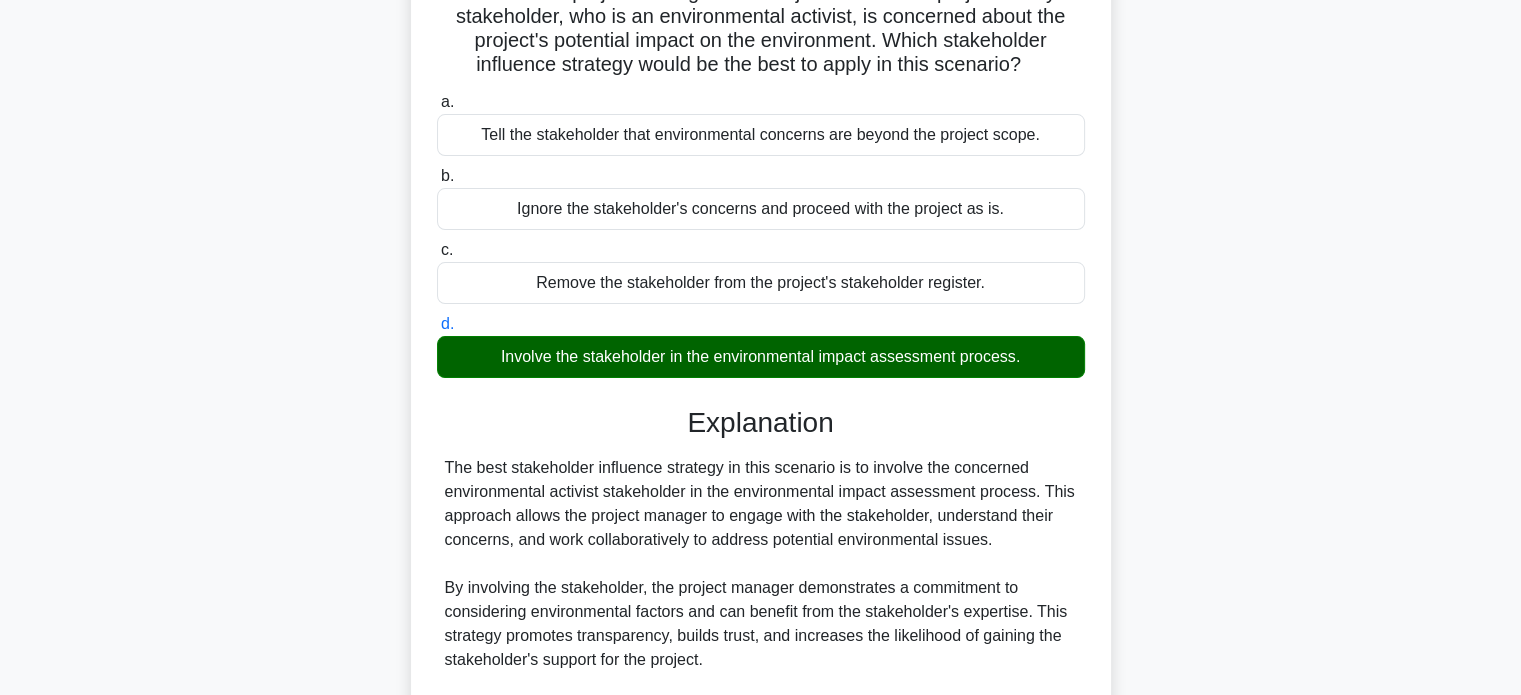 scroll, scrollTop: 464, scrollLeft: 0, axis: vertical 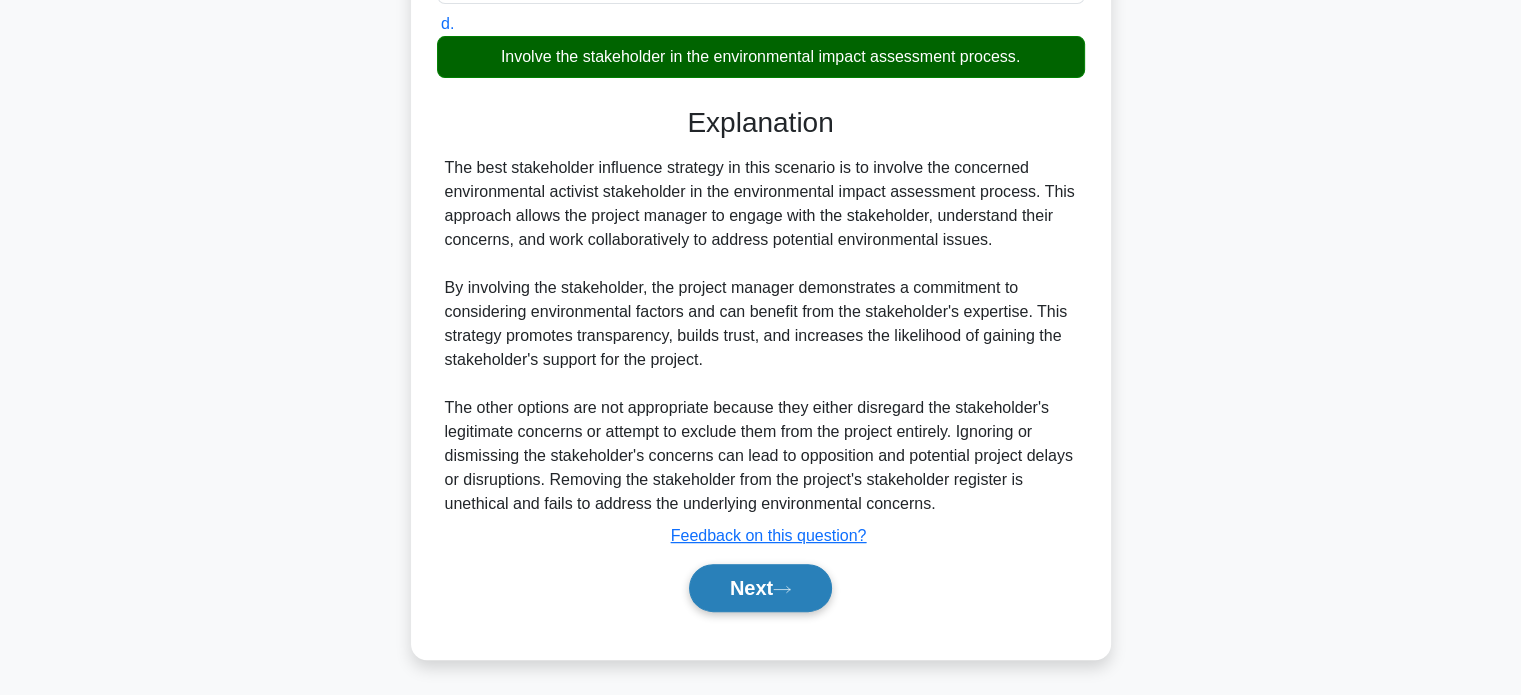 click on "Next" at bounding box center [760, 588] 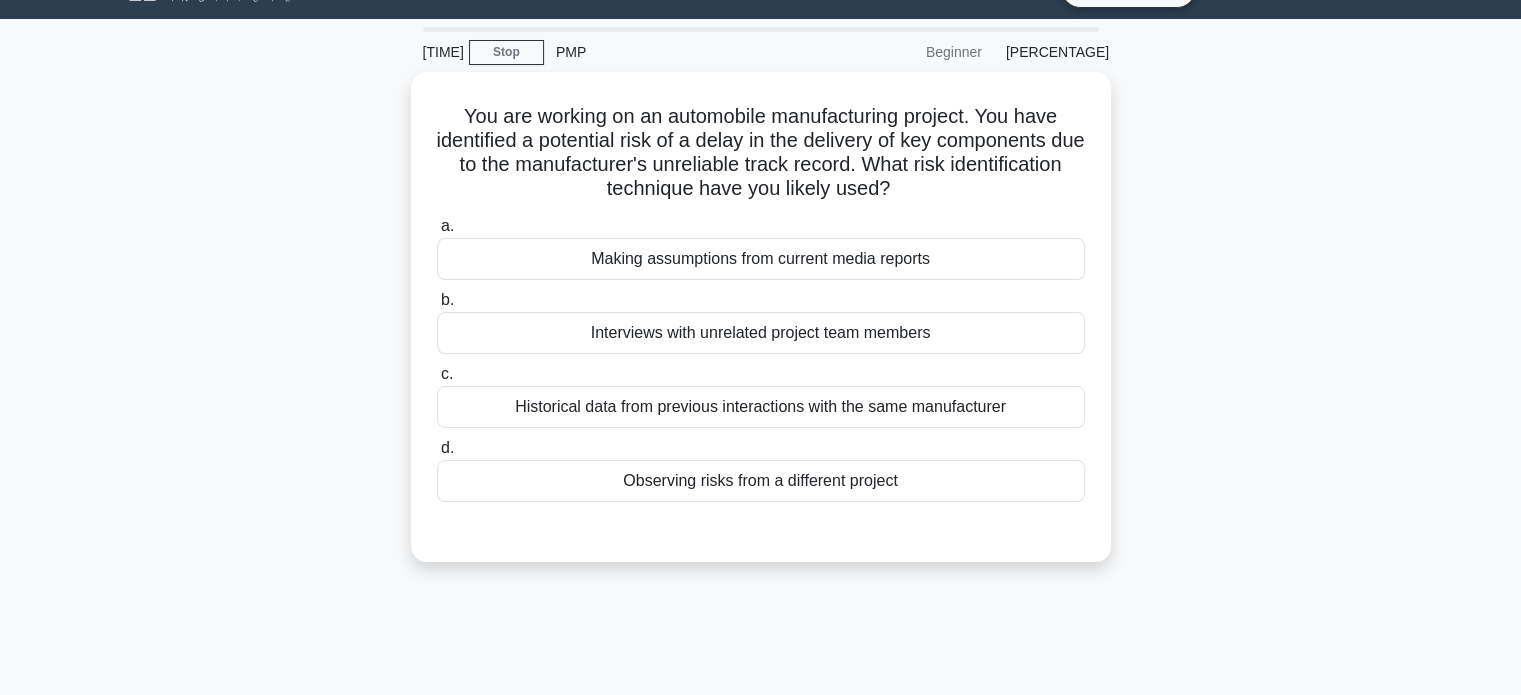 scroll, scrollTop: 0, scrollLeft: 0, axis: both 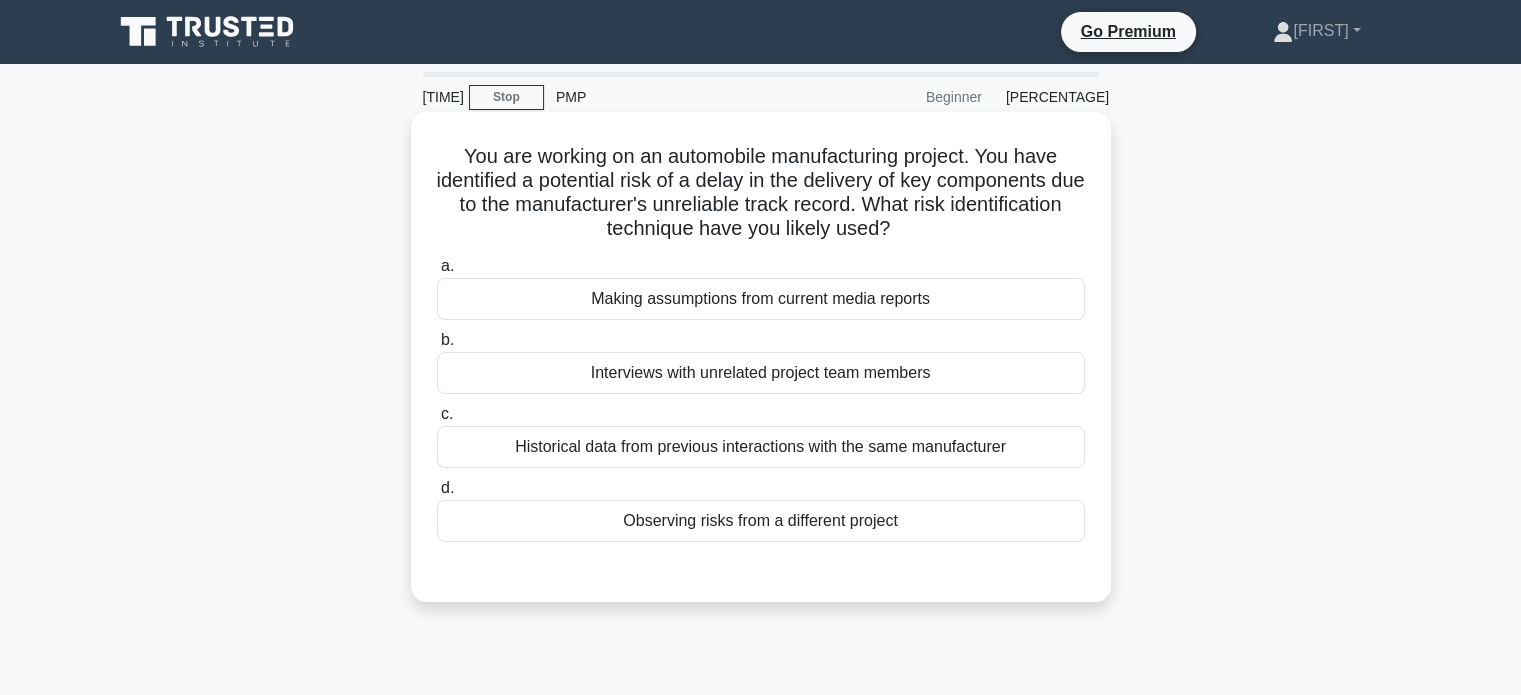 click on "Historical data from previous interactions with the same manufacturer" at bounding box center (761, 447) 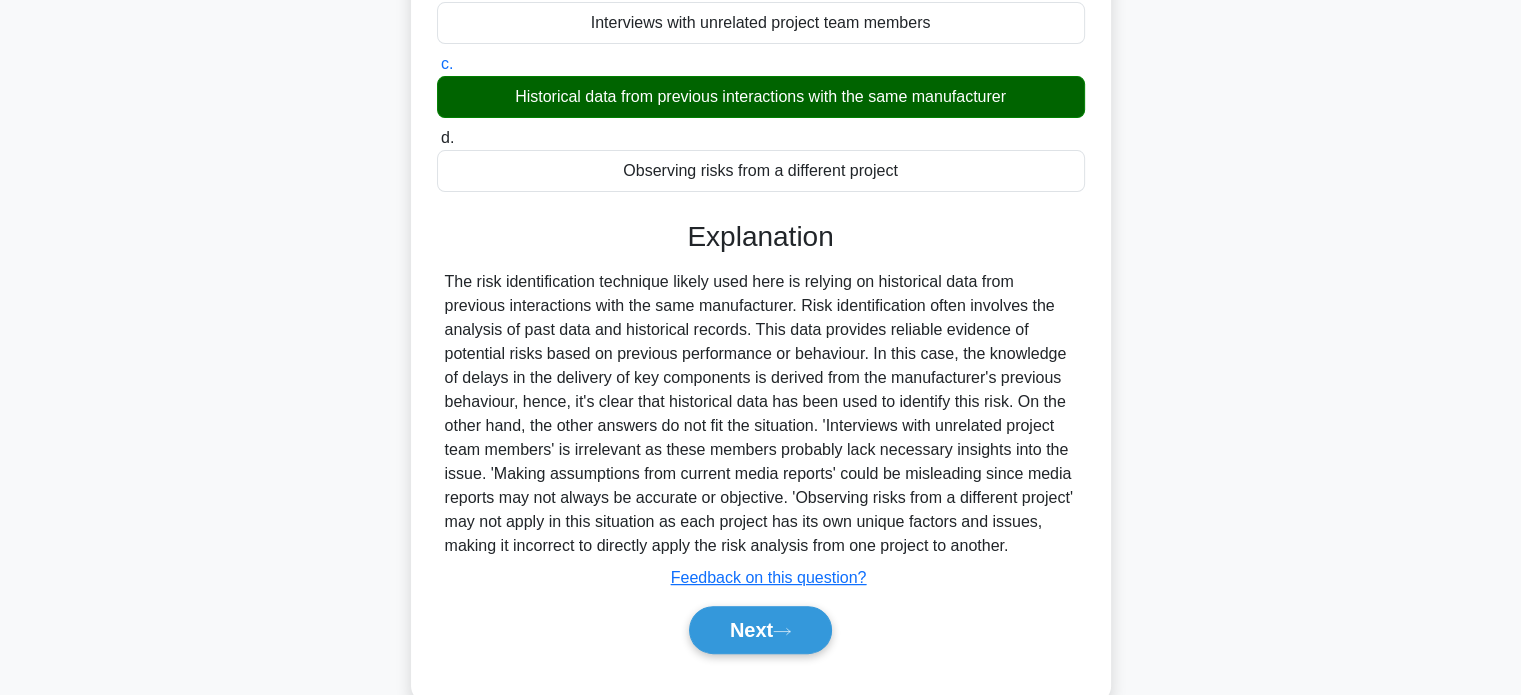 scroll, scrollTop: 392, scrollLeft: 0, axis: vertical 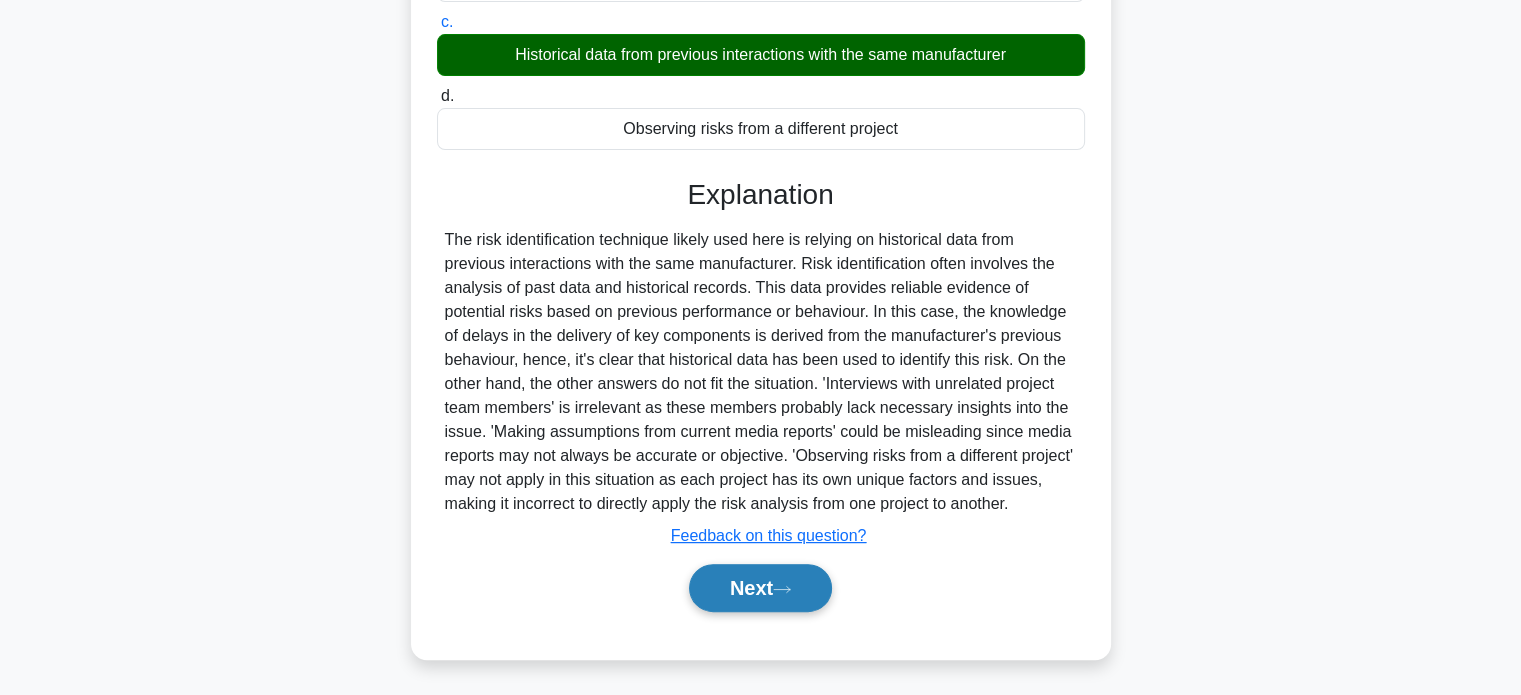 click on "Next" at bounding box center [760, 588] 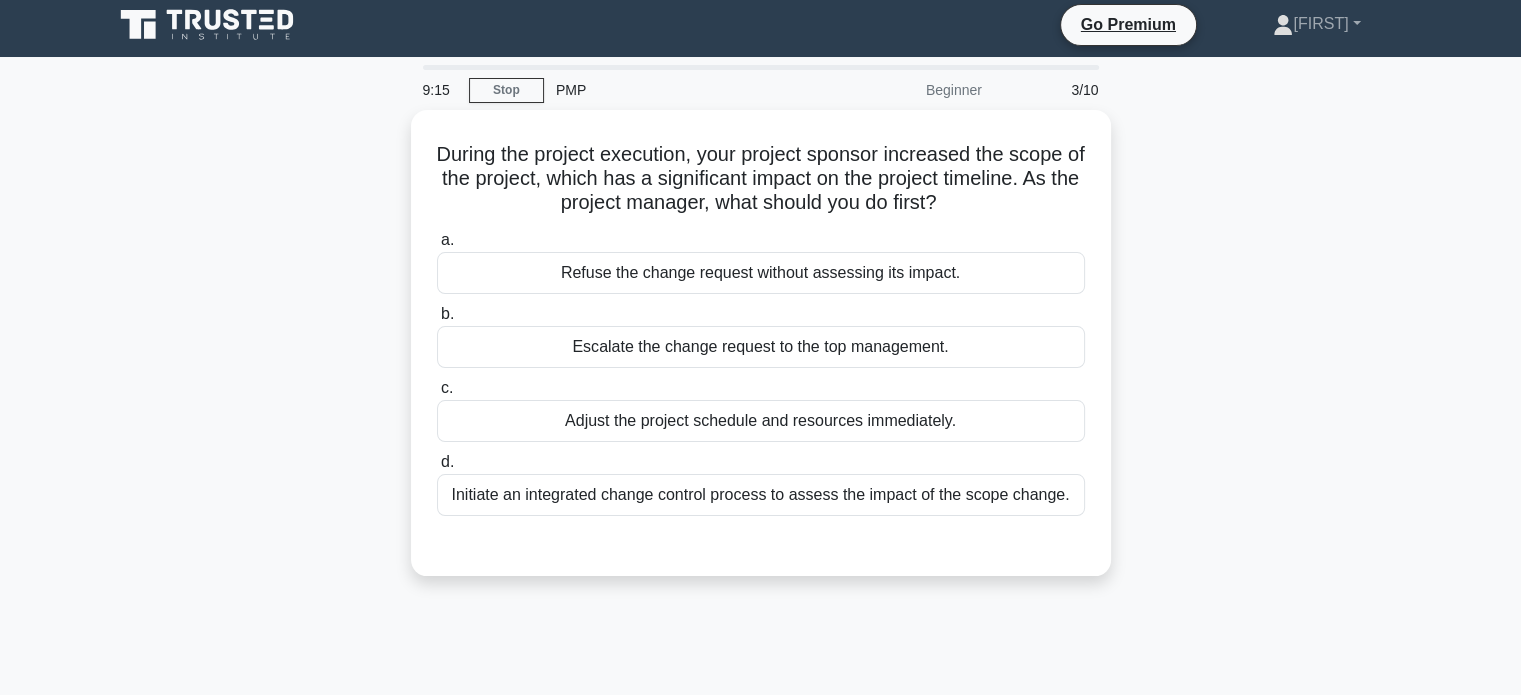 scroll, scrollTop: 0, scrollLeft: 0, axis: both 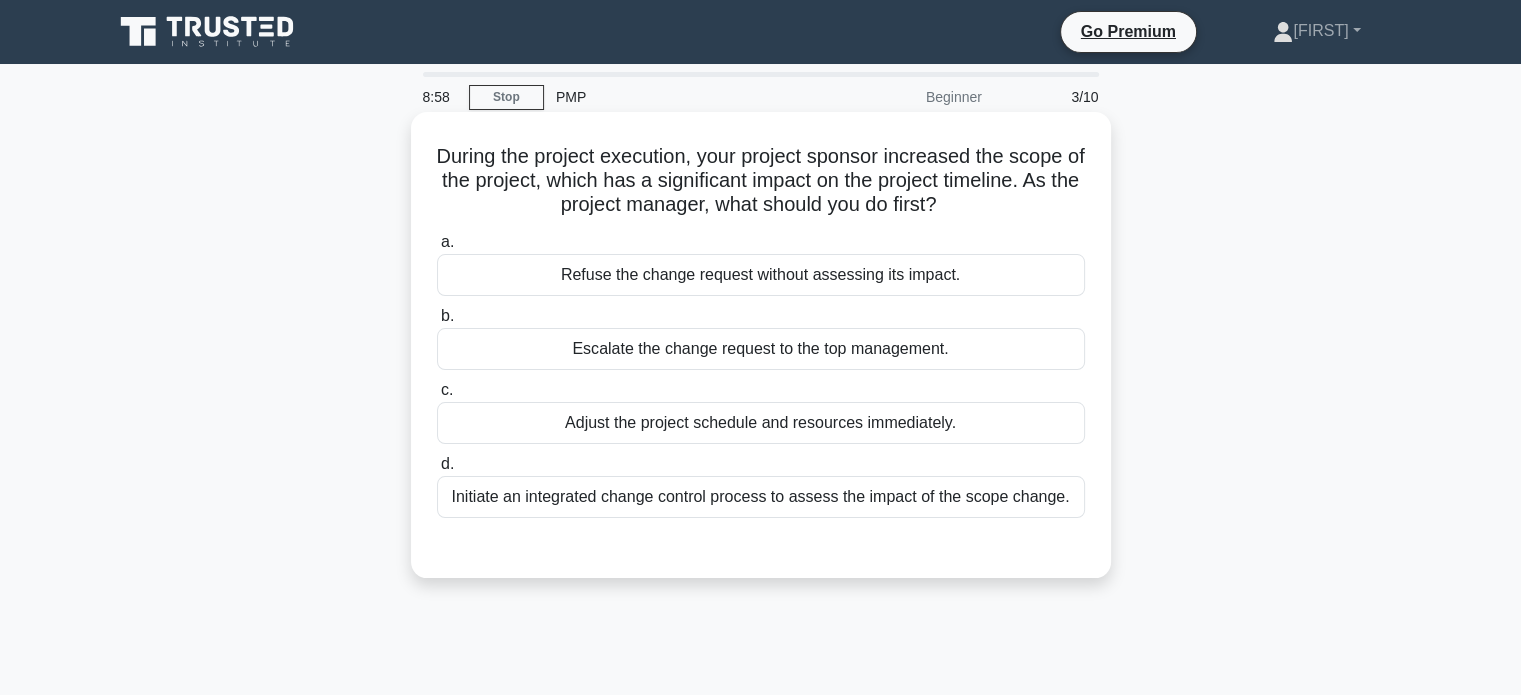 click on "Initiate an integrated change control process to assess the impact of the scope change." at bounding box center (761, 497) 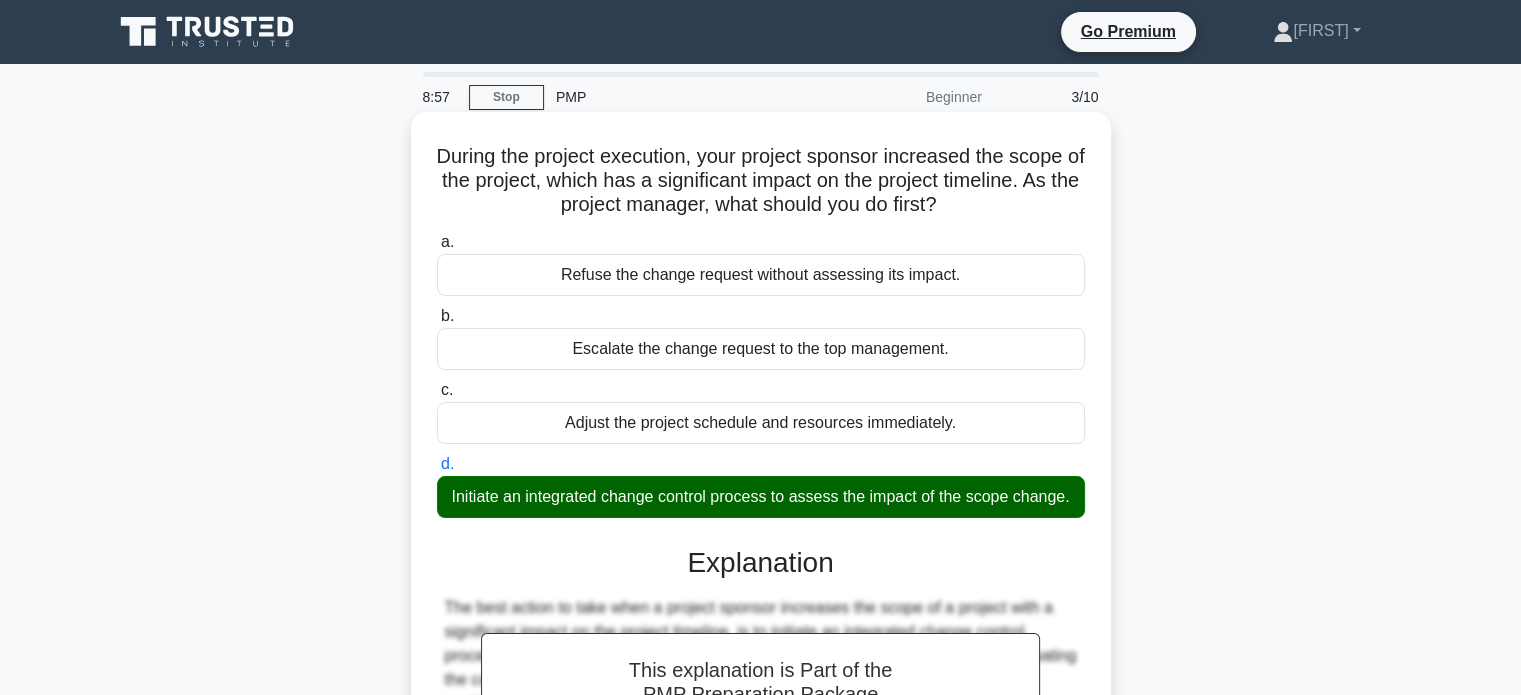 scroll, scrollTop: 385, scrollLeft: 0, axis: vertical 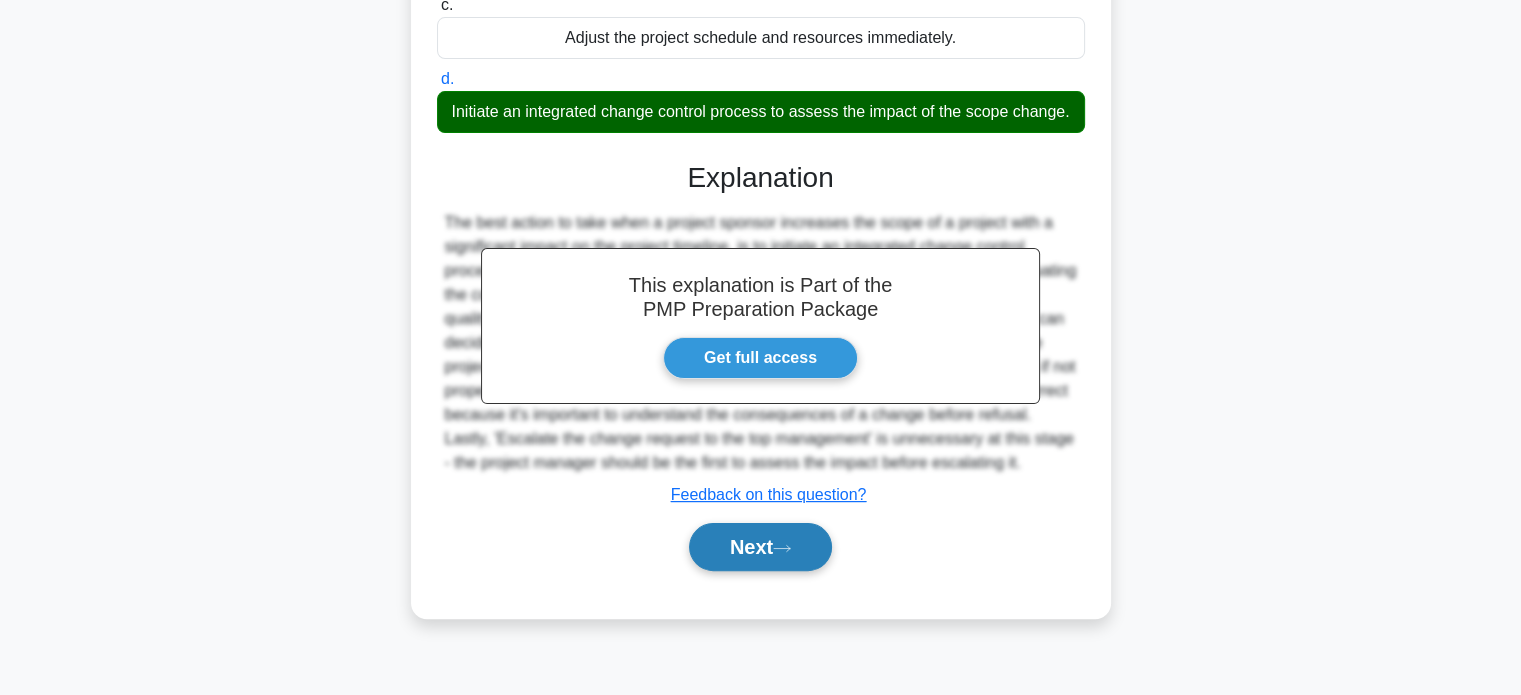 click on "Next" at bounding box center [760, 547] 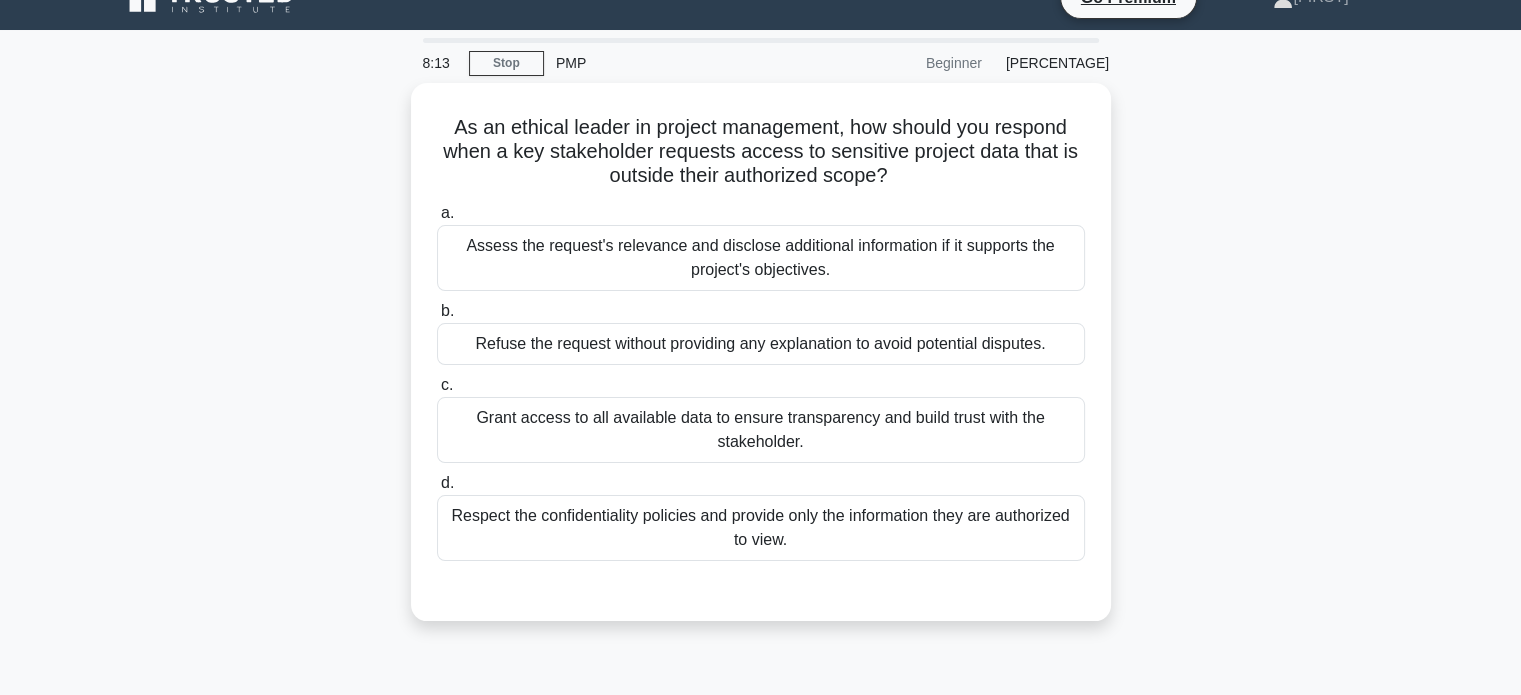 scroll, scrollTop: 0, scrollLeft: 0, axis: both 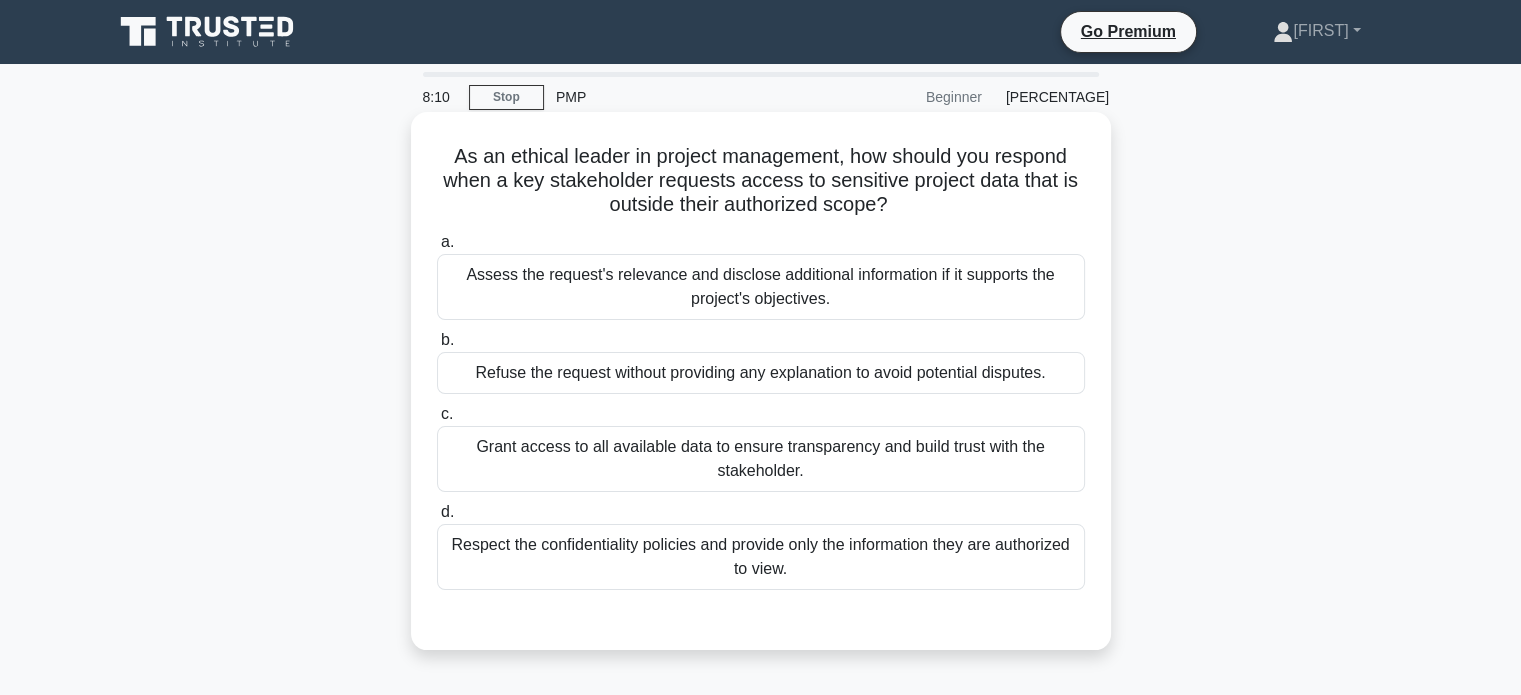 click on "Assess the request's relevance and disclose additional information if it supports the project's objectives." at bounding box center [761, 287] 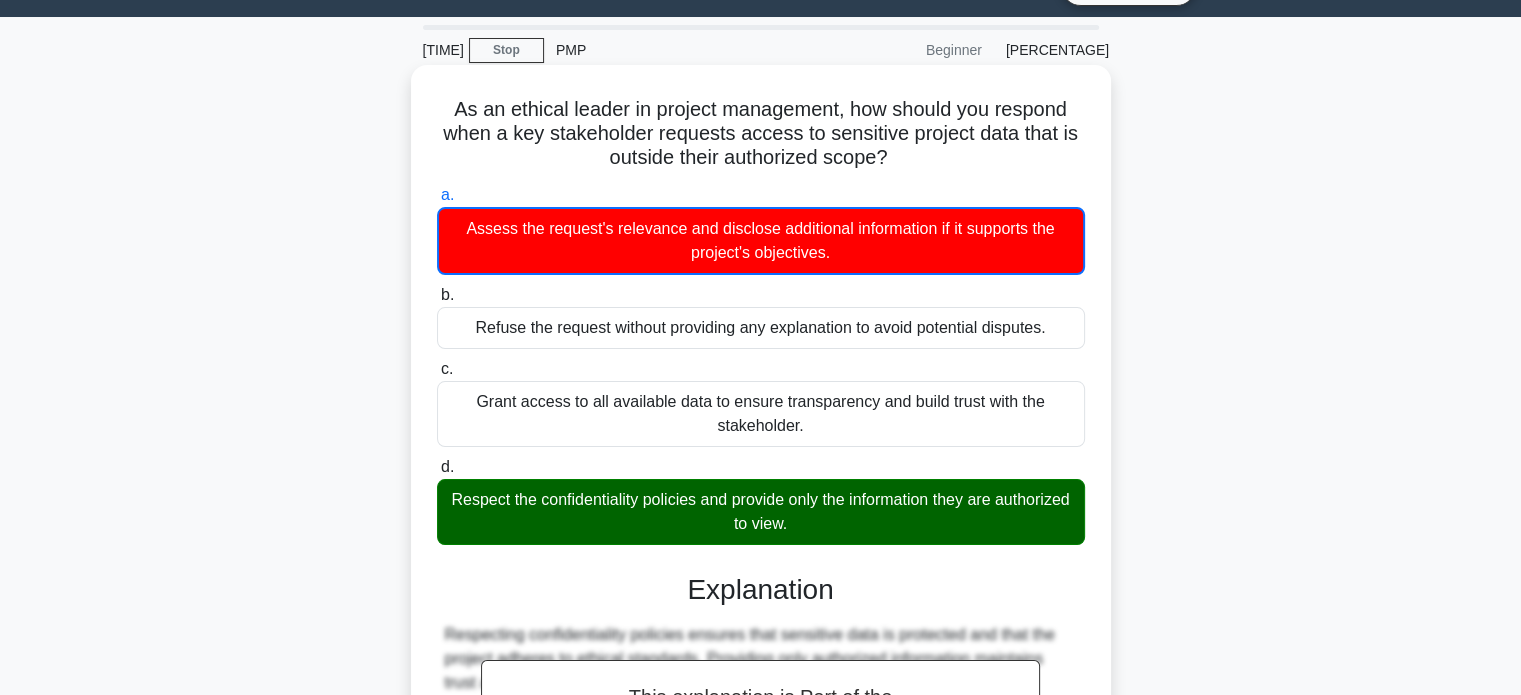 scroll, scrollTop: 0, scrollLeft: 0, axis: both 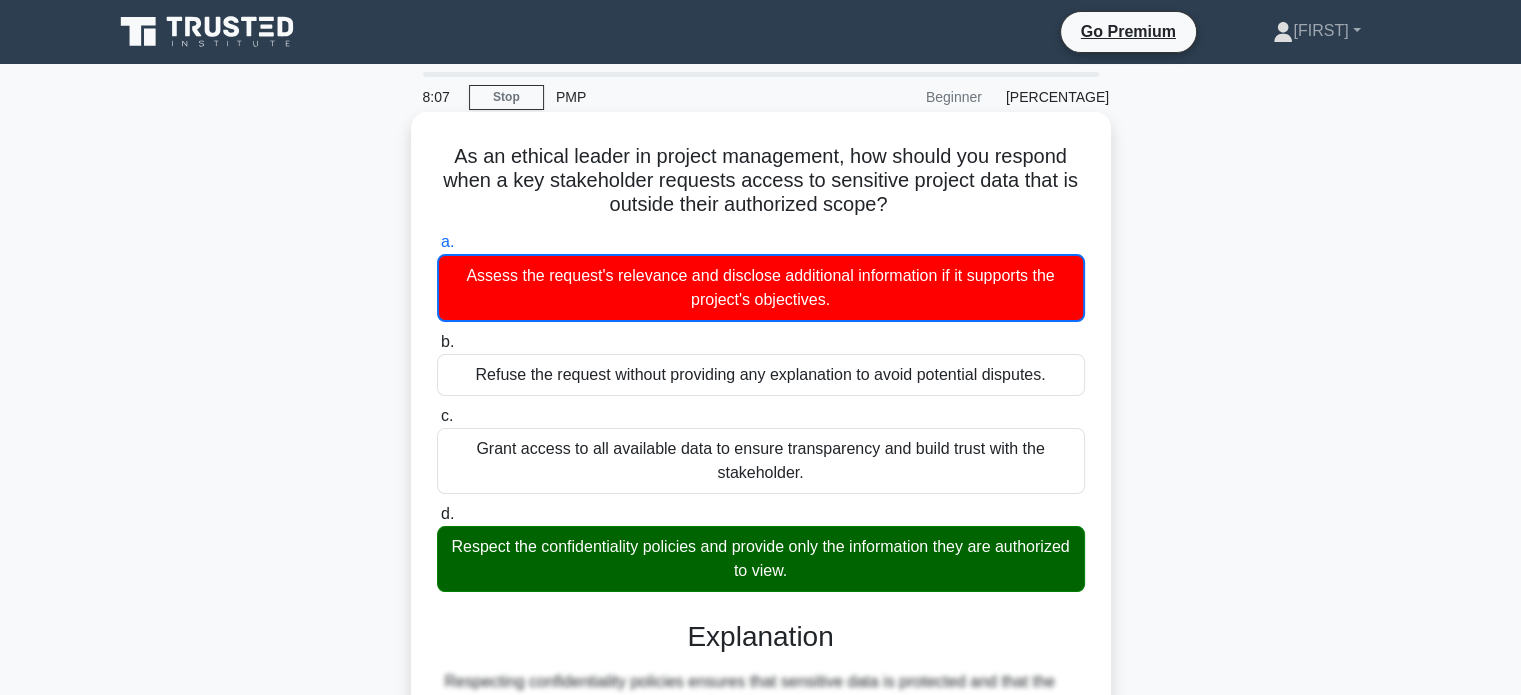 click on "Respect the confidentiality policies and provide only the information they are authorized to view." at bounding box center (761, 559) 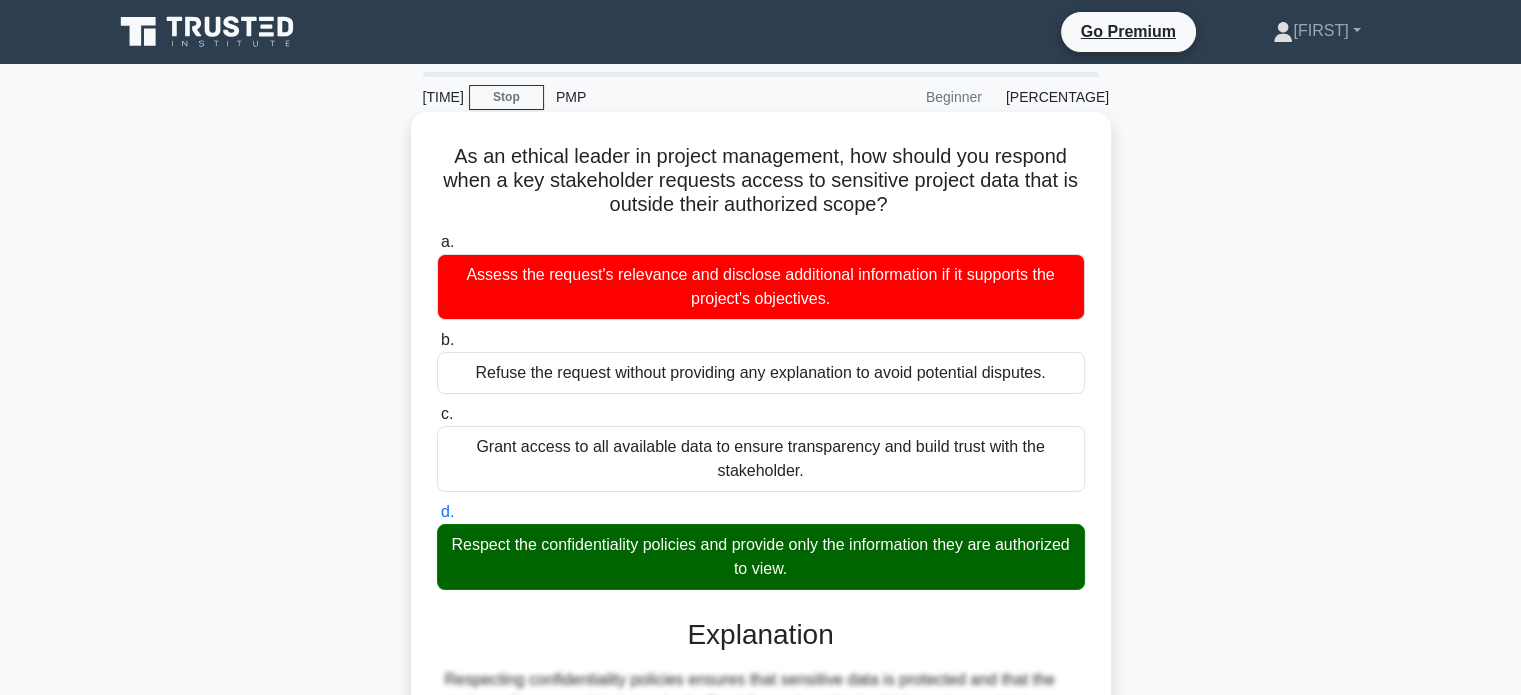scroll, scrollTop: 392, scrollLeft: 0, axis: vertical 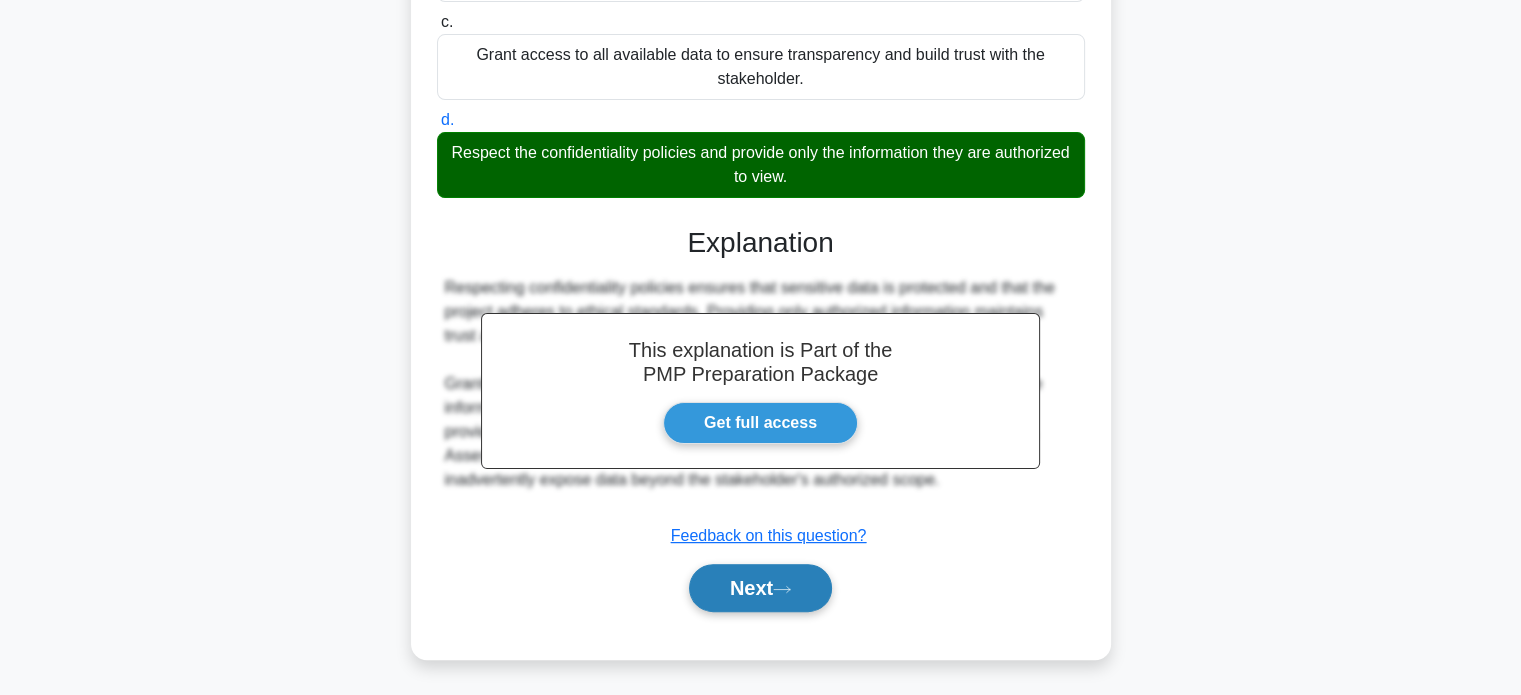 click on "Next" at bounding box center [760, 588] 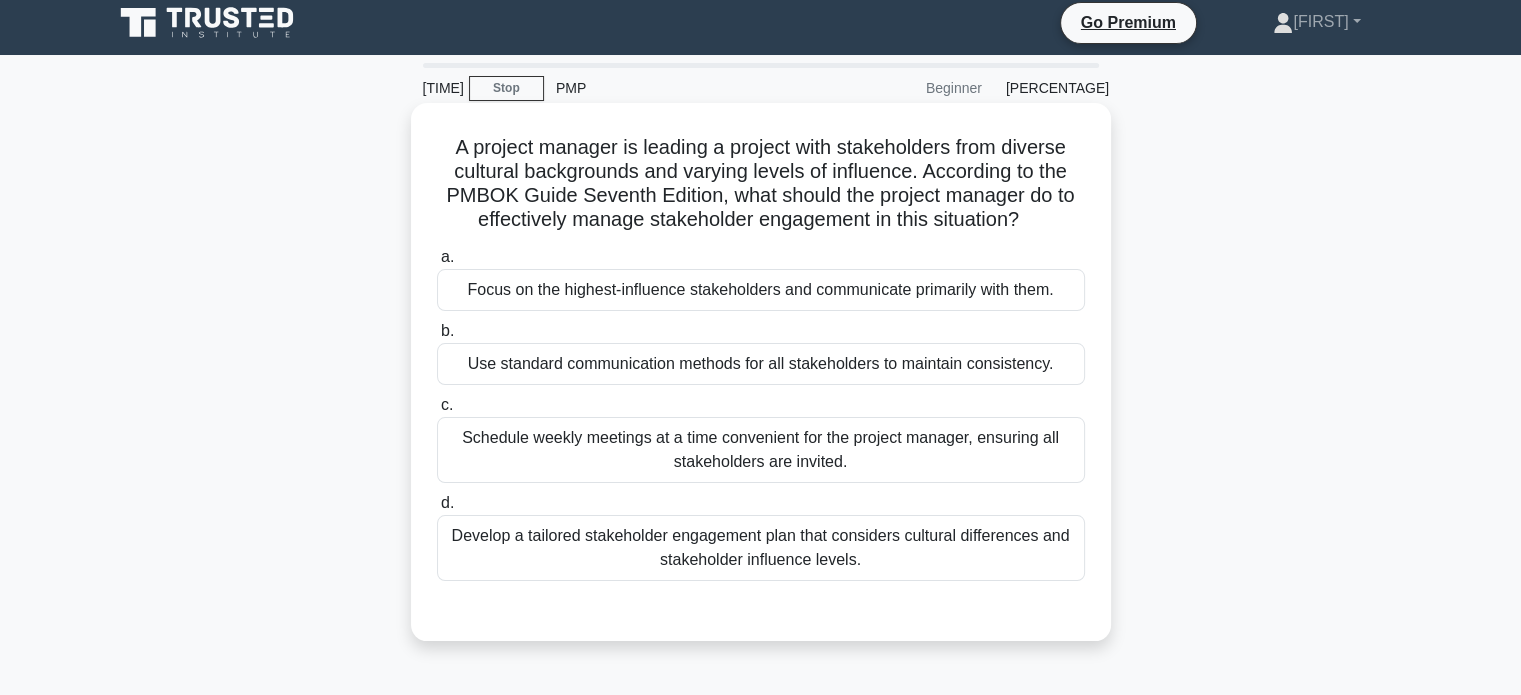 scroll, scrollTop: 0, scrollLeft: 0, axis: both 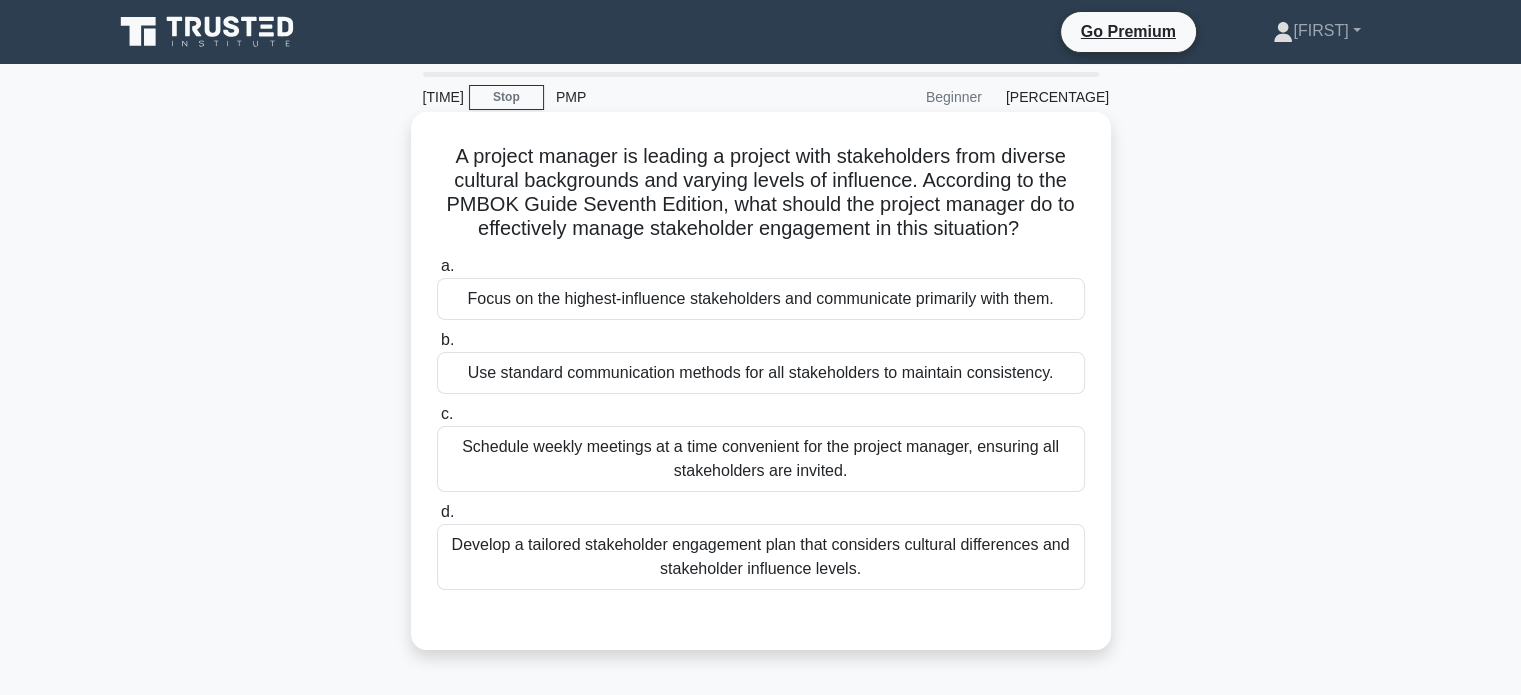click on "Develop a tailored stakeholder engagement plan that considers cultural differences and stakeholder influence levels." at bounding box center [761, 557] 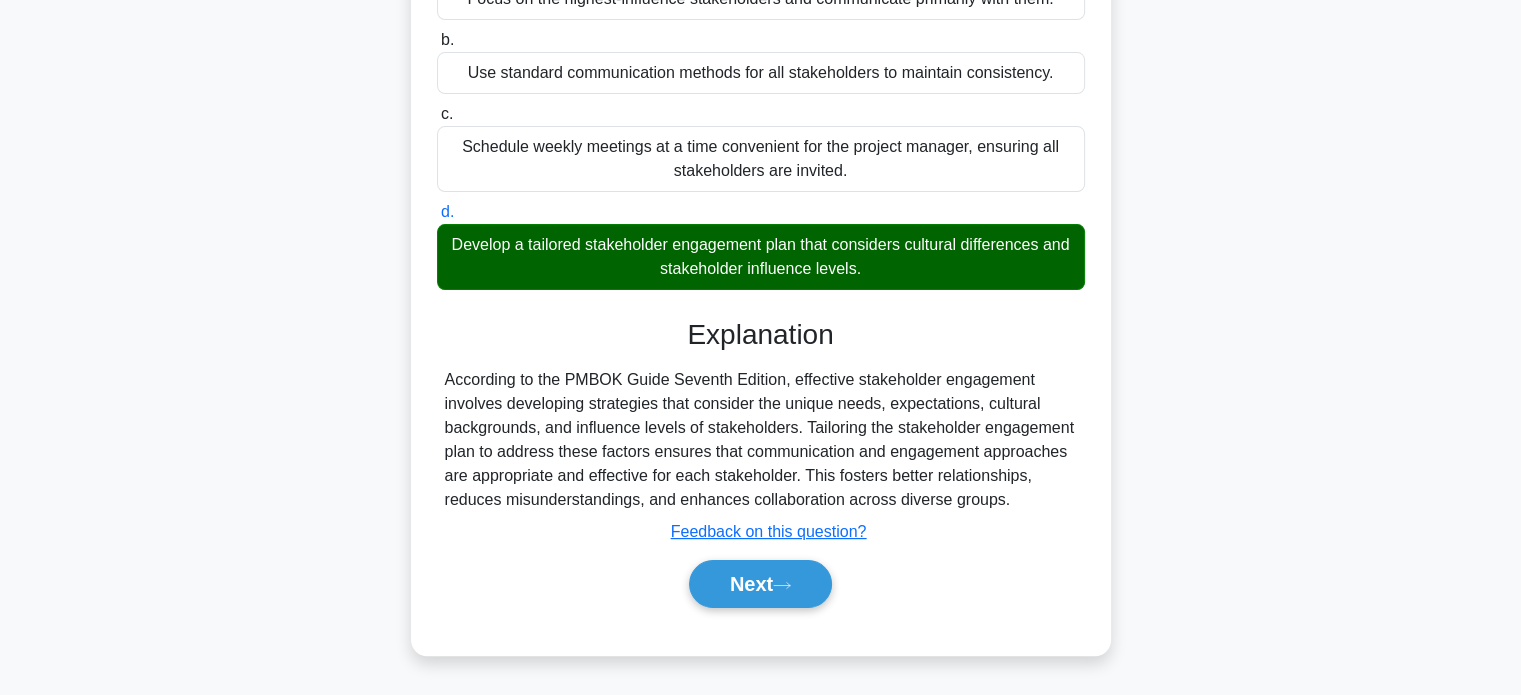 scroll, scrollTop: 385, scrollLeft: 0, axis: vertical 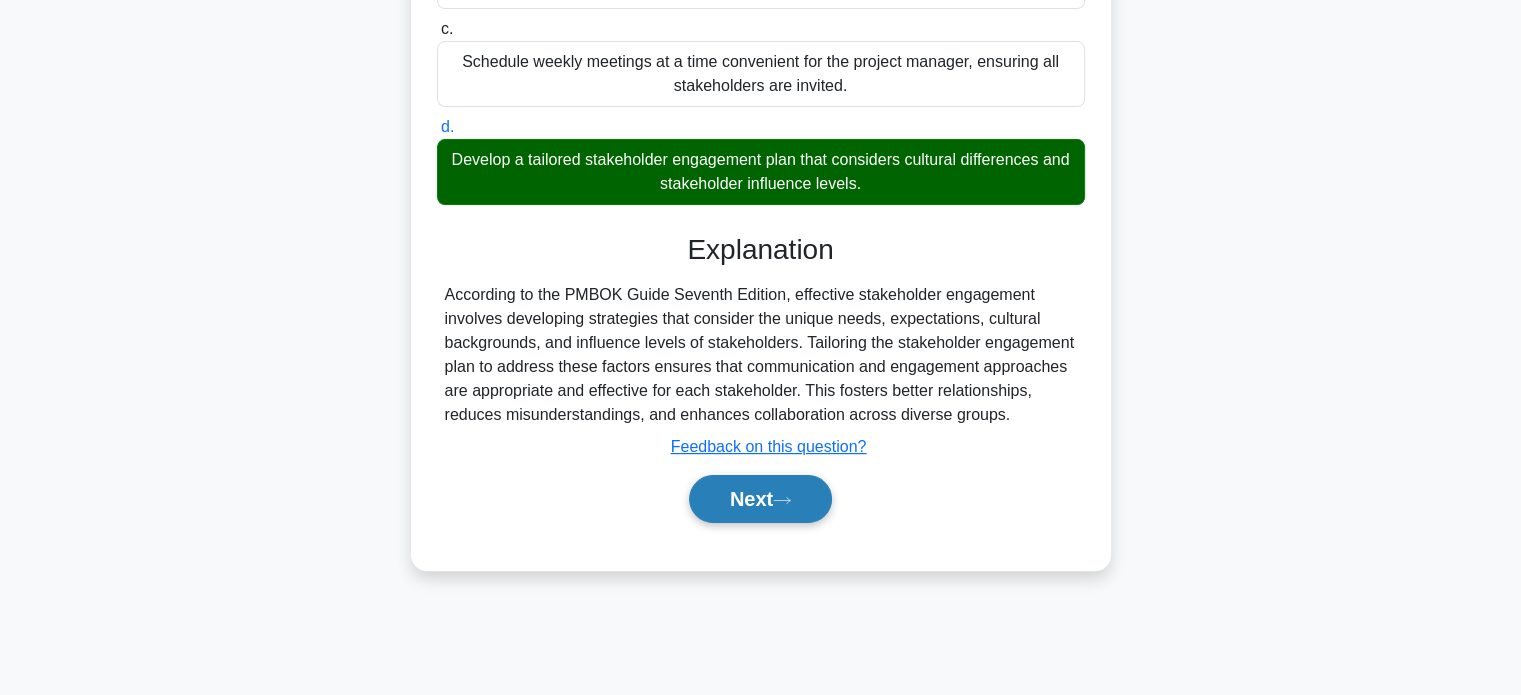click on "Next" at bounding box center [760, 499] 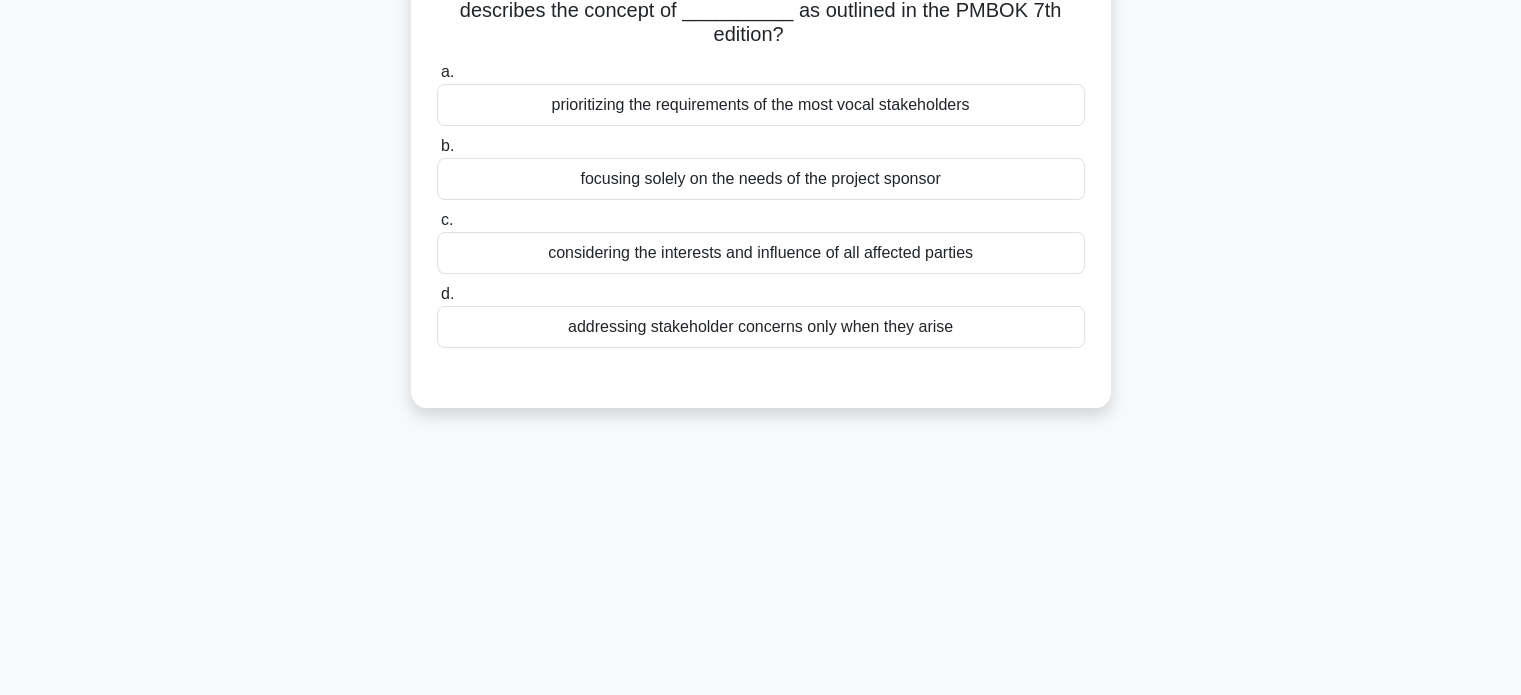 scroll, scrollTop: 0, scrollLeft: 0, axis: both 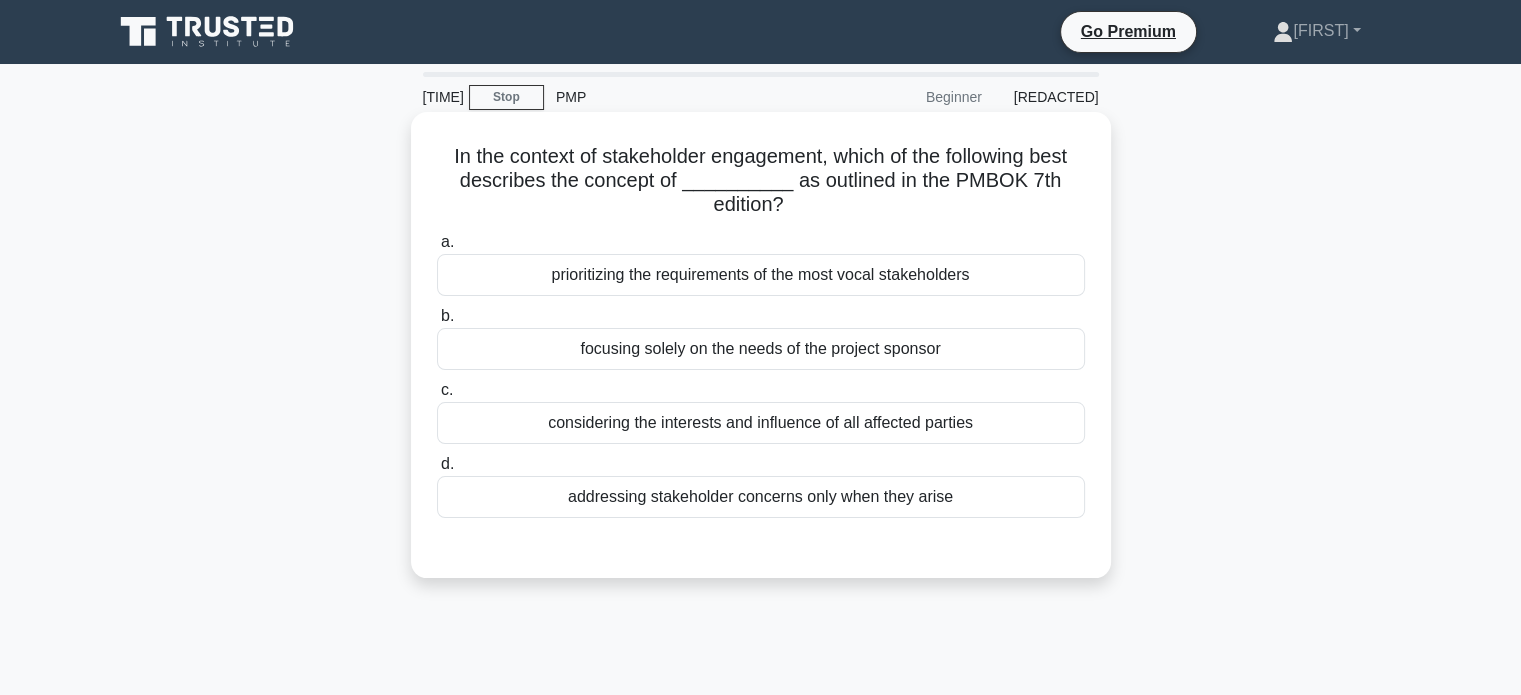 click on "considering the interests and influence of all affected parties" at bounding box center [761, 423] 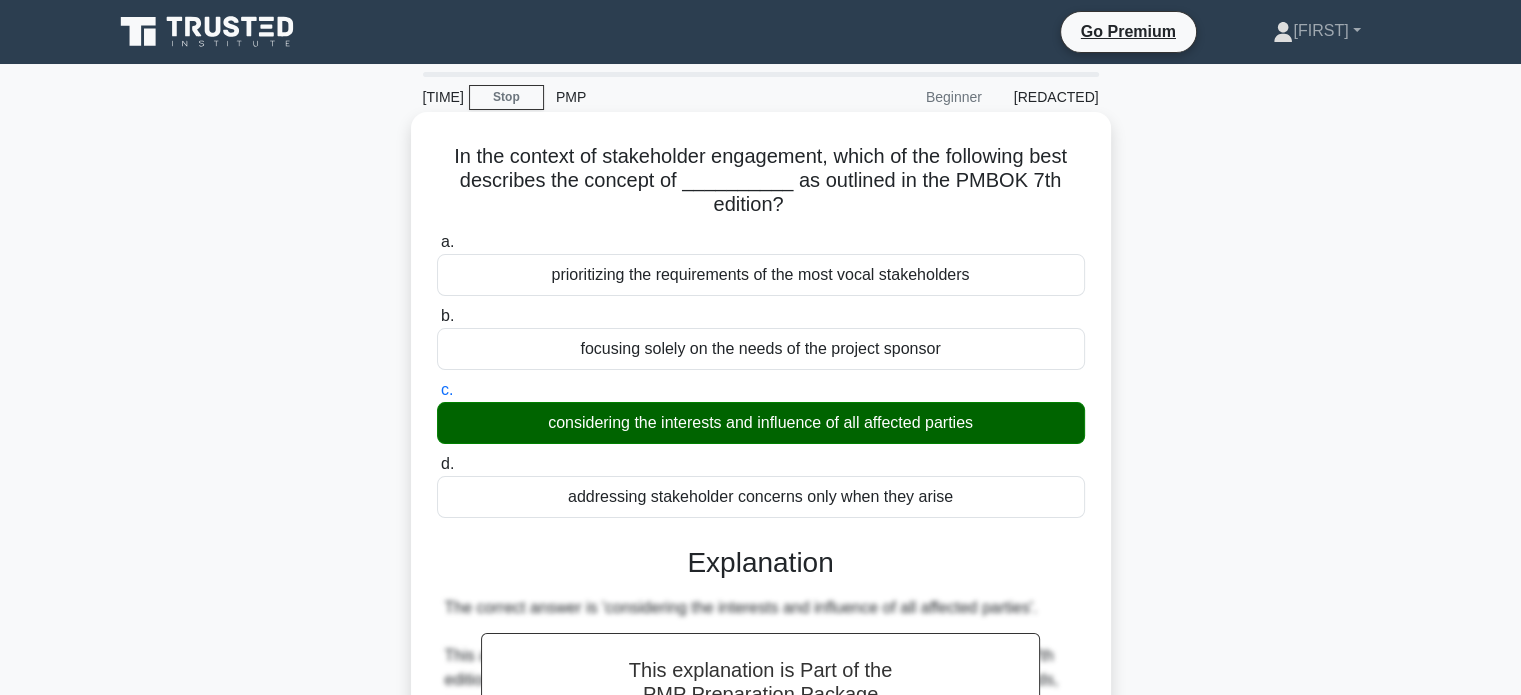 scroll, scrollTop: 385, scrollLeft: 0, axis: vertical 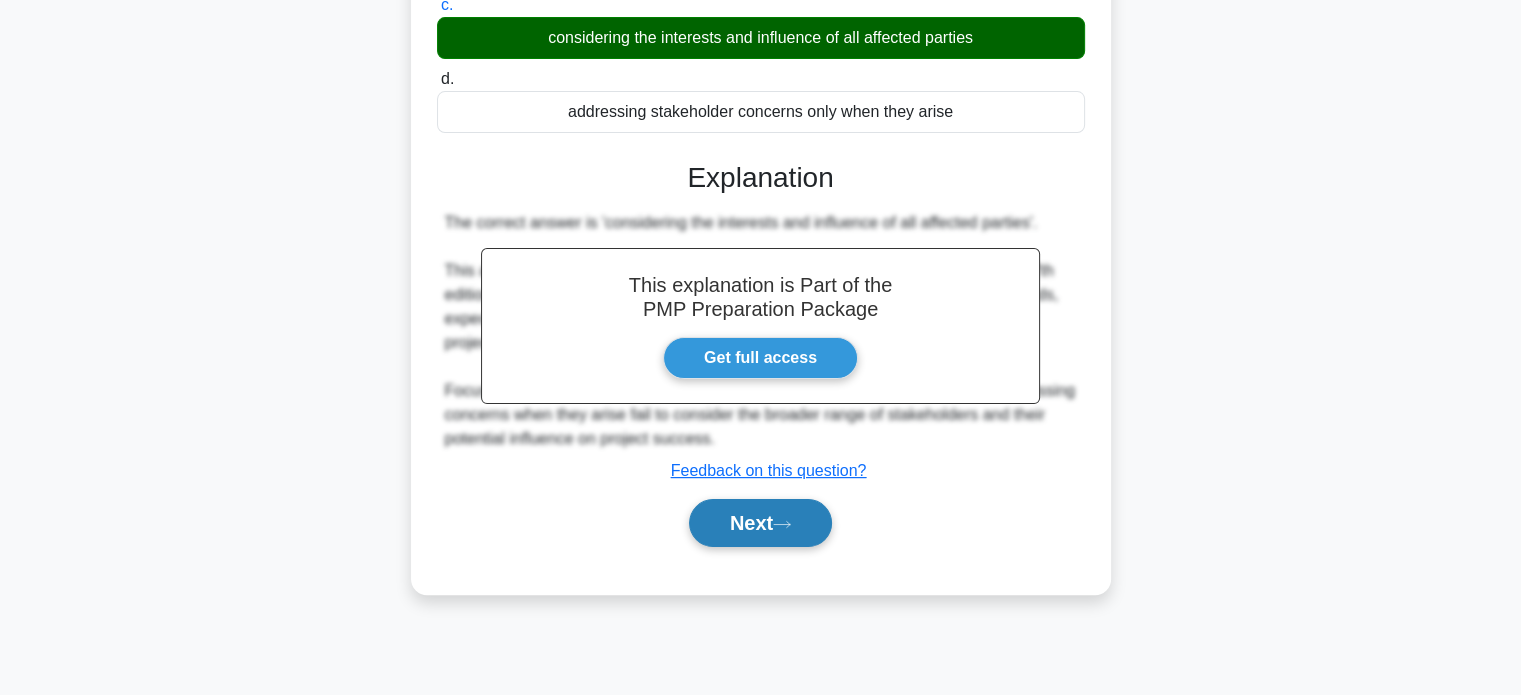 click on "Next" at bounding box center [760, 523] 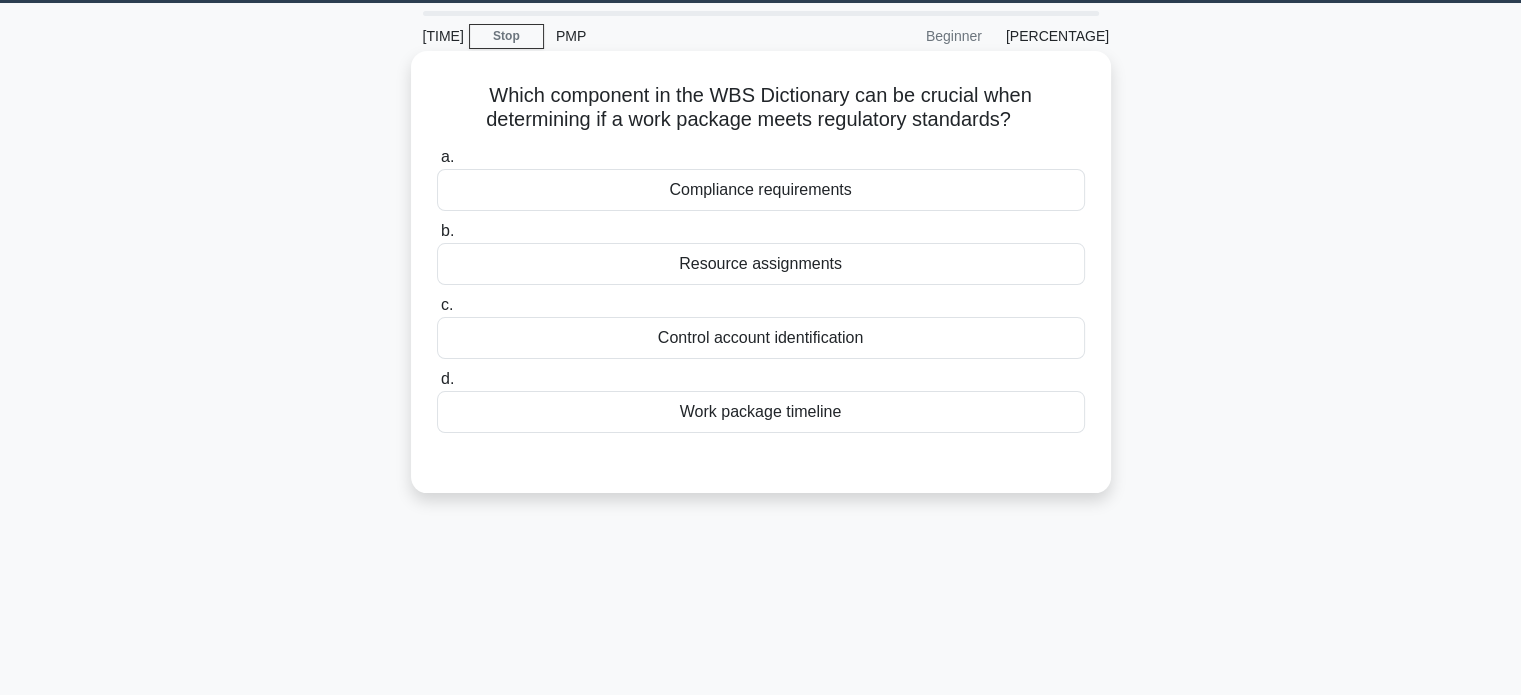 scroll, scrollTop: 0, scrollLeft: 0, axis: both 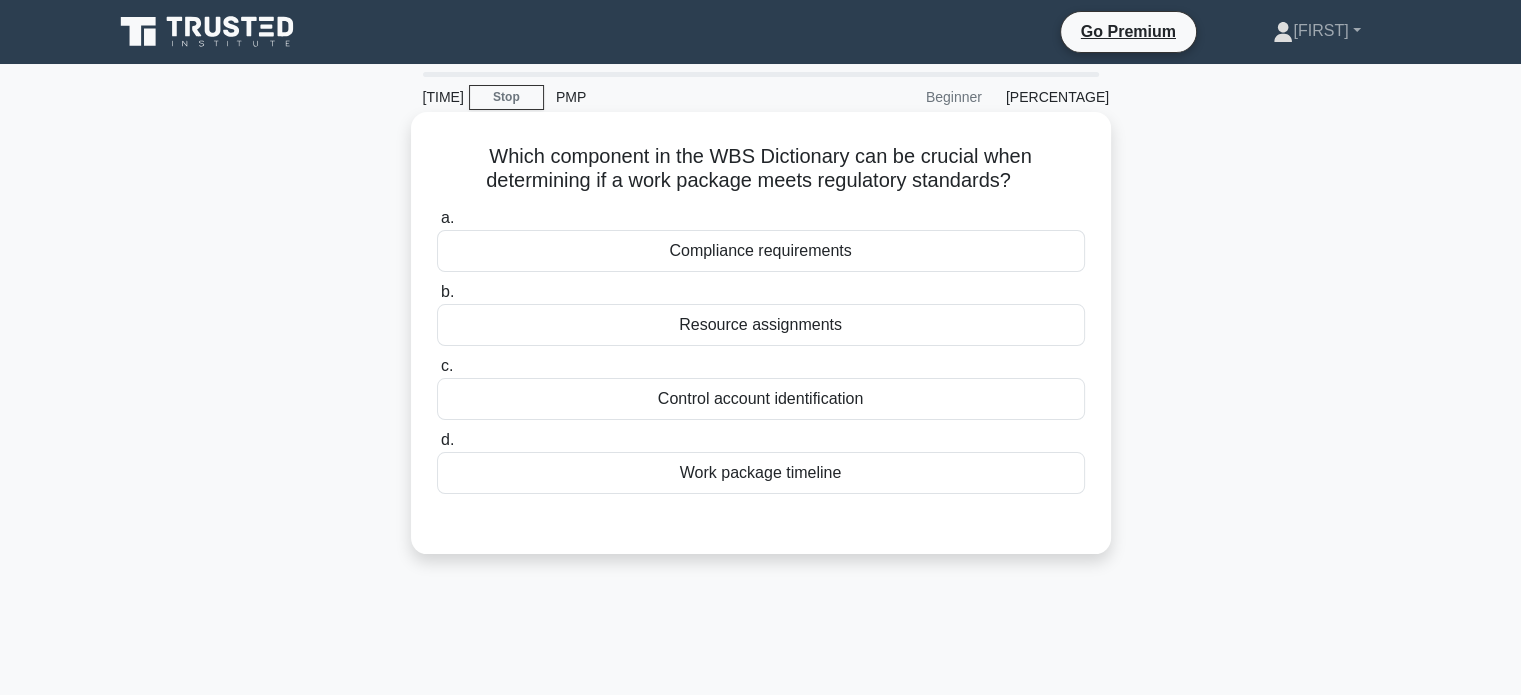 click on "Work package timeline" at bounding box center [761, 473] 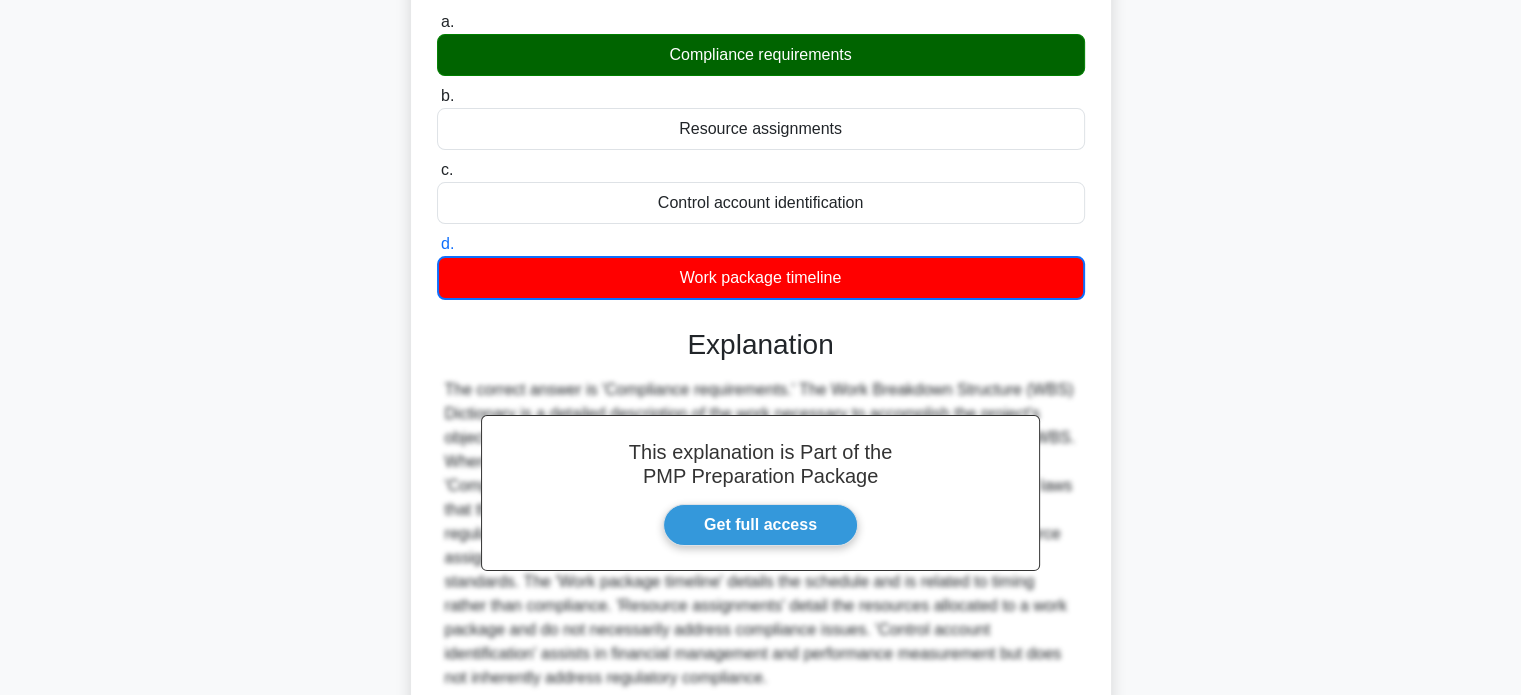 scroll, scrollTop: 385, scrollLeft: 0, axis: vertical 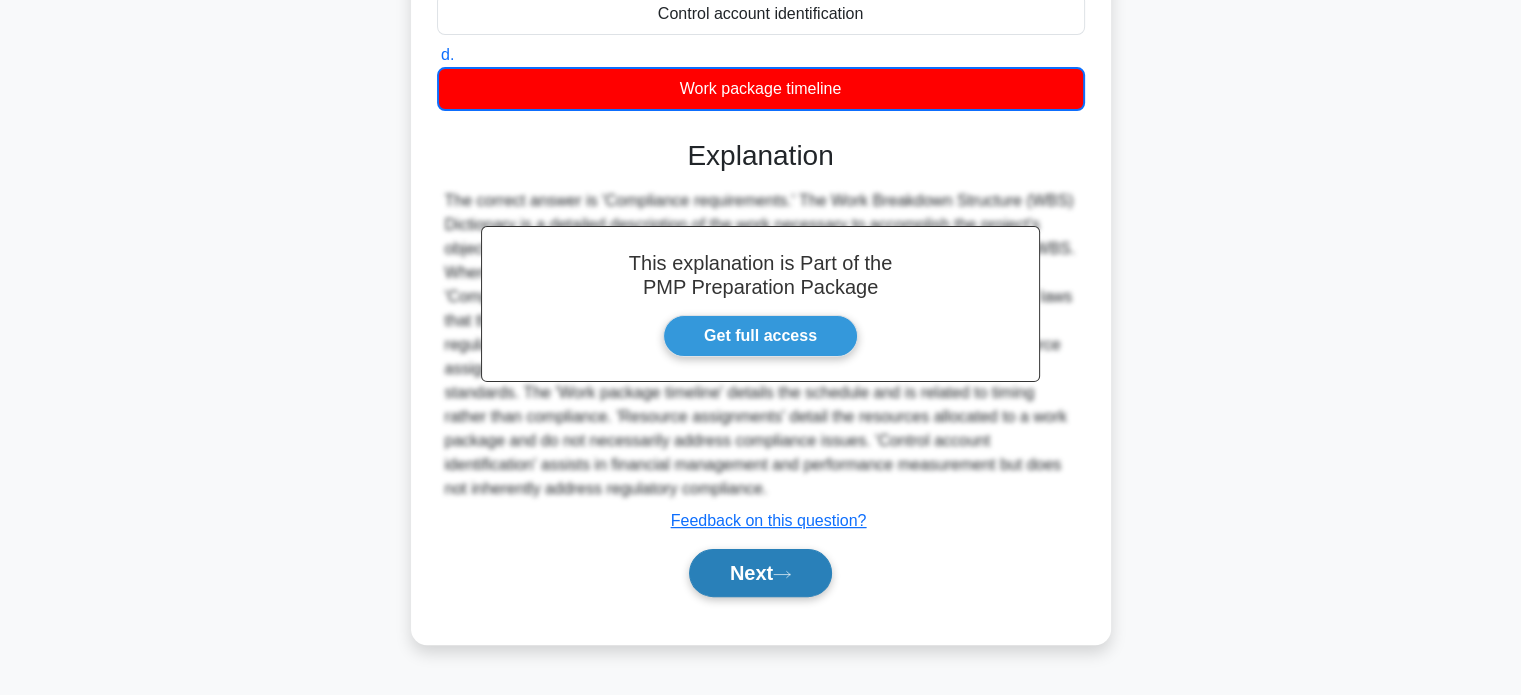 click on "Next" at bounding box center [760, 573] 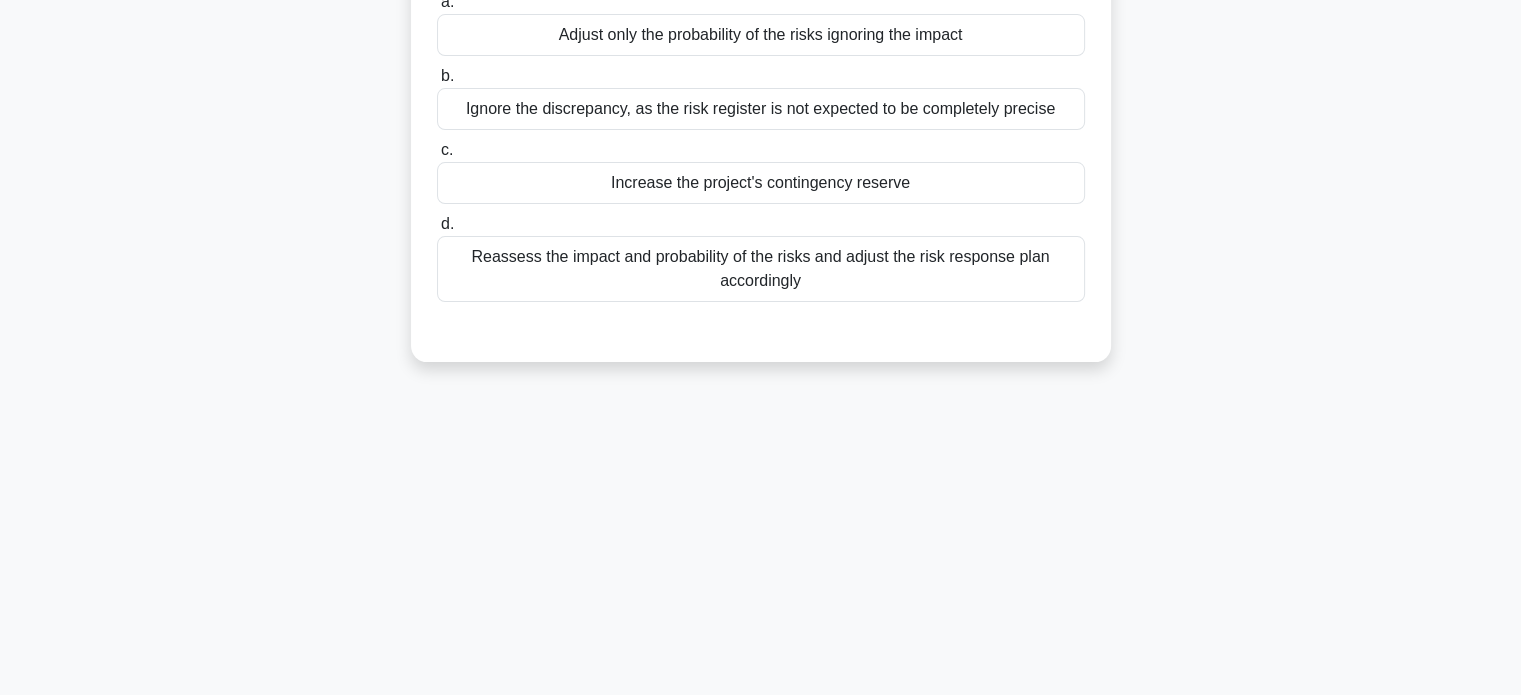 scroll, scrollTop: 0, scrollLeft: 0, axis: both 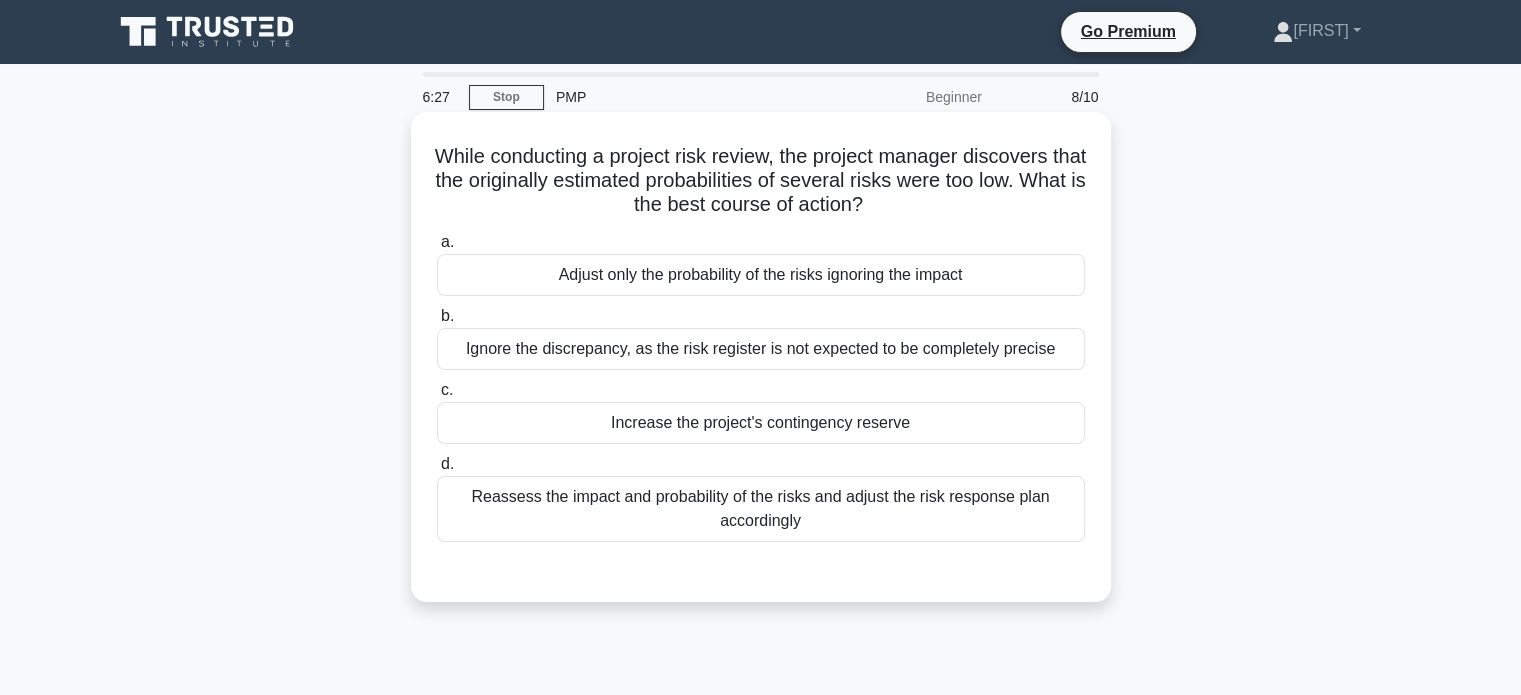 click on "Reassess the impact and probability of the risks and adjust the risk response plan accordingly" at bounding box center (761, 509) 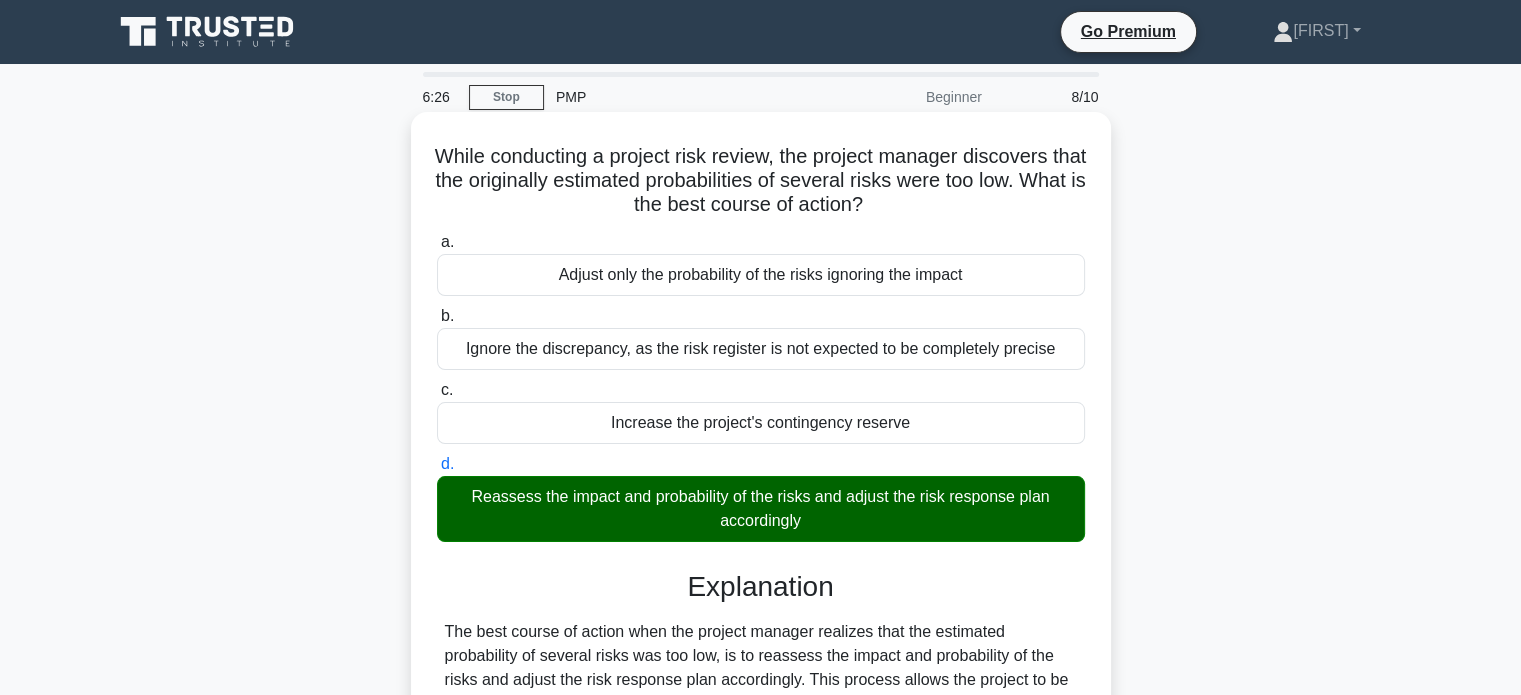 scroll, scrollTop: 385, scrollLeft: 0, axis: vertical 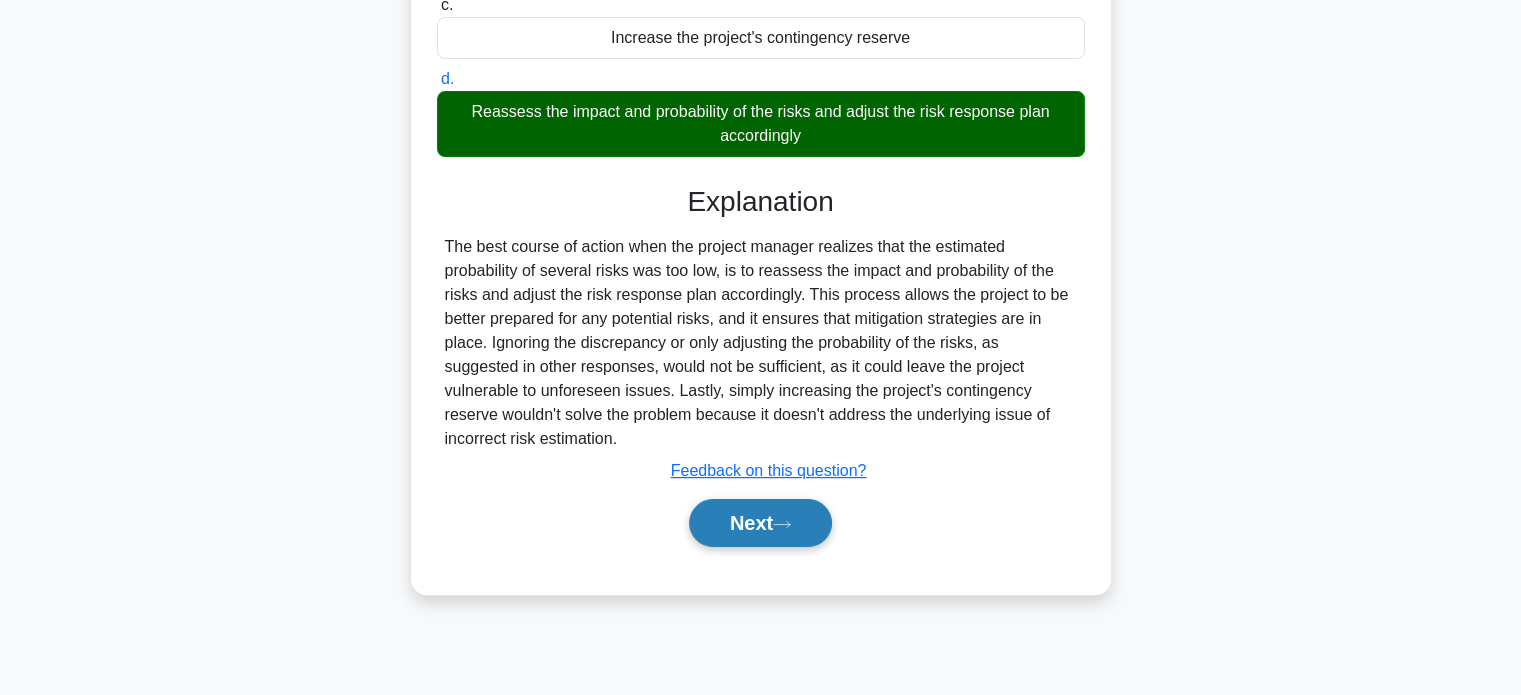 click on "Next" at bounding box center [760, 523] 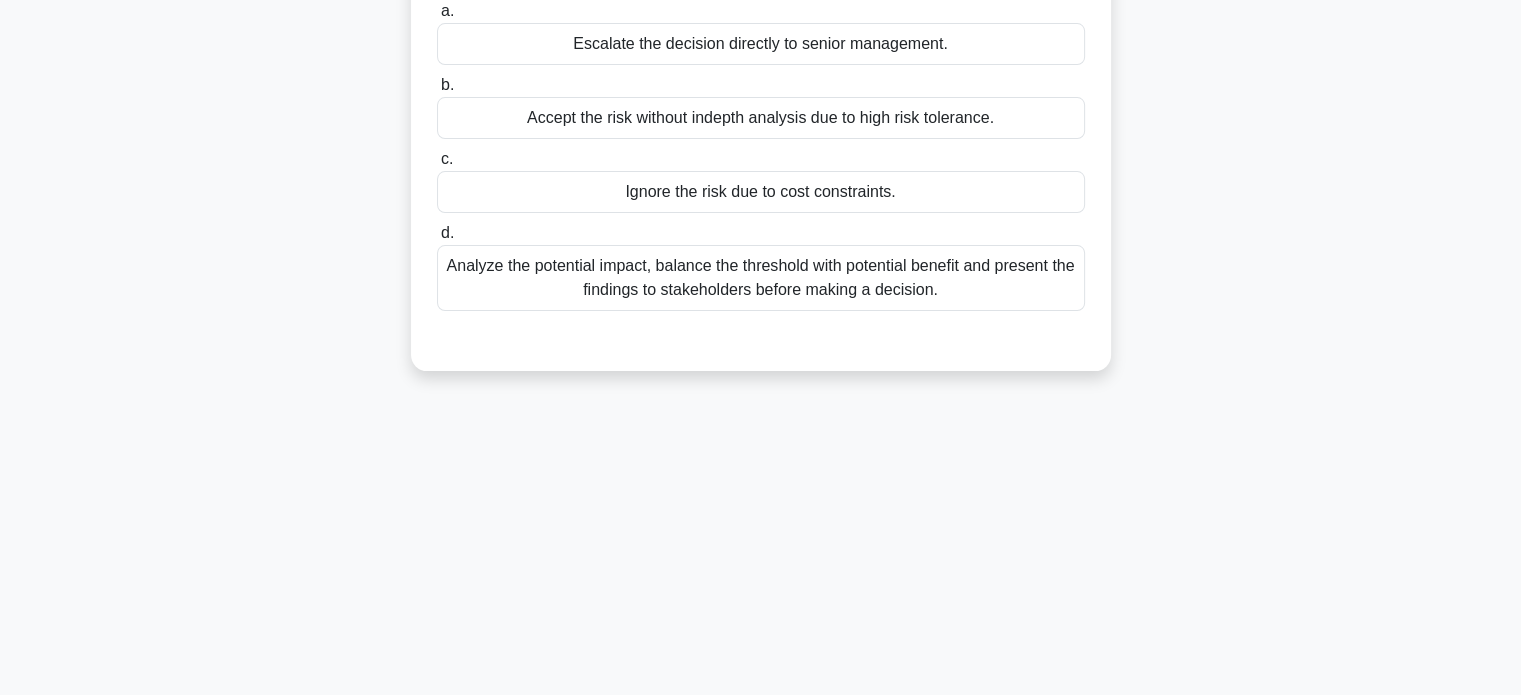 scroll, scrollTop: 0, scrollLeft: 0, axis: both 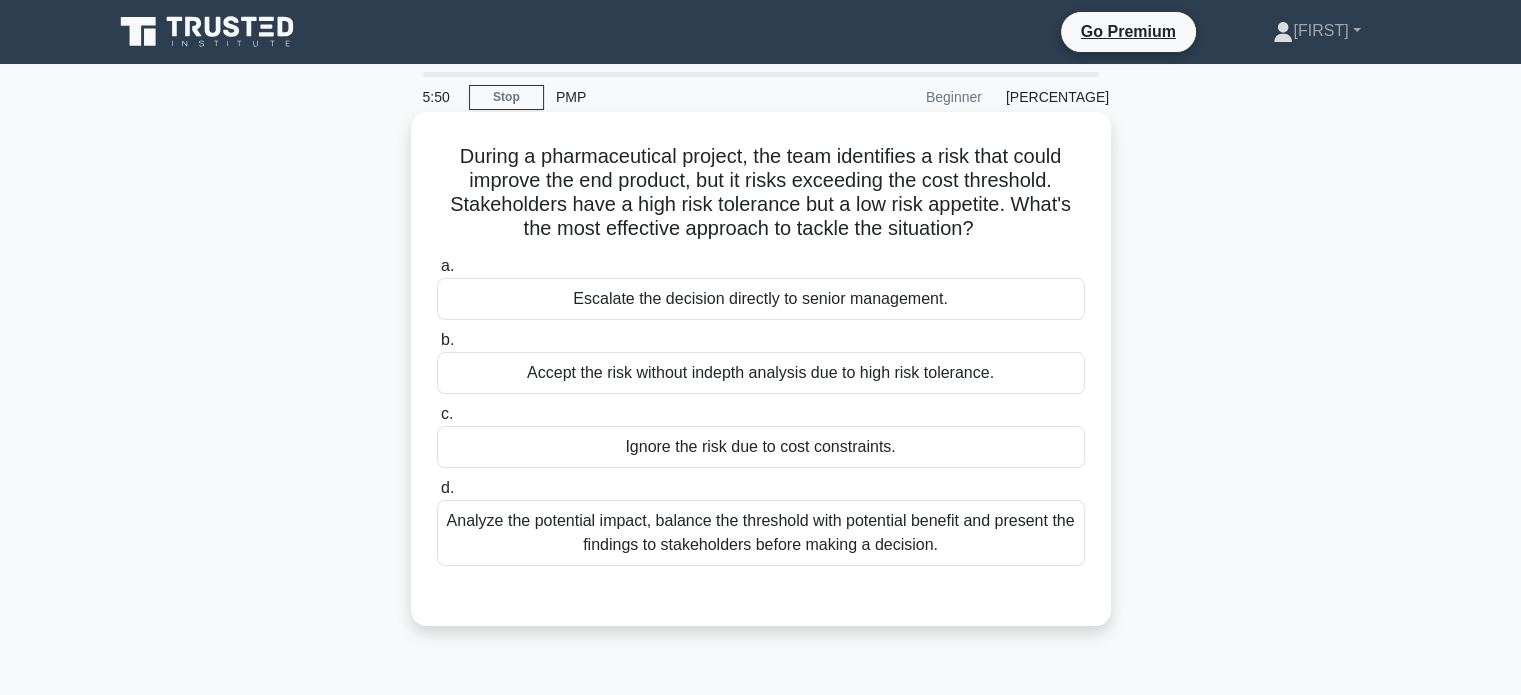 click on "Analyze the potential impact, balance the threshold with potential benefit and present the findings to stakeholders before making a decision." at bounding box center (761, 533) 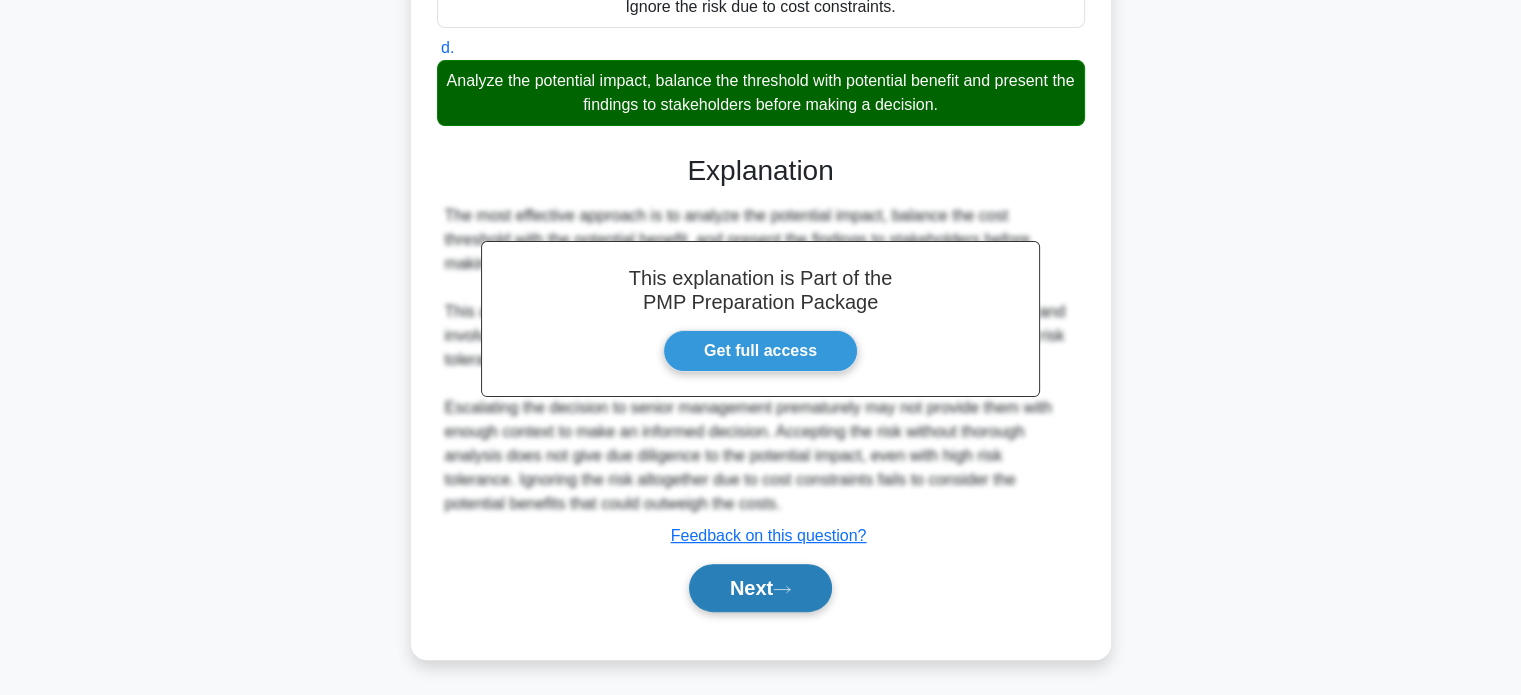 click on "Next" at bounding box center (760, 588) 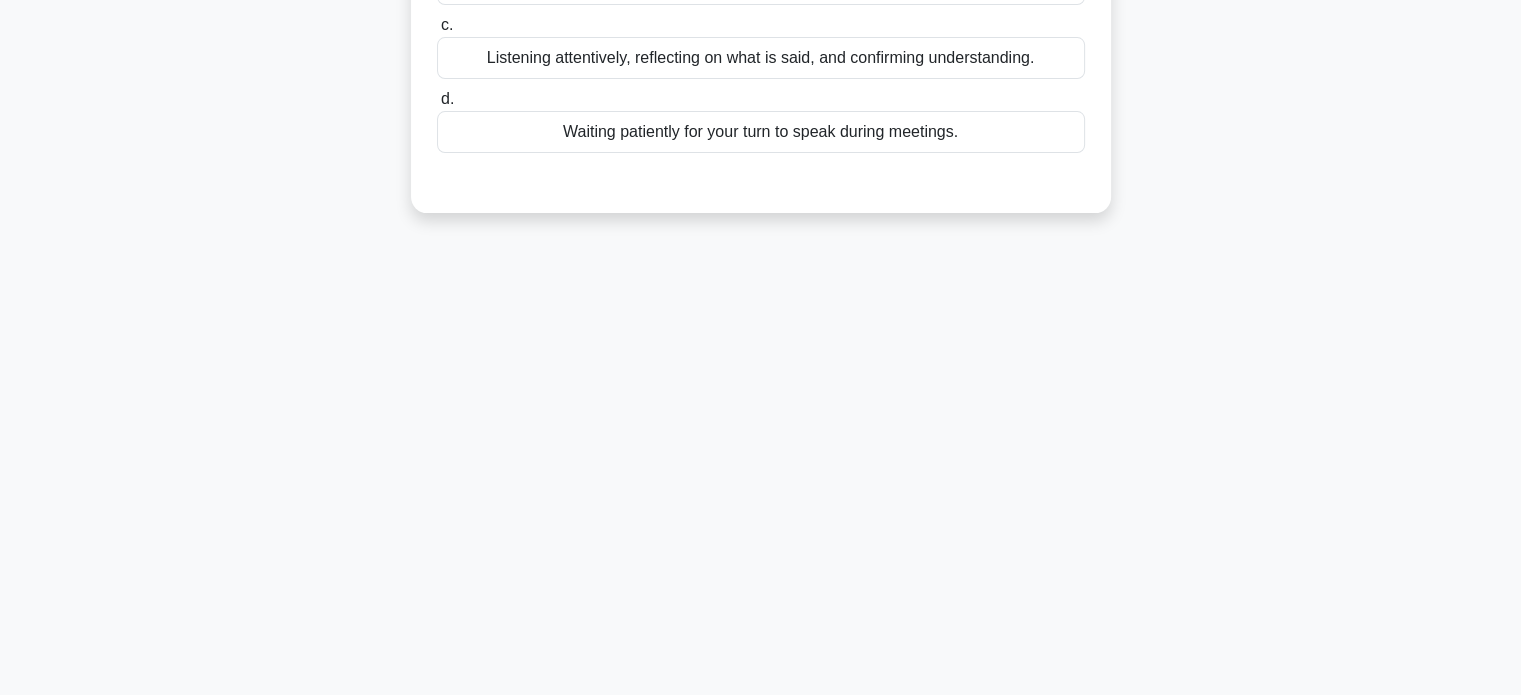 scroll, scrollTop: 0, scrollLeft: 0, axis: both 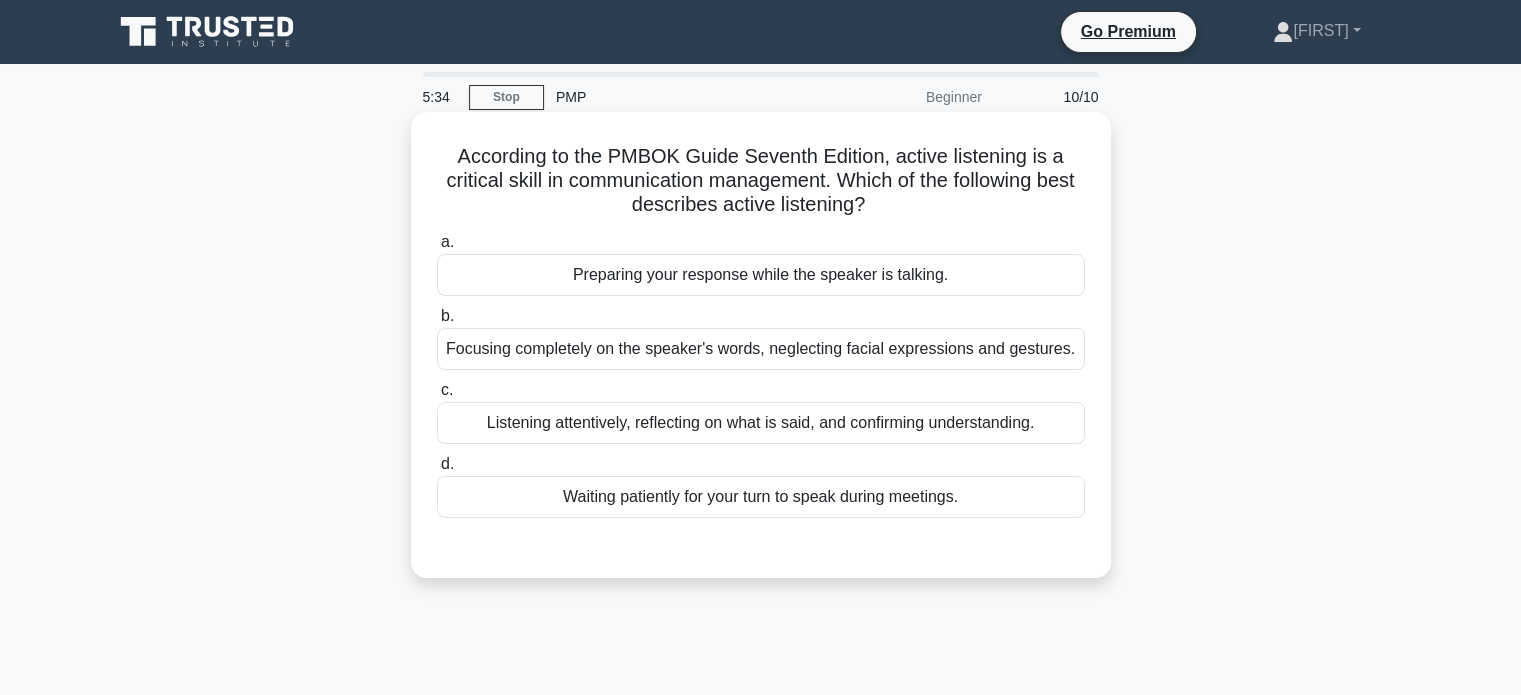 click on "Listening attentively, reflecting on what is said, and confirming understanding." at bounding box center (761, 423) 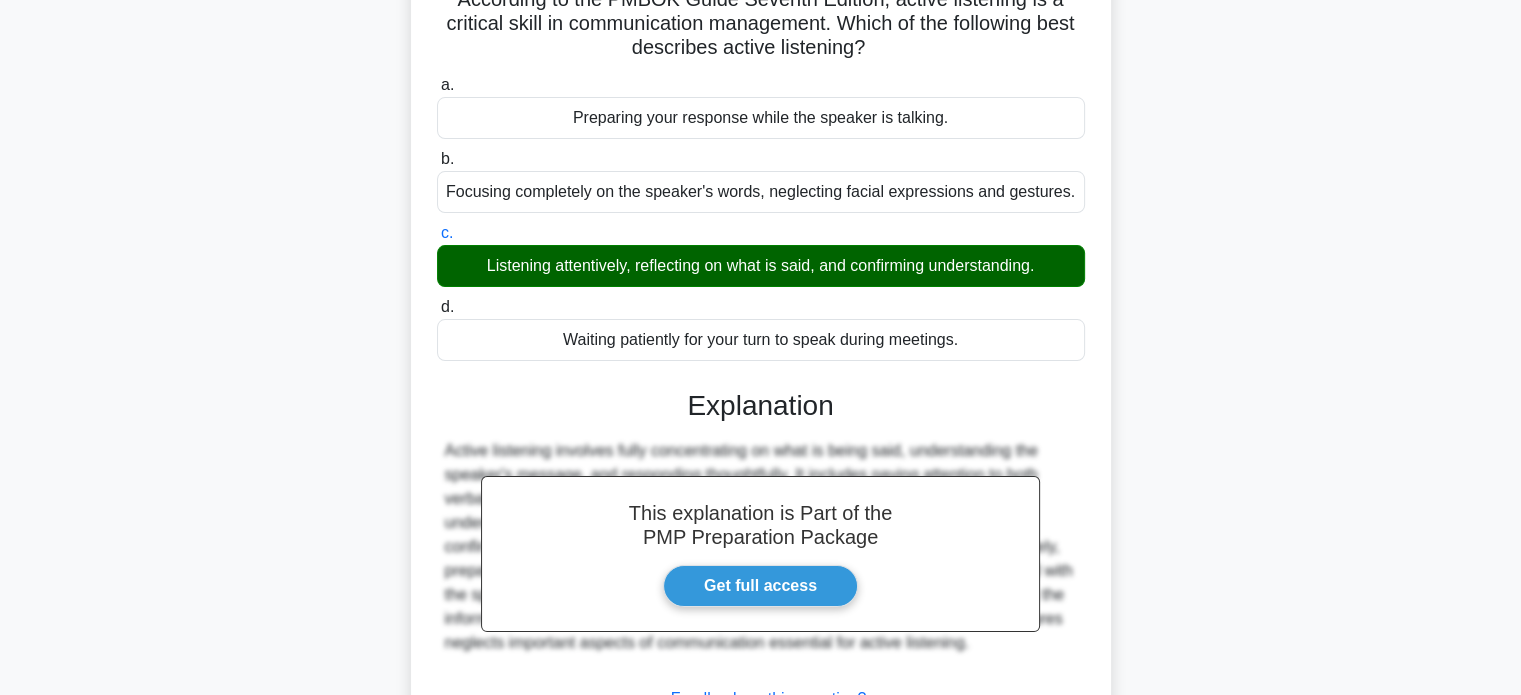 scroll, scrollTop: 385, scrollLeft: 0, axis: vertical 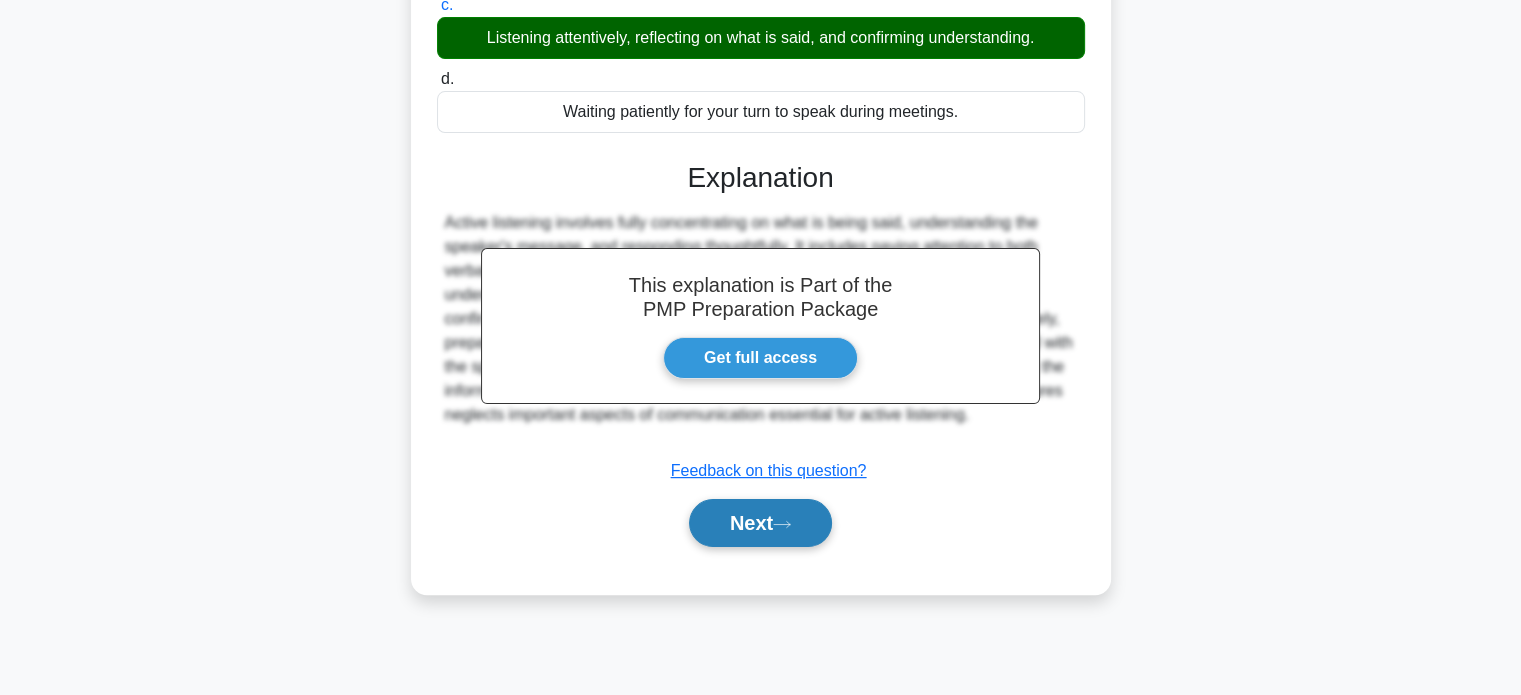 click on "Next" at bounding box center (760, 523) 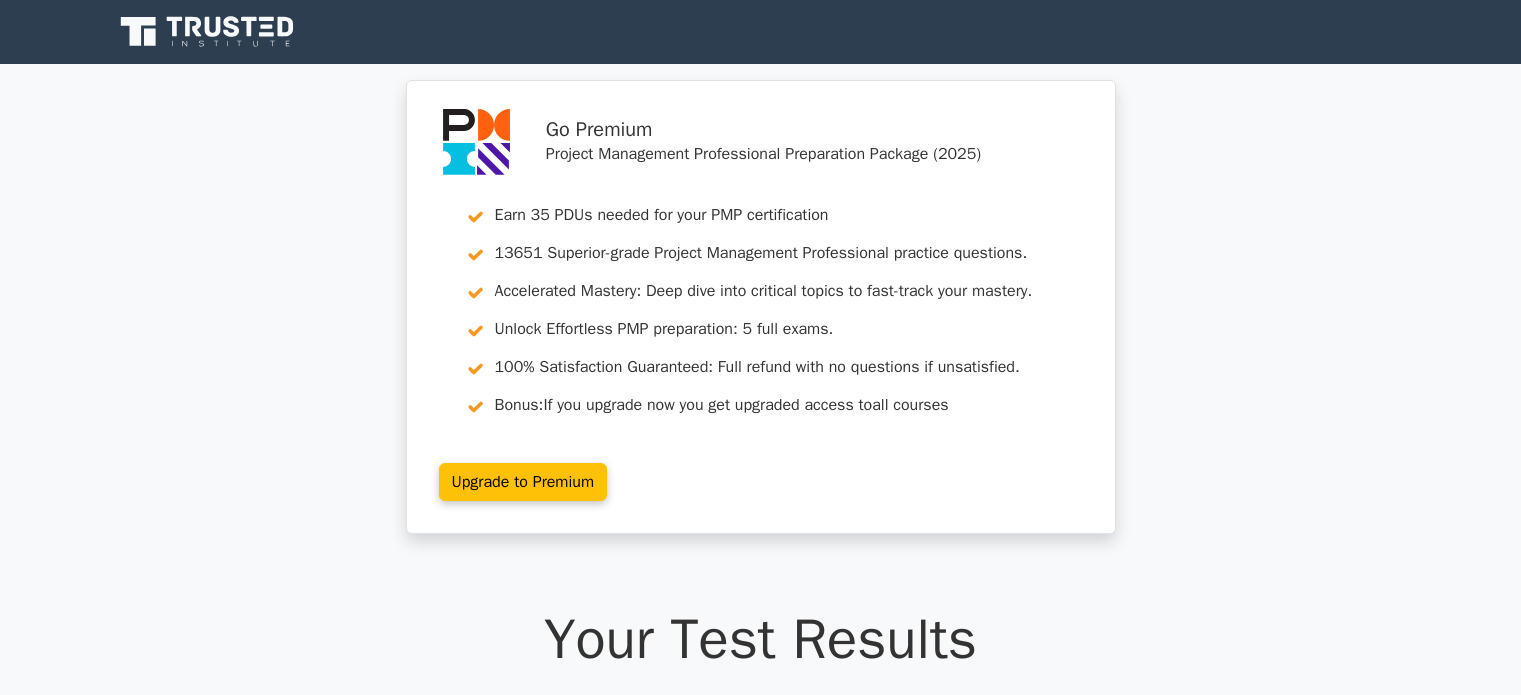 scroll, scrollTop: 0, scrollLeft: 0, axis: both 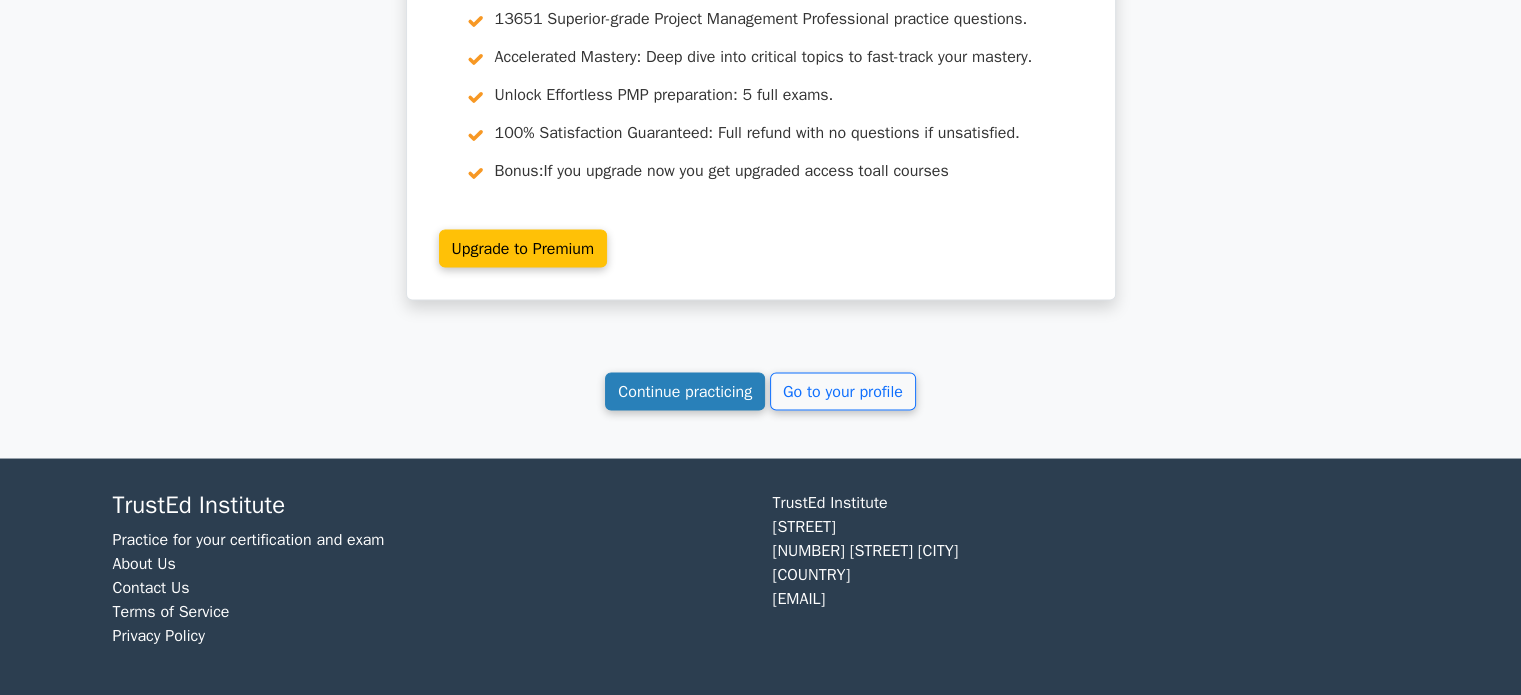 click on "Continue practicing" at bounding box center [685, 391] 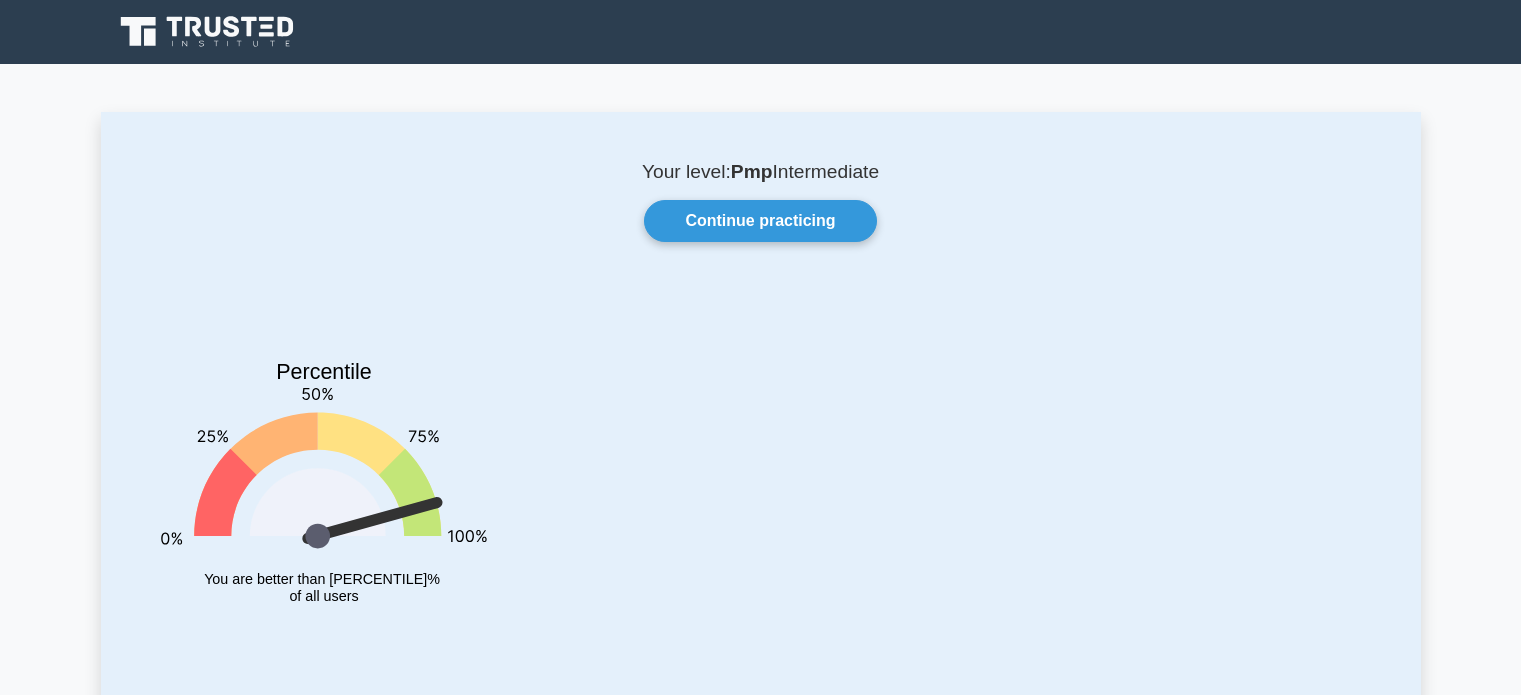 scroll, scrollTop: 0, scrollLeft: 0, axis: both 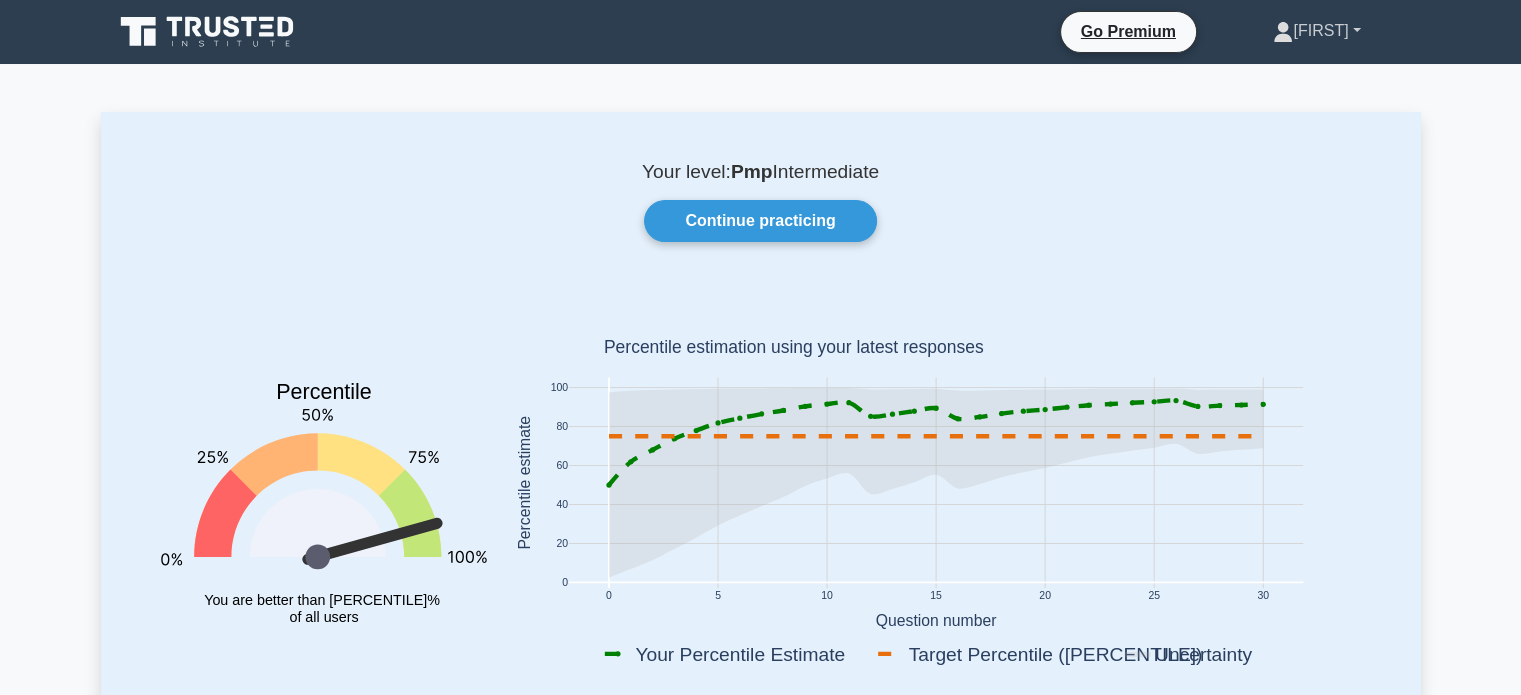 click on "[PERSON]" at bounding box center [1320, 31] 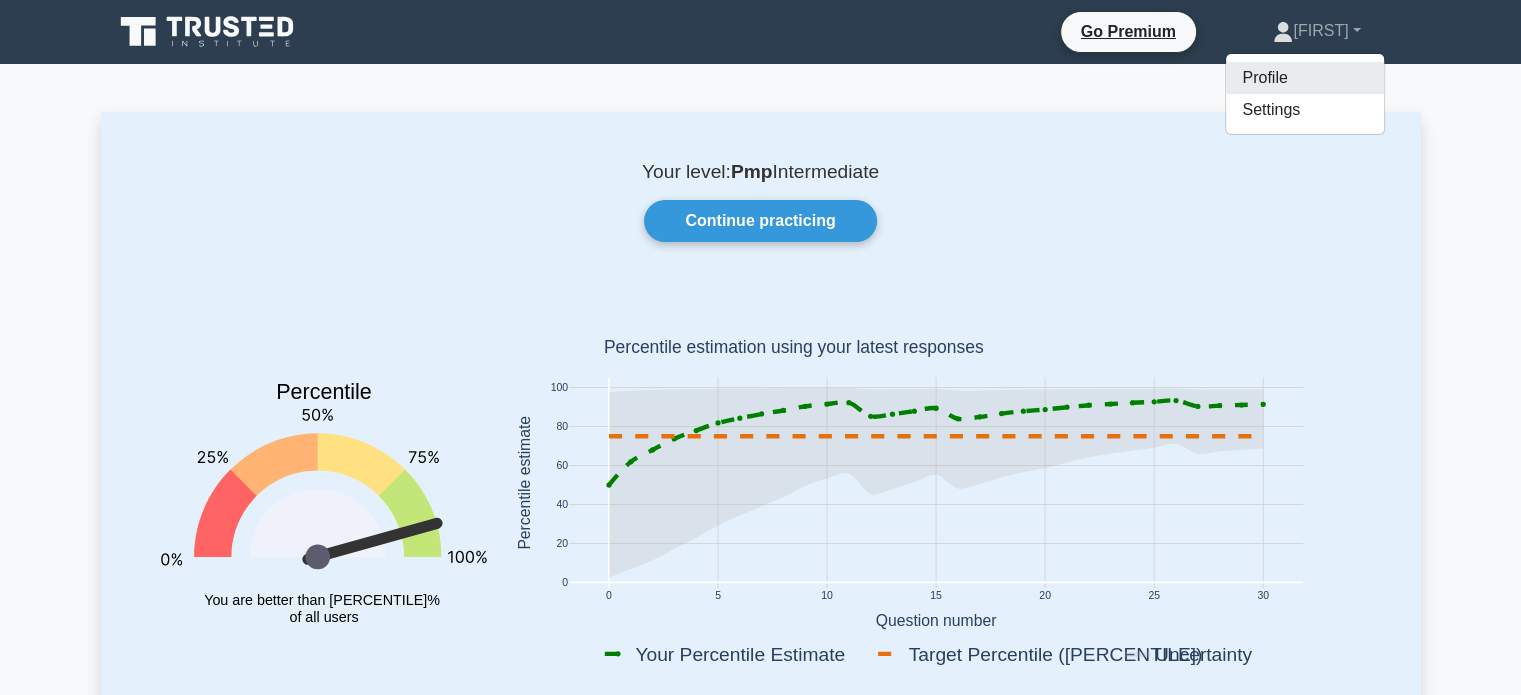 click on "Profile" at bounding box center (1312, 78) 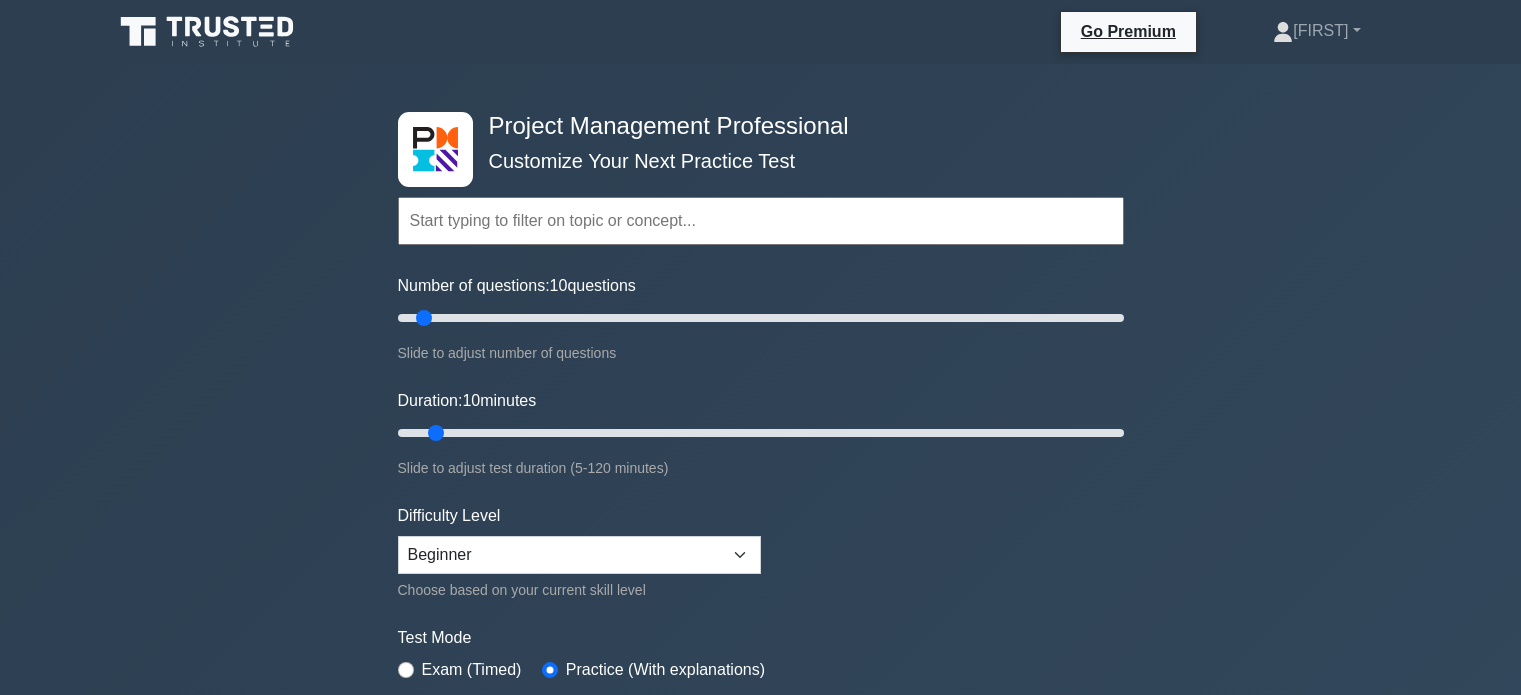 scroll, scrollTop: 0, scrollLeft: 0, axis: both 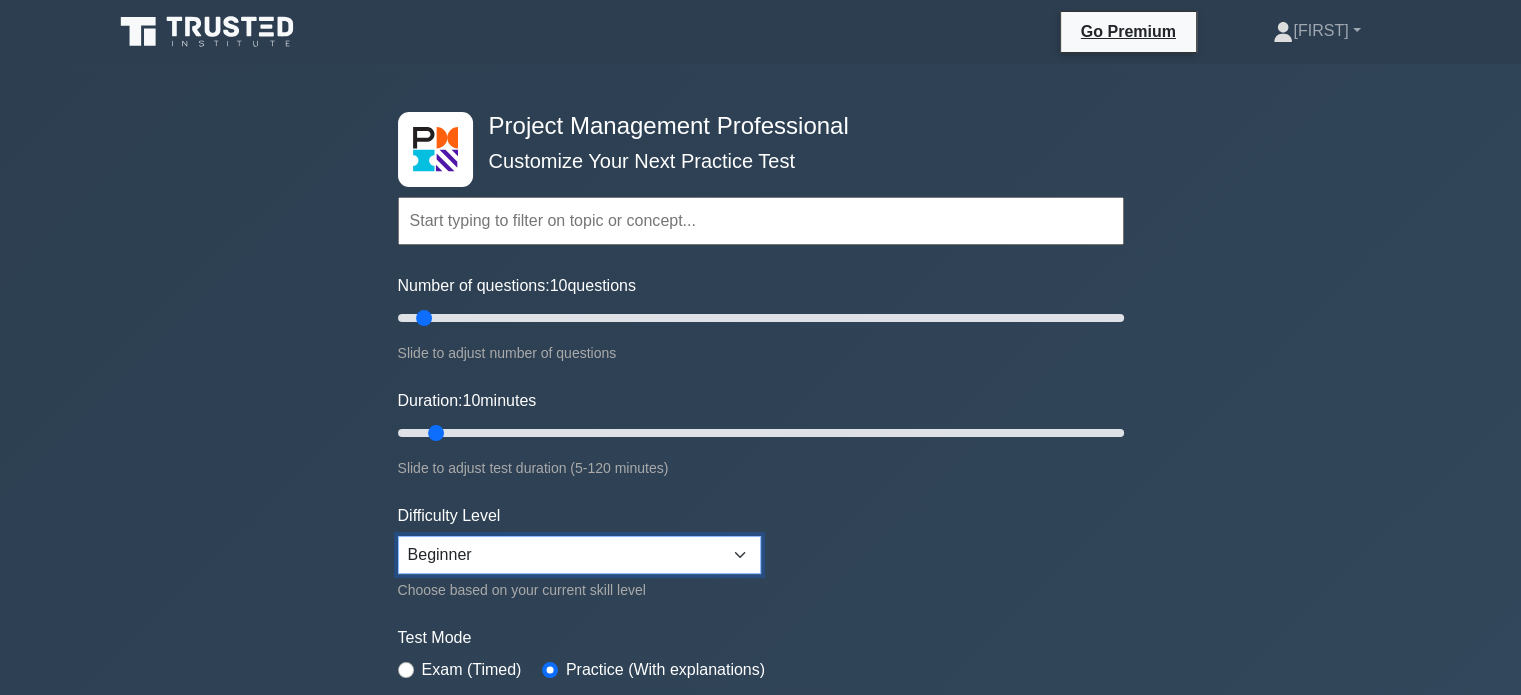 click on "Beginner
Intermediate
Expert" at bounding box center [579, 555] 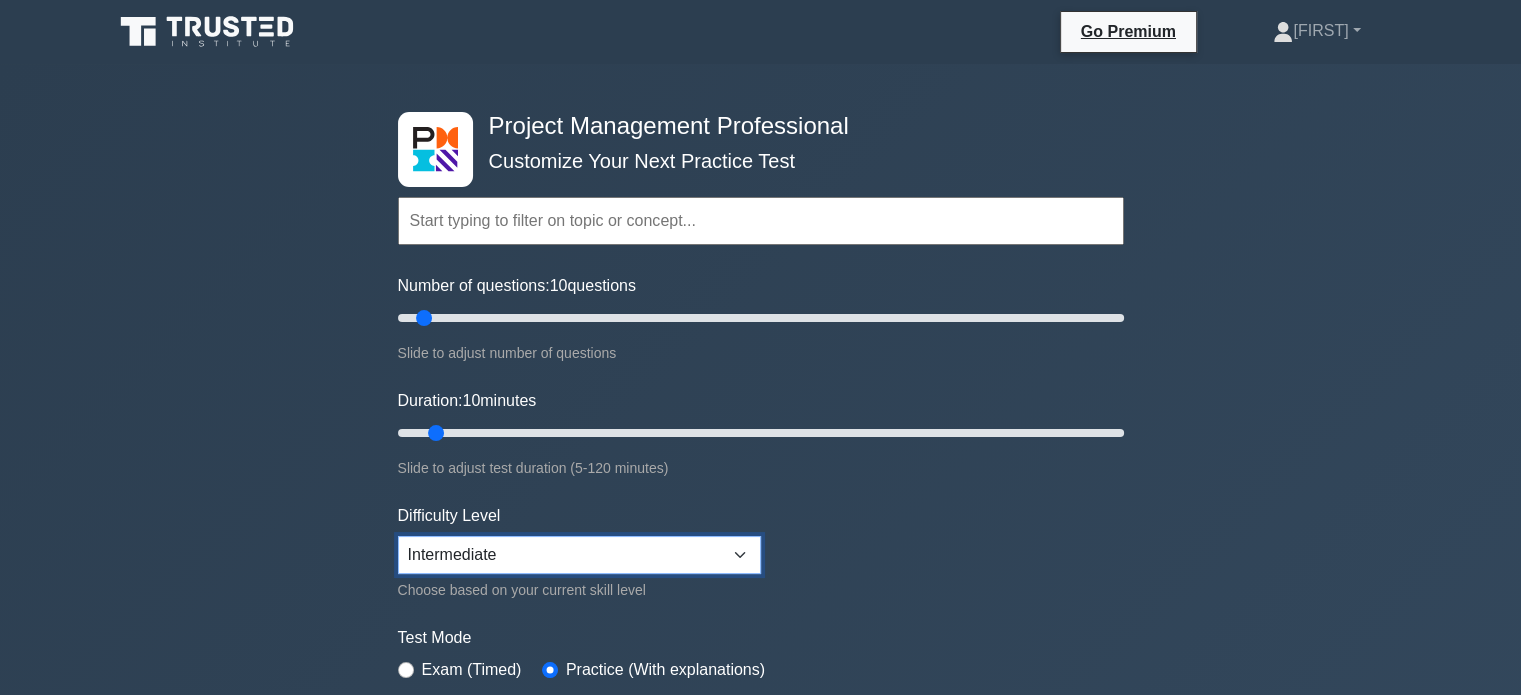 click on "Beginner
Intermediate
Expert" at bounding box center [579, 555] 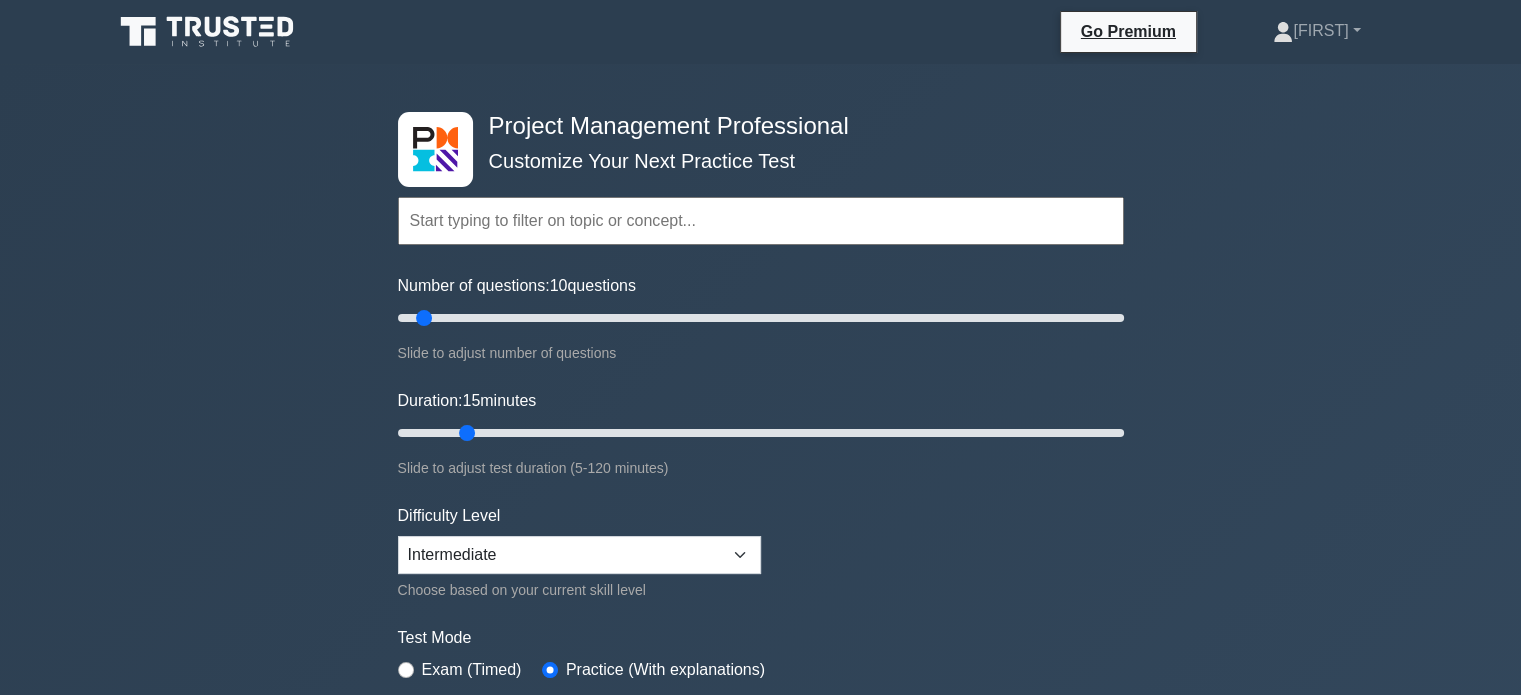 drag, startPoint x: 434, startPoint y: 433, endPoint x: 467, endPoint y: 431, distance: 33.06055 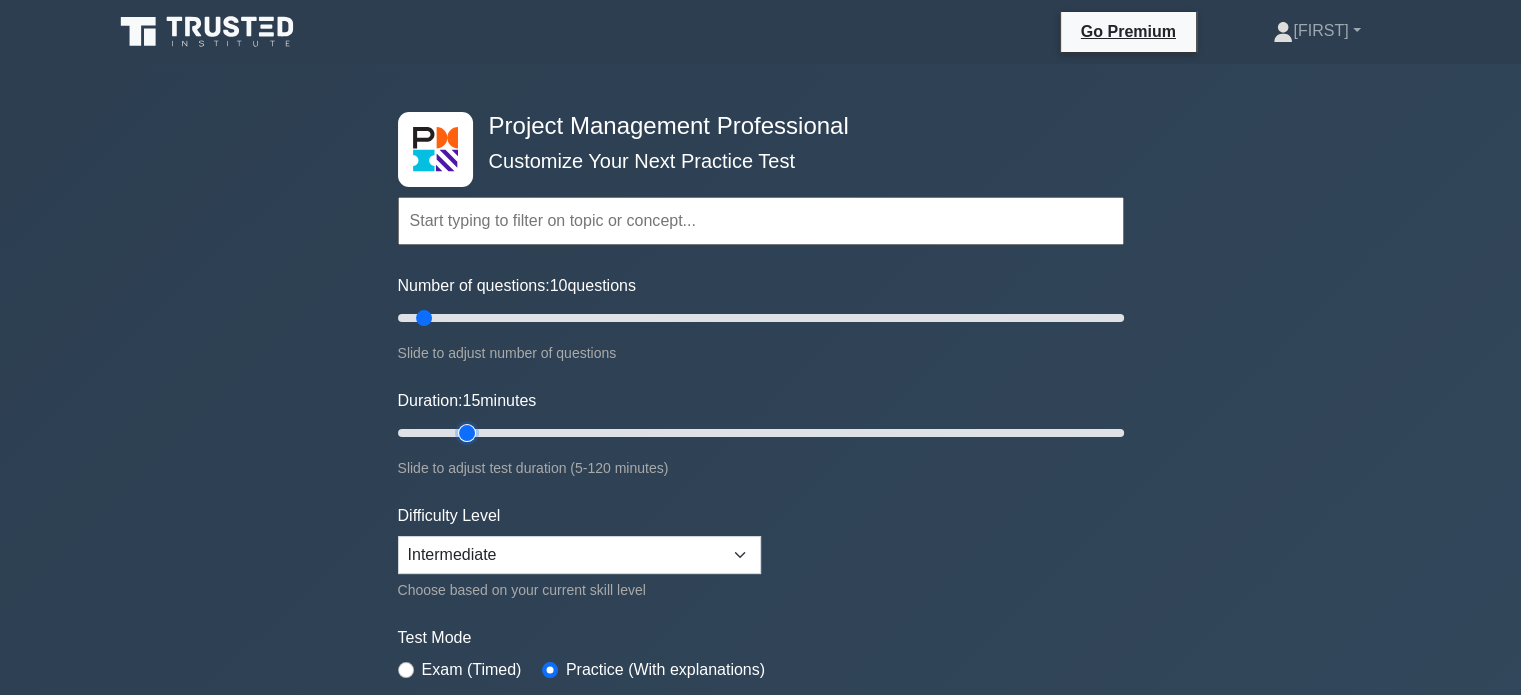 type on "15" 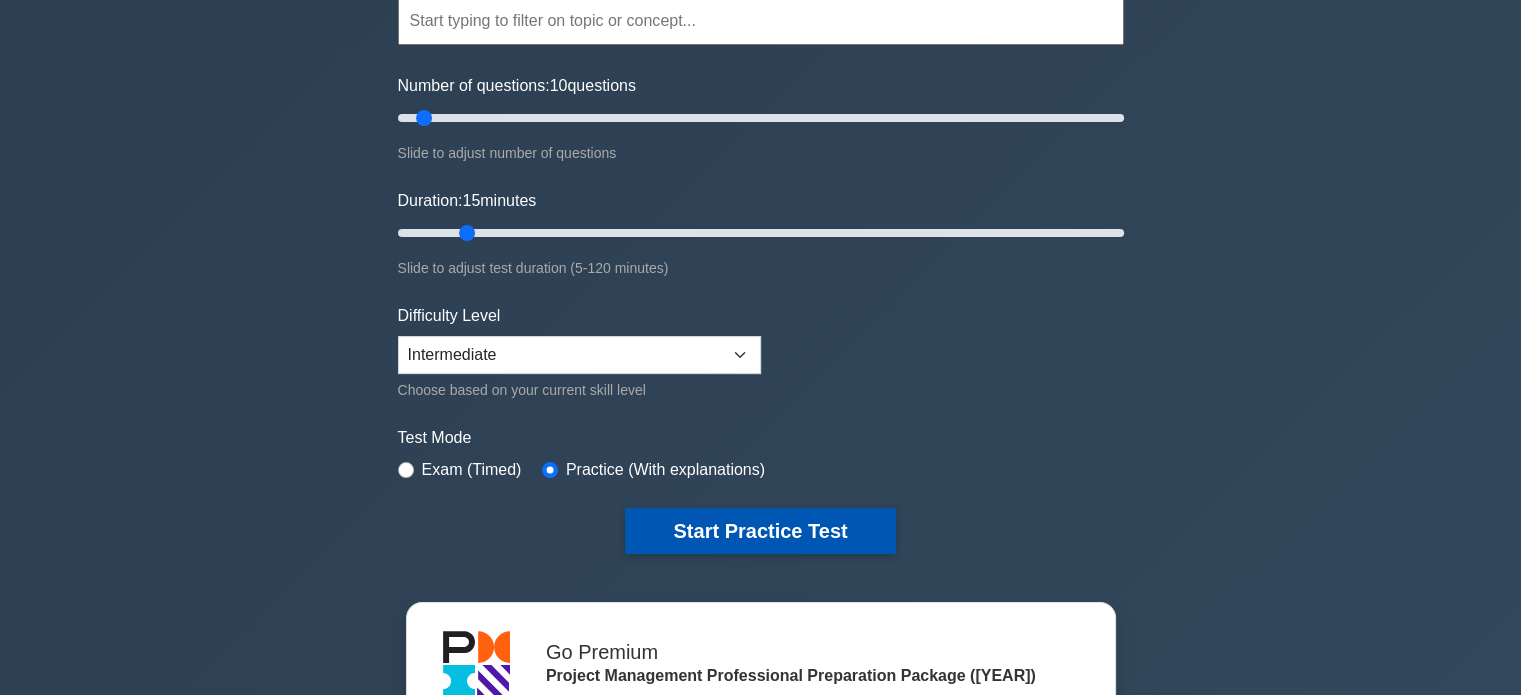 click on "Start Practice Test" at bounding box center [760, 531] 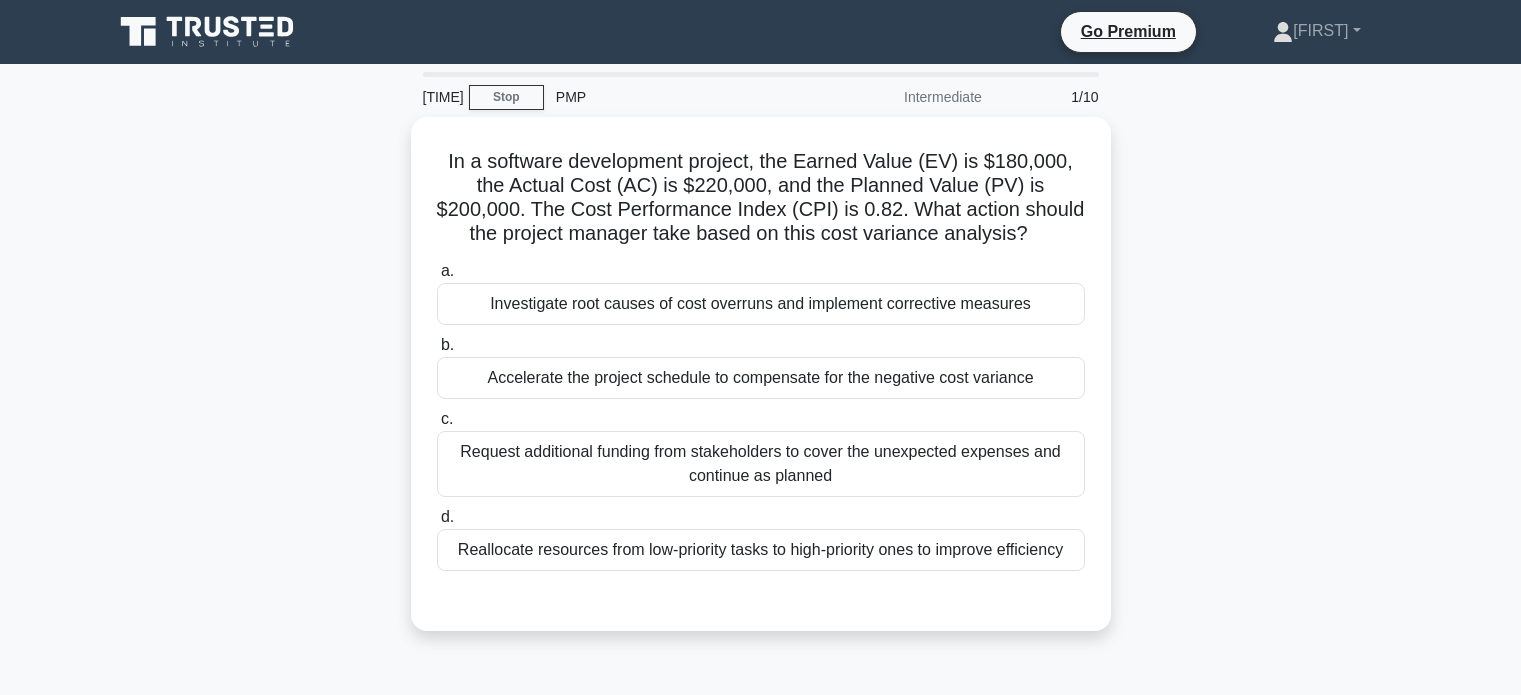 scroll, scrollTop: 0, scrollLeft: 0, axis: both 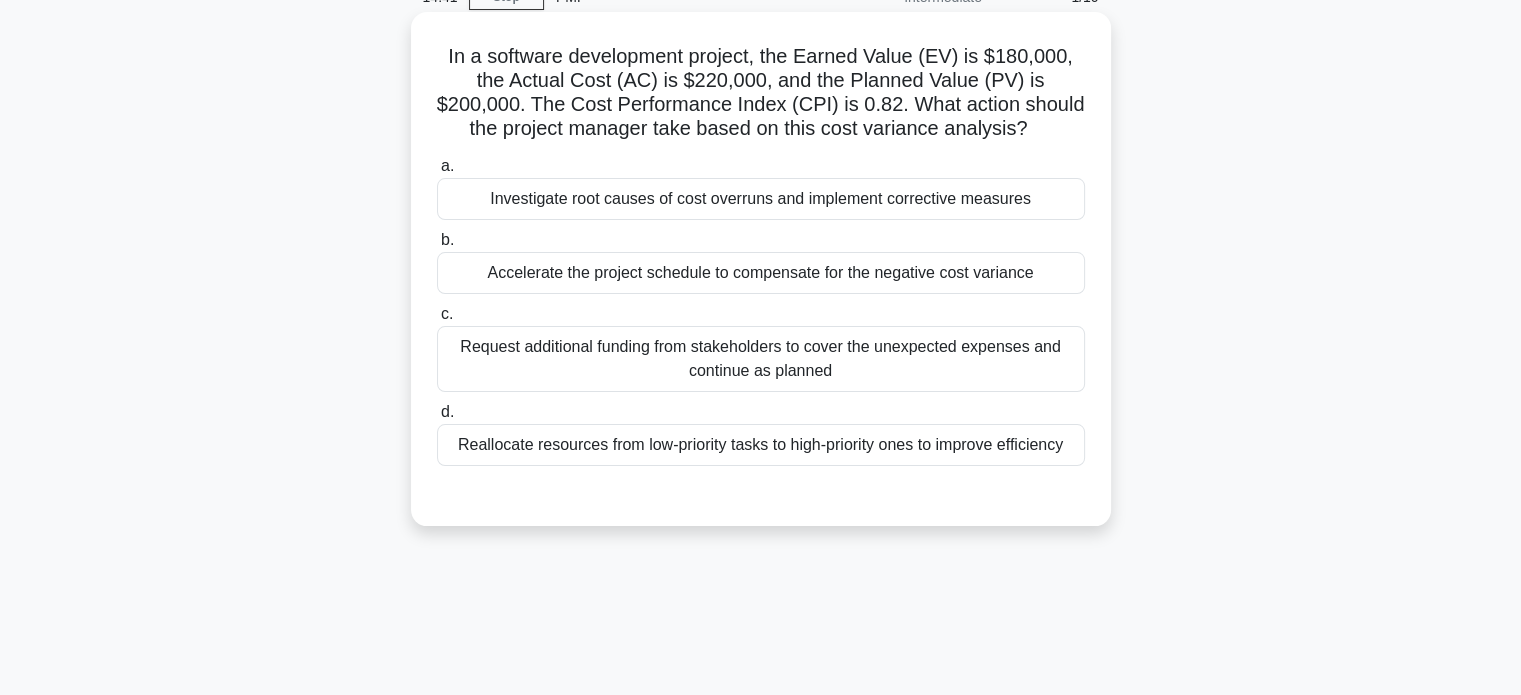click on "Investigate root causes of cost overruns and implement corrective measures" at bounding box center [761, 199] 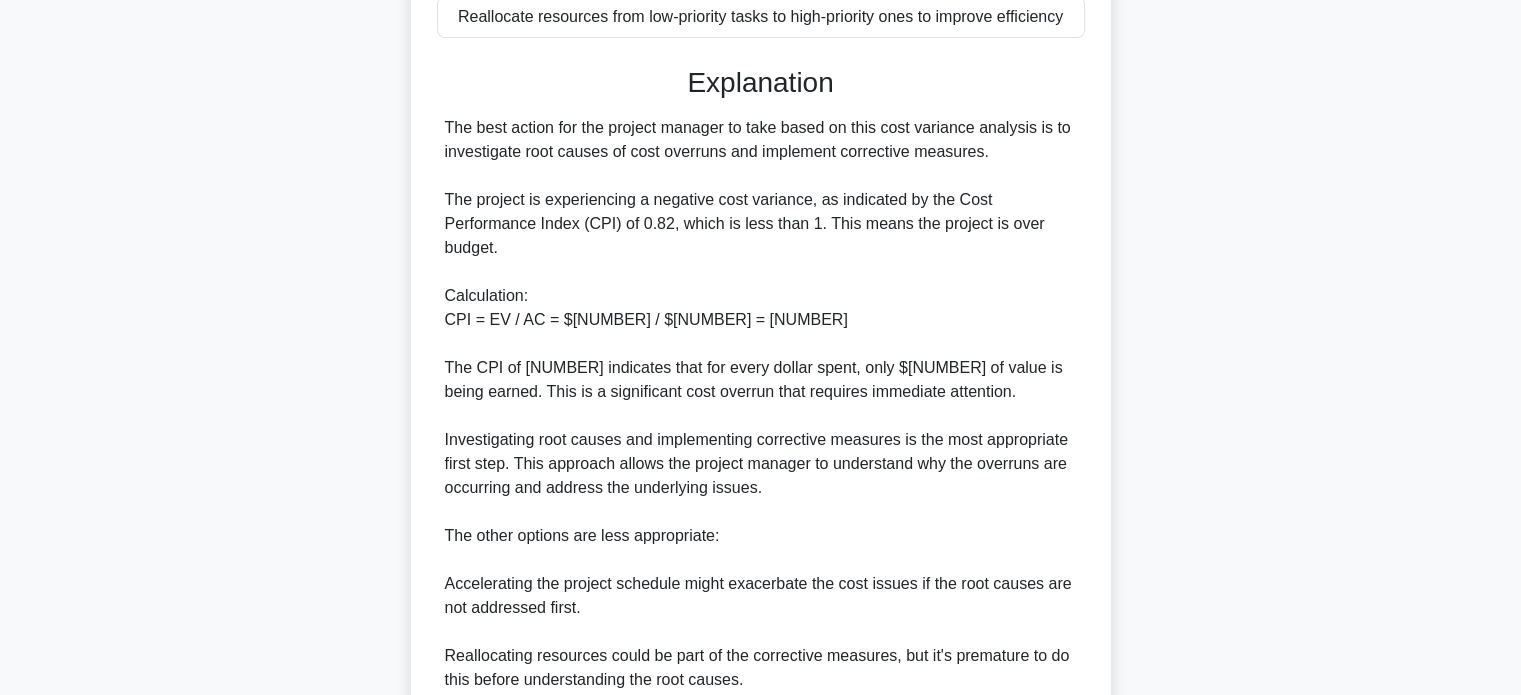 scroll, scrollTop: 896, scrollLeft: 0, axis: vertical 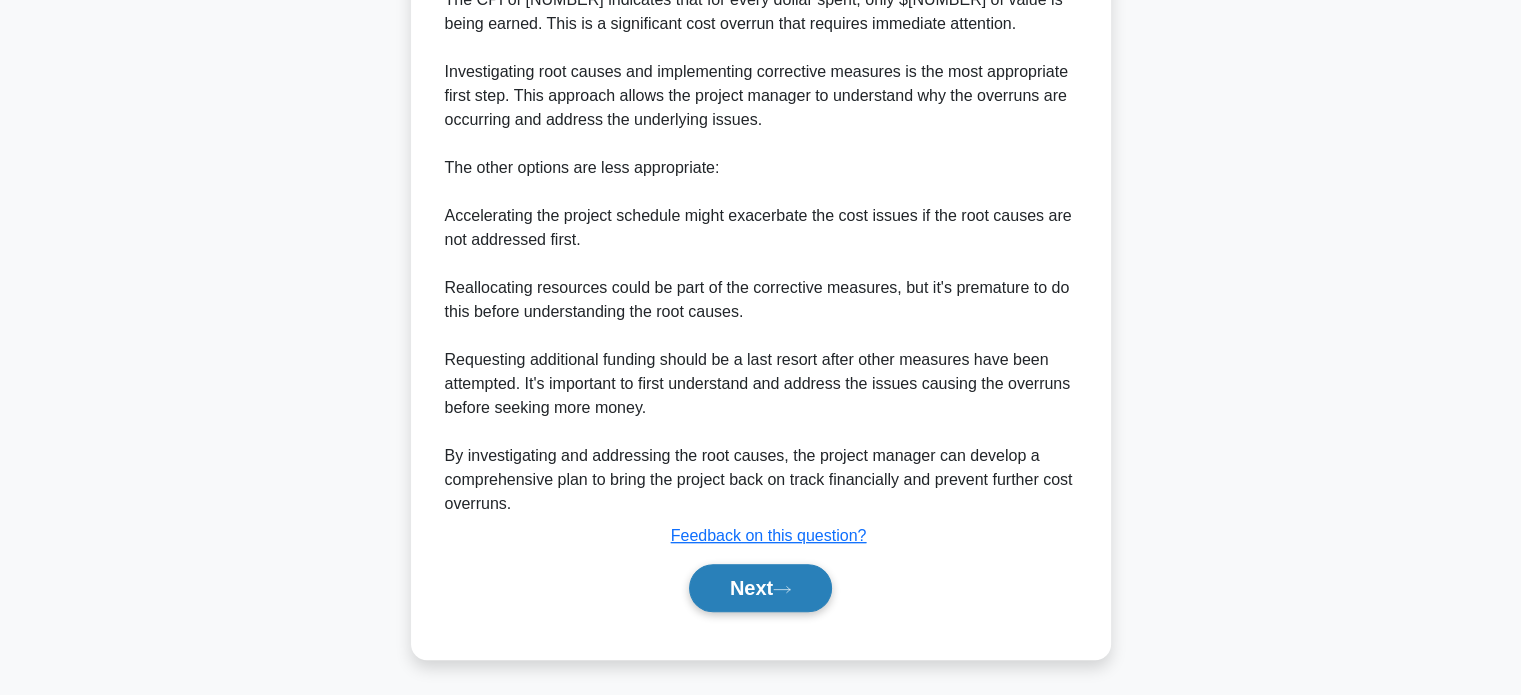 click on "Next" at bounding box center (760, 588) 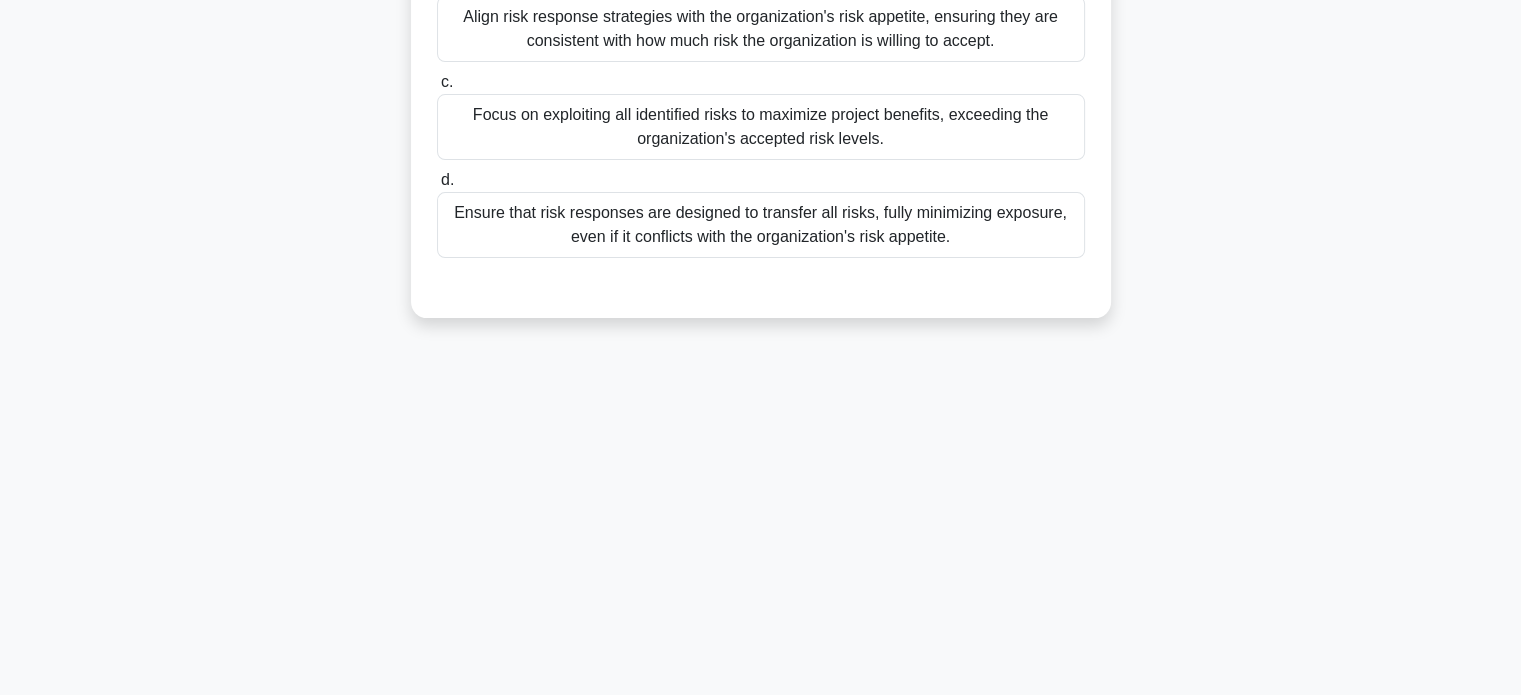 scroll, scrollTop: 0, scrollLeft: 0, axis: both 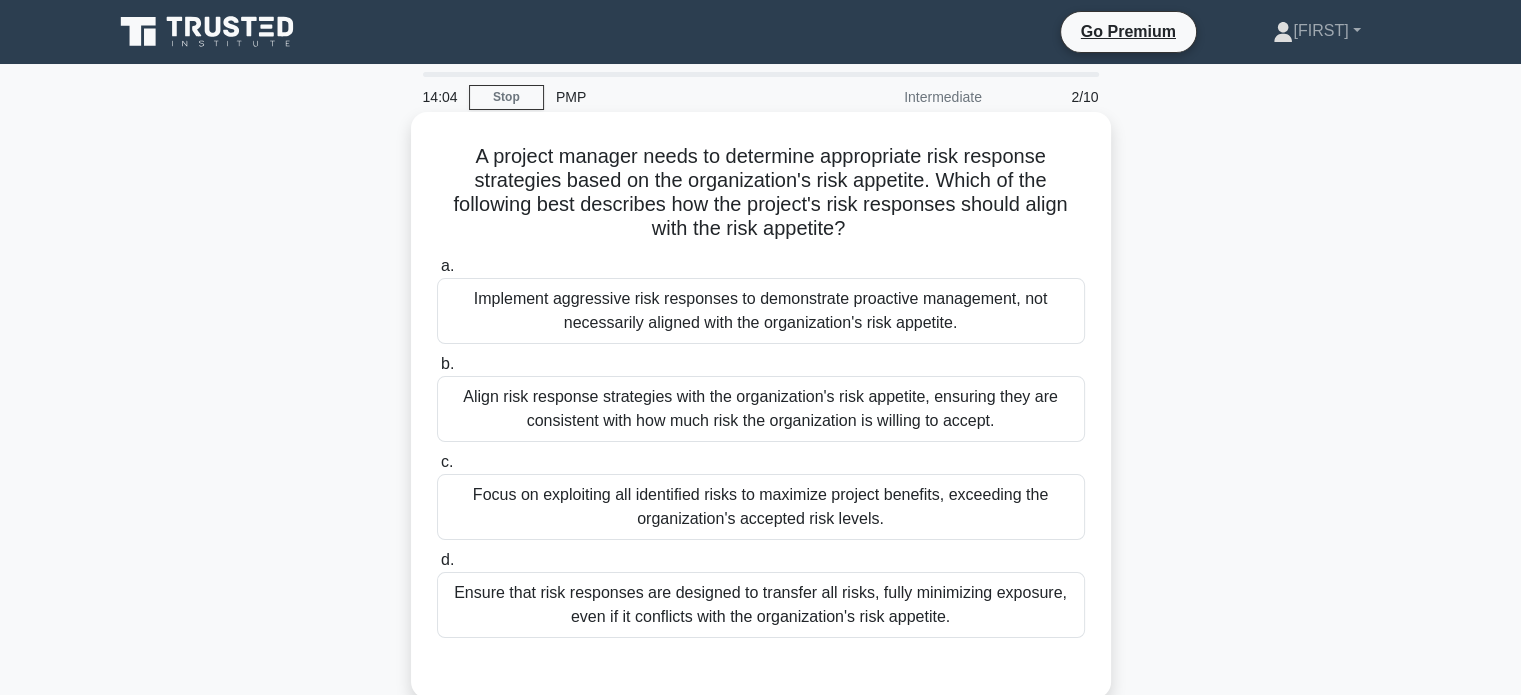 click on "Align risk response strategies with the organization's risk appetite, ensuring they are consistent with how much risk the organization is willing to accept." at bounding box center (761, 409) 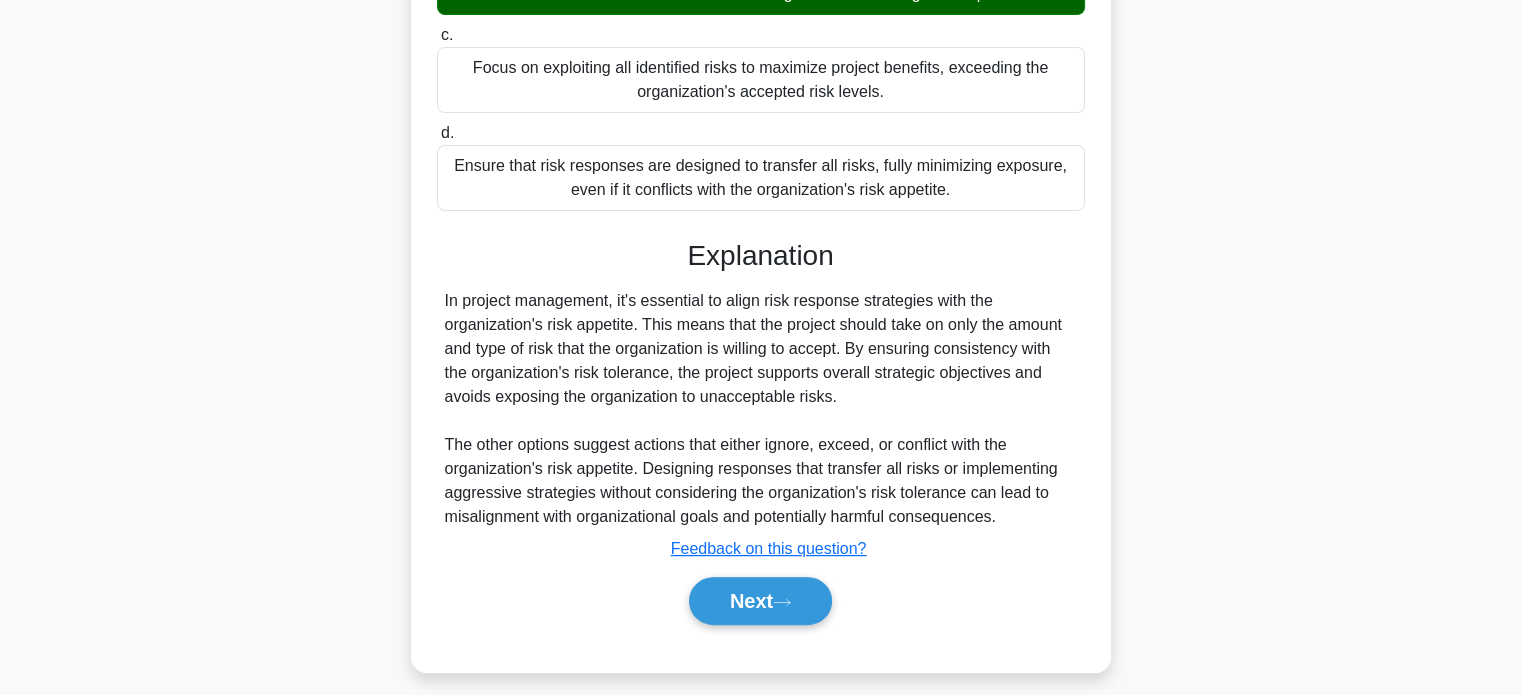 scroll, scrollTop: 440, scrollLeft: 0, axis: vertical 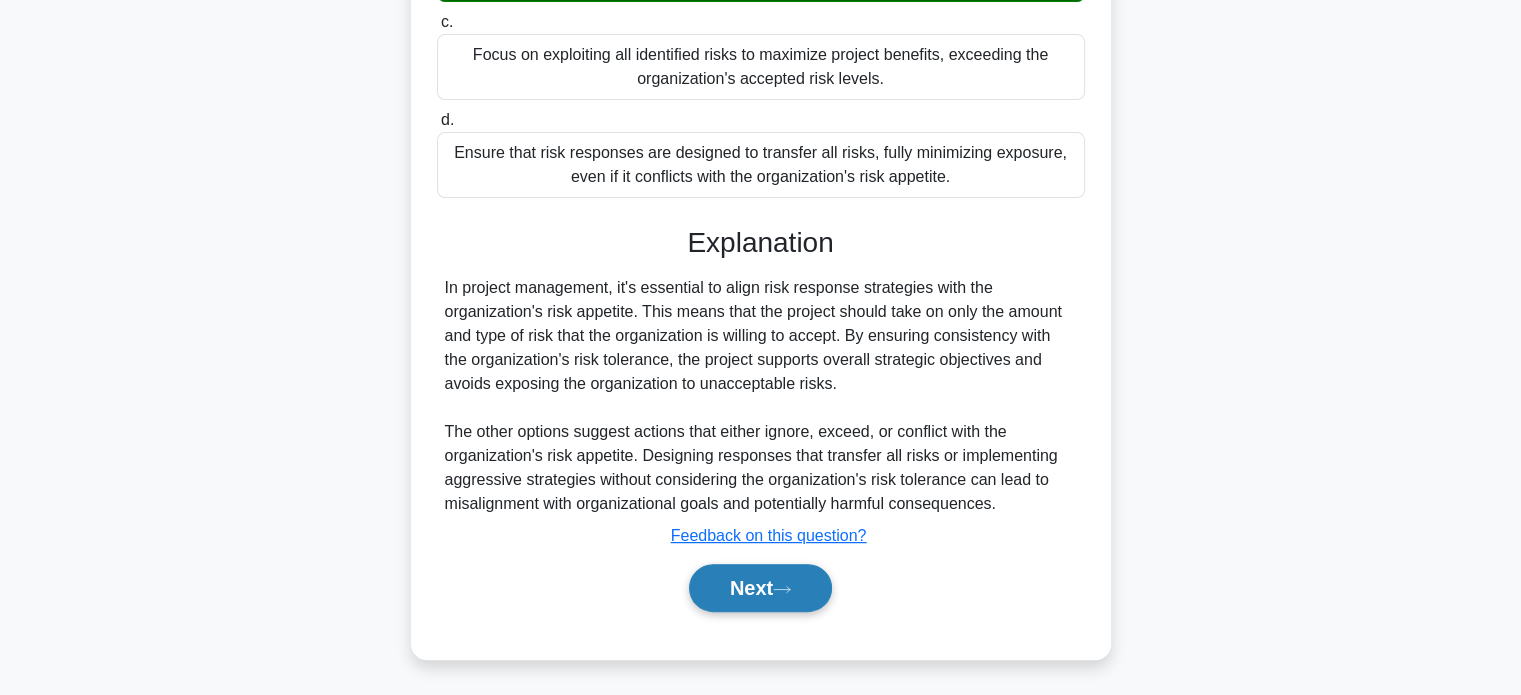 click on "Next" at bounding box center (760, 588) 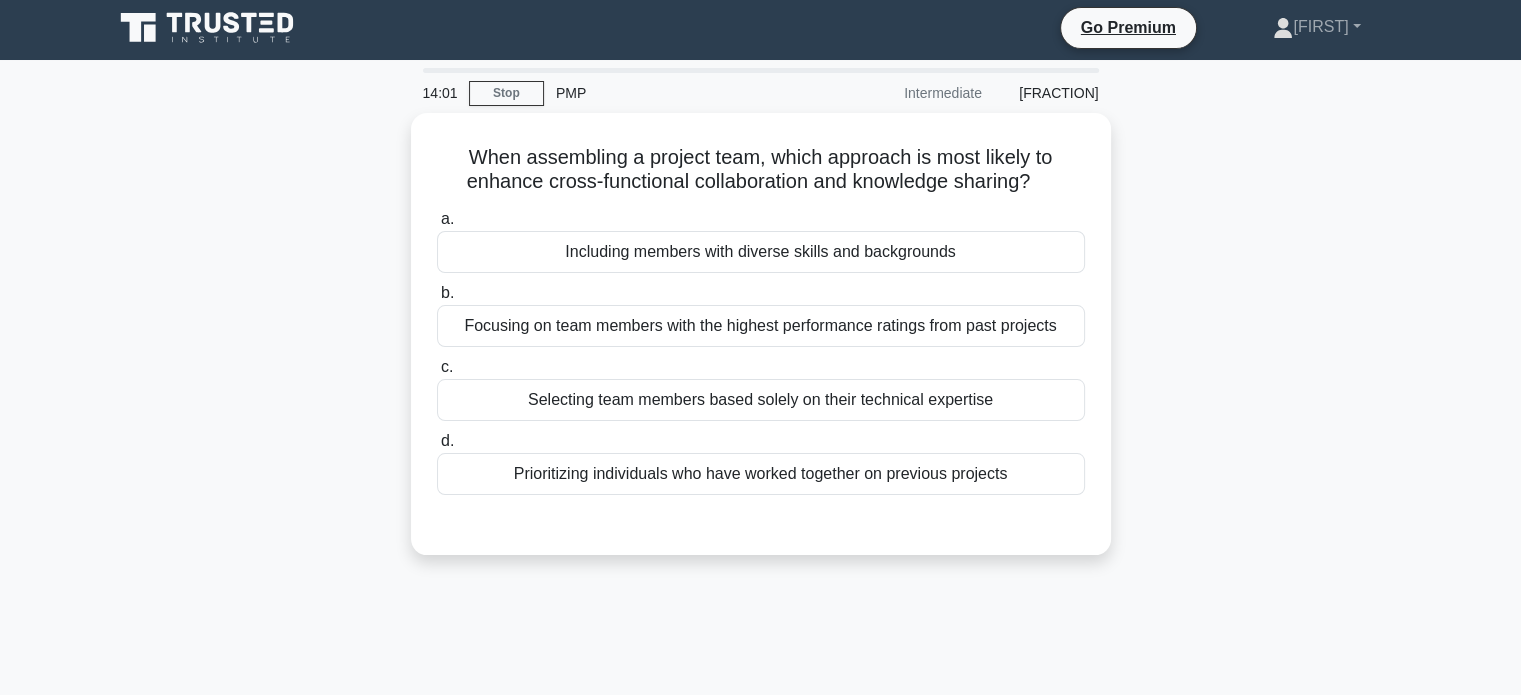 scroll, scrollTop: 0, scrollLeft: 0, axis: both 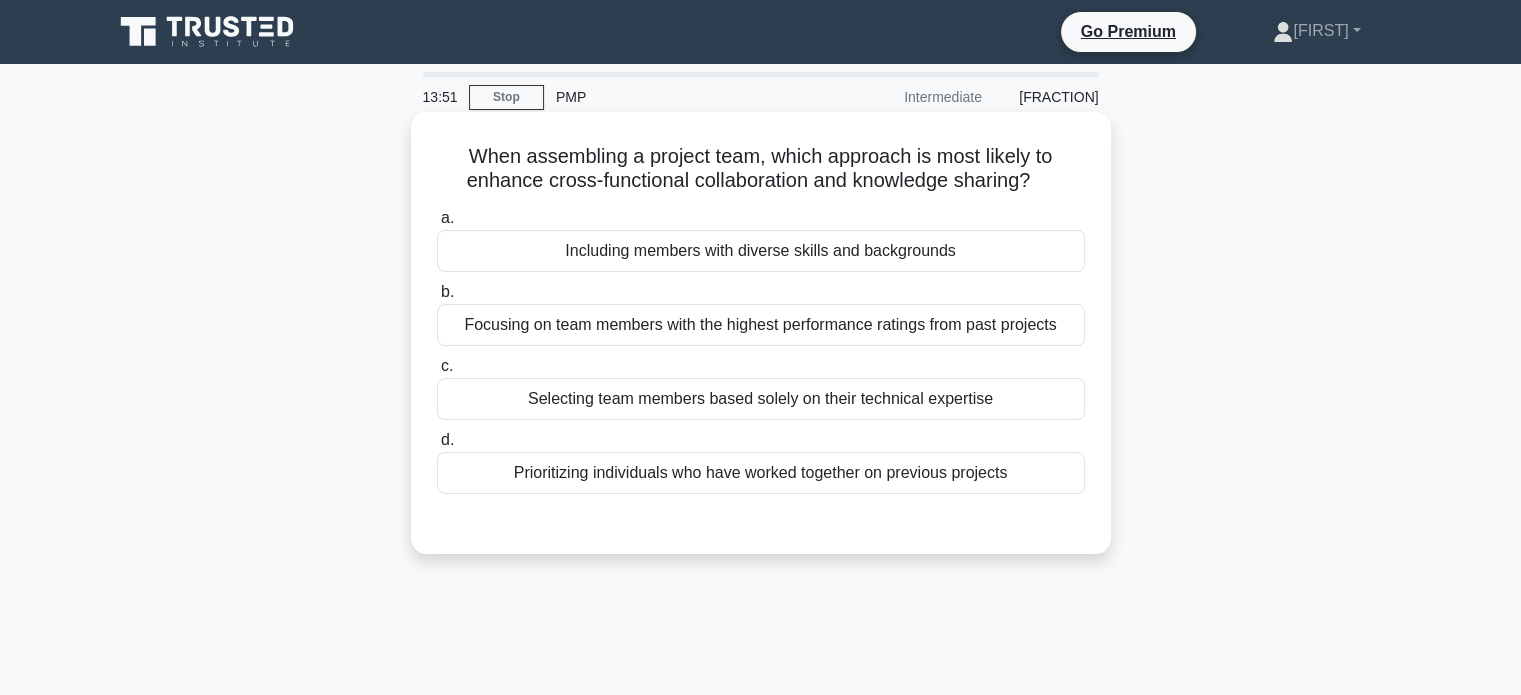 click on "Including members with diverse skills and backgrounds" at bounding box center [761, 251] 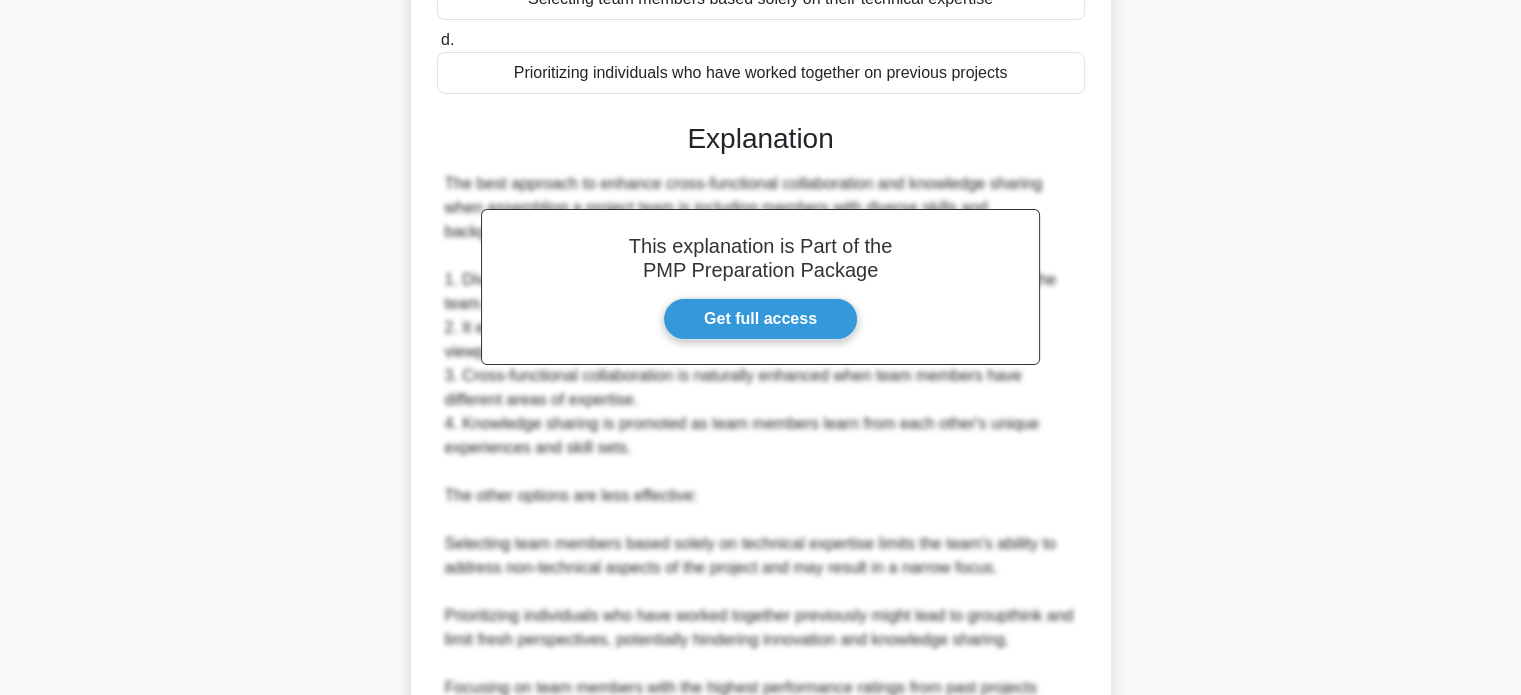 scroll, scrollTop: 752, scrollLeft: 0, axis: vertical 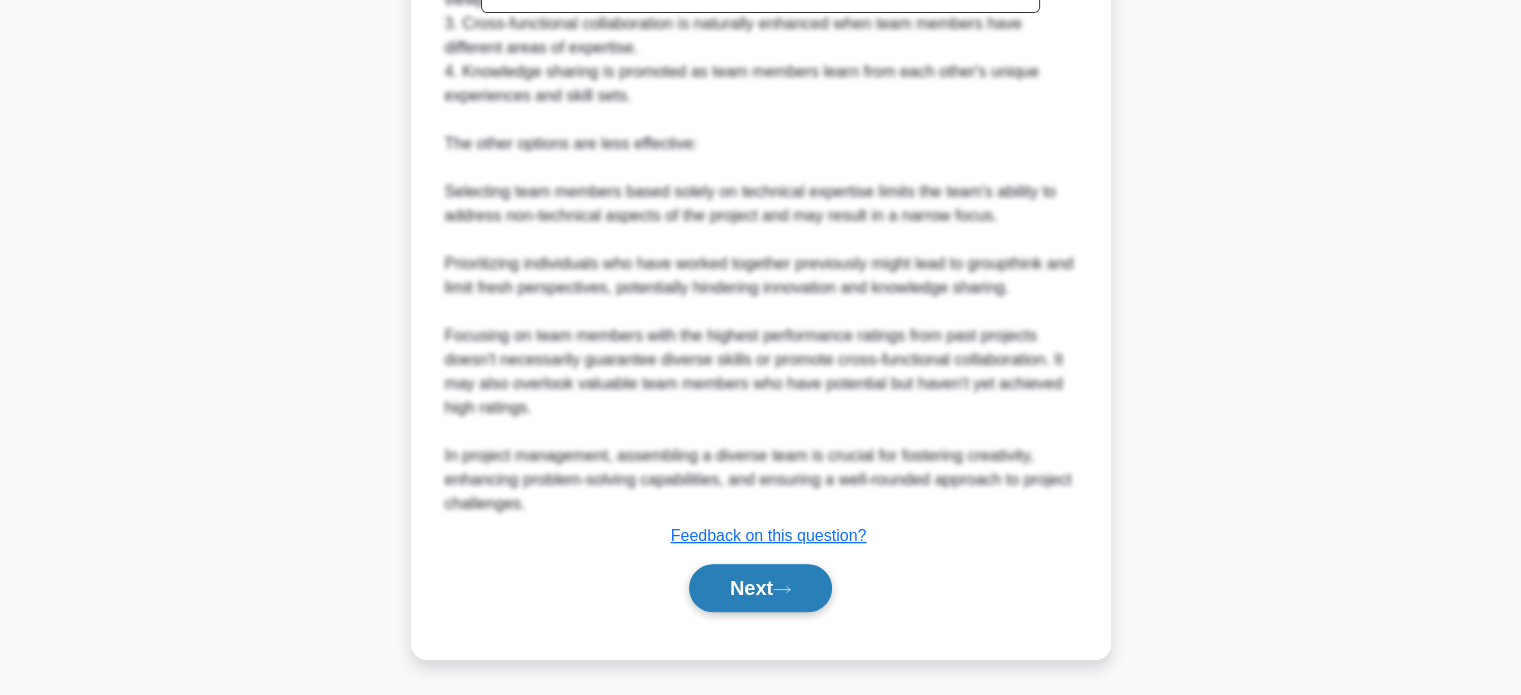 click on "Next" at bounding box center (760, 588) 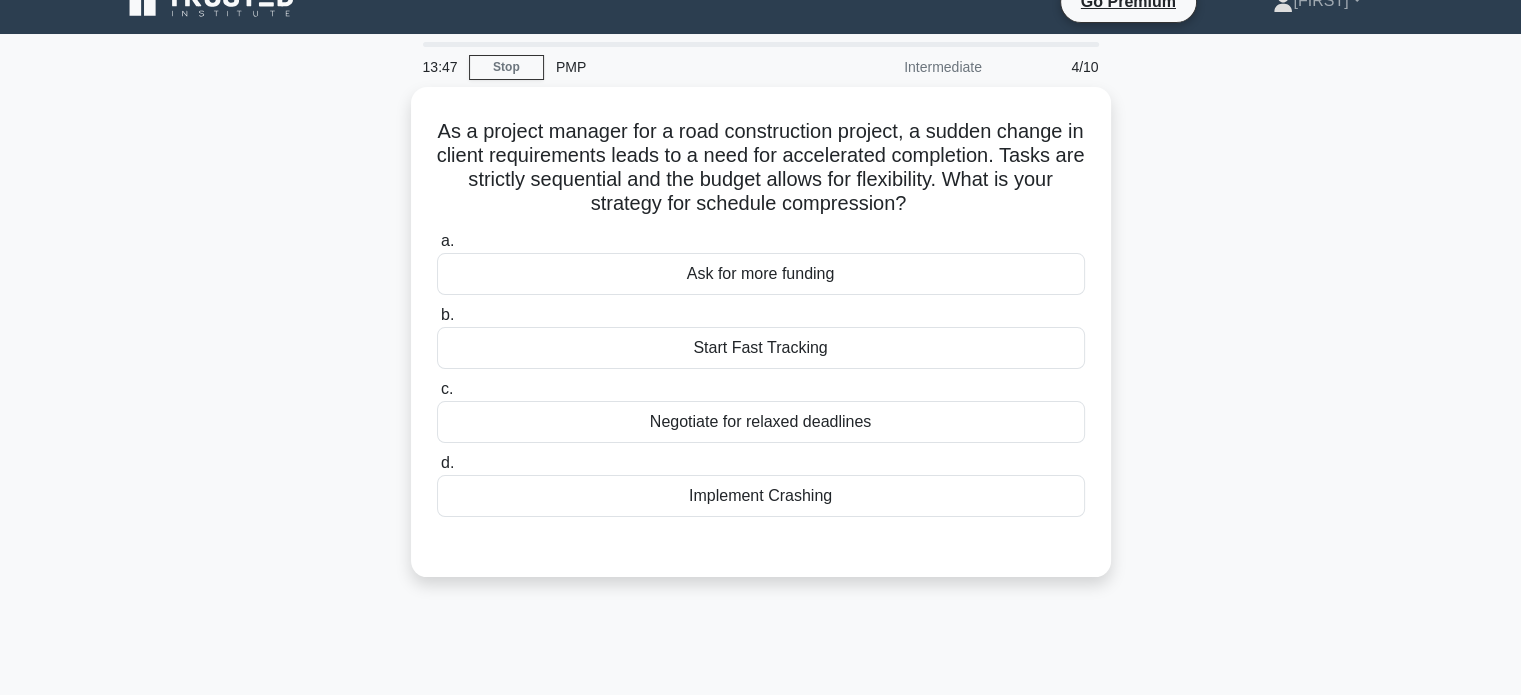 scroll, scrollTop: 0, scrollLeft: 0, axis: both 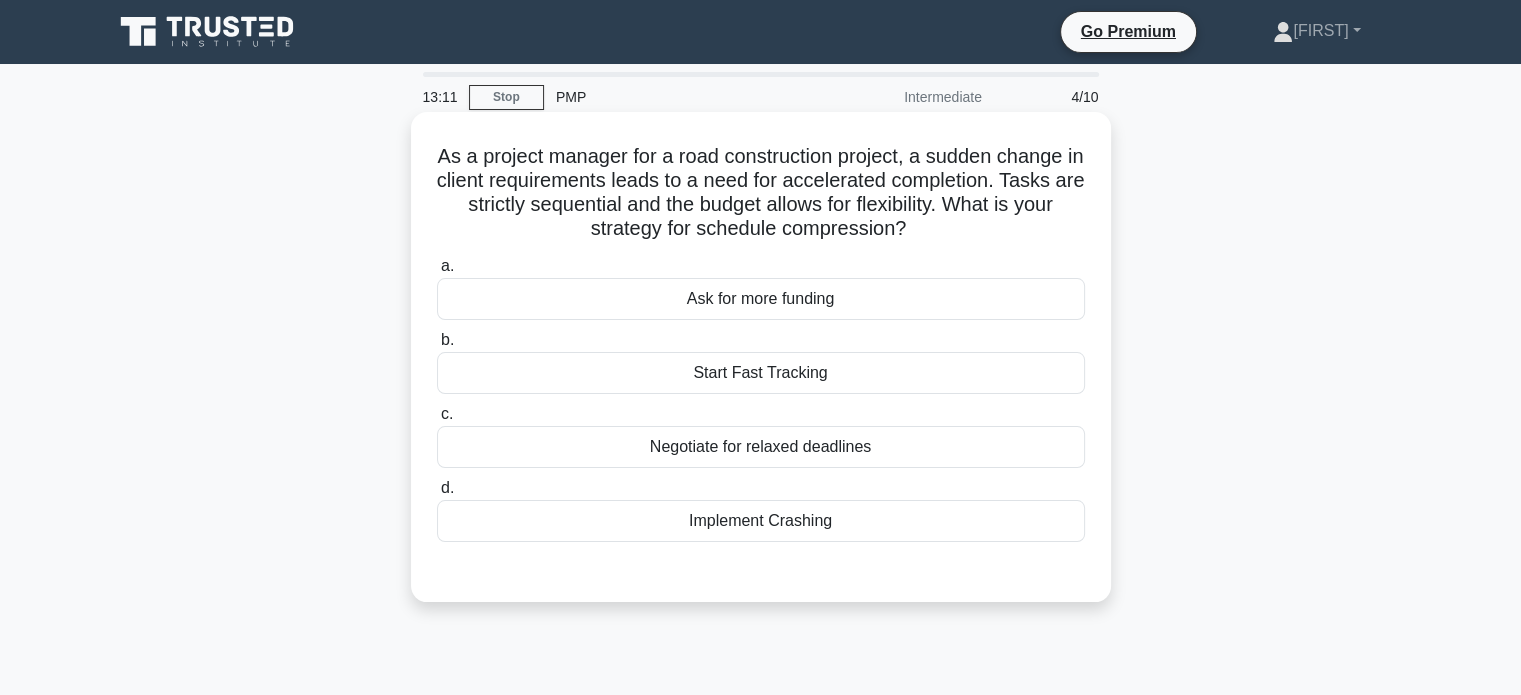click on "Ask for more funding" at bounding box center (761, 299) 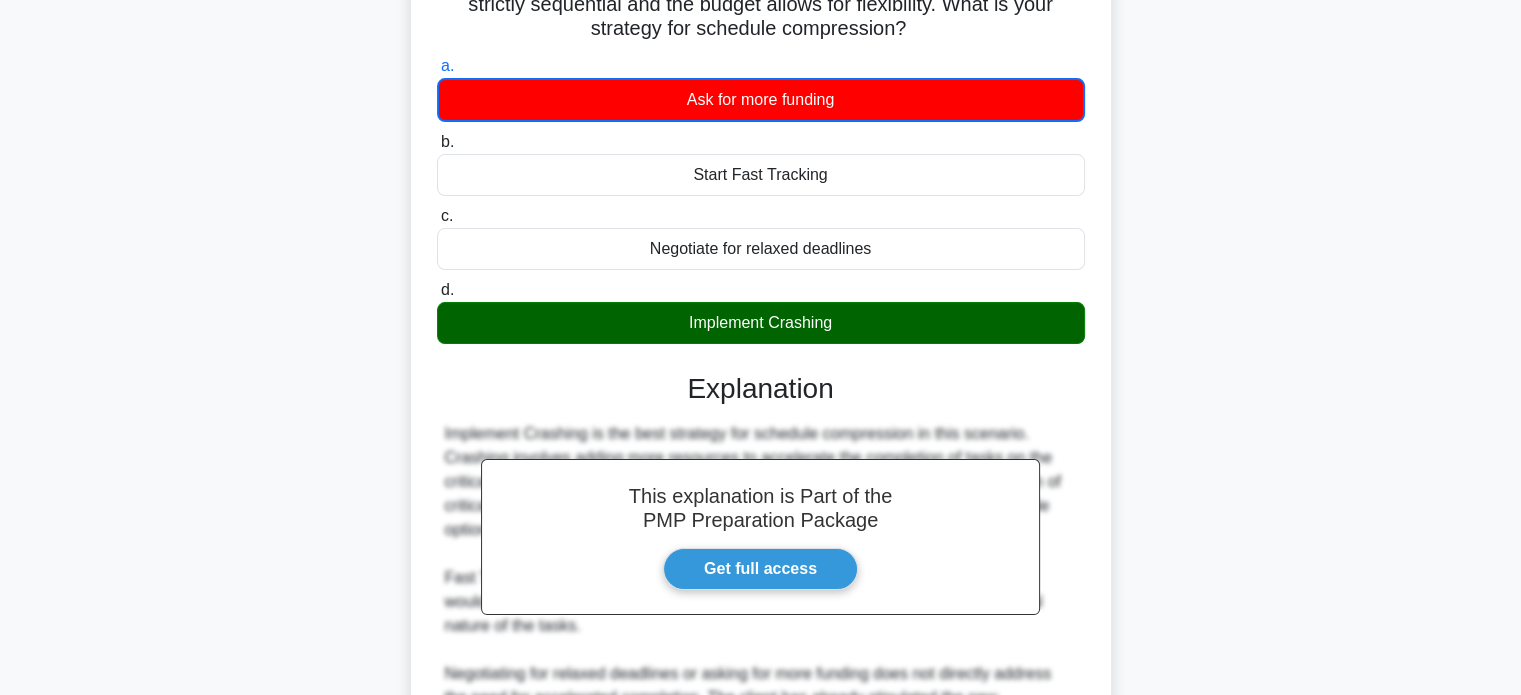 scroll, scrollTop: 442, scrollLeft: 0, axis: vertical 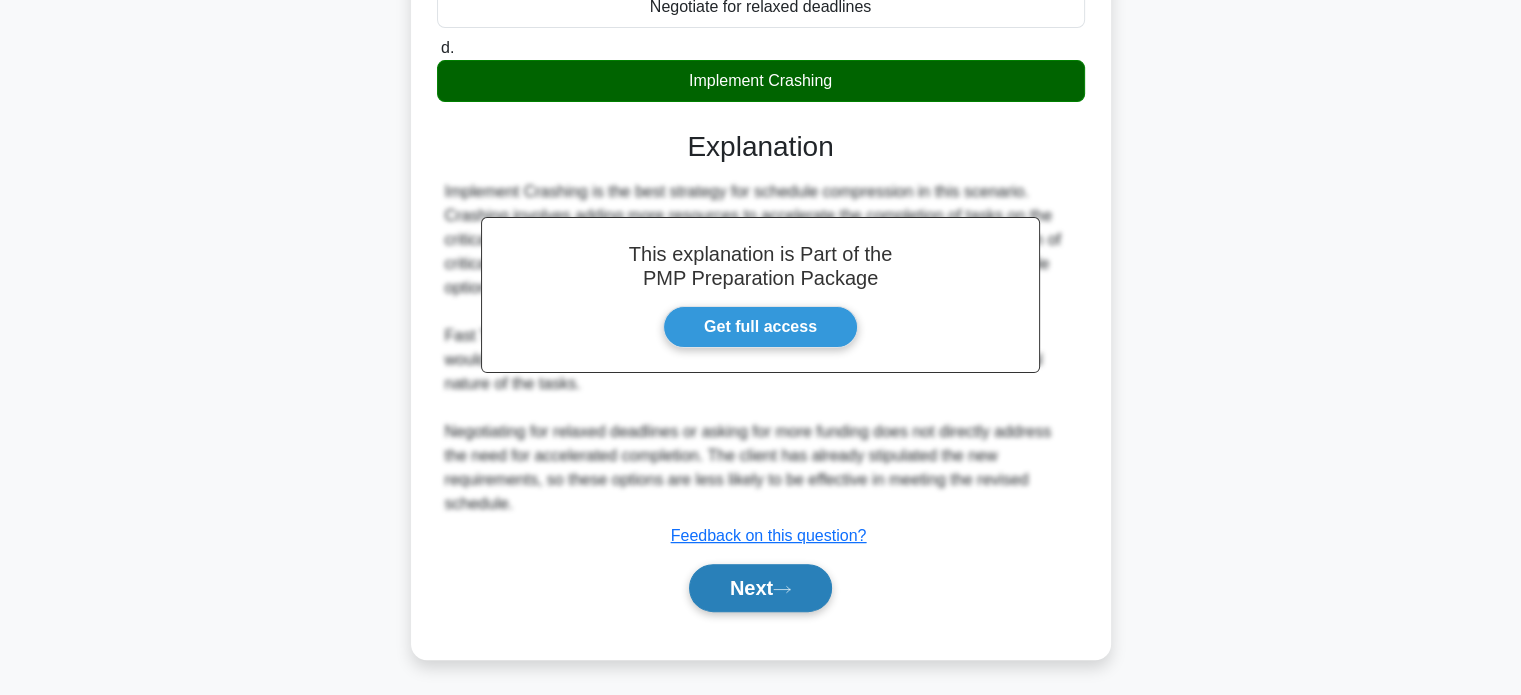 click on "Next" at bounding box center (760, 588) 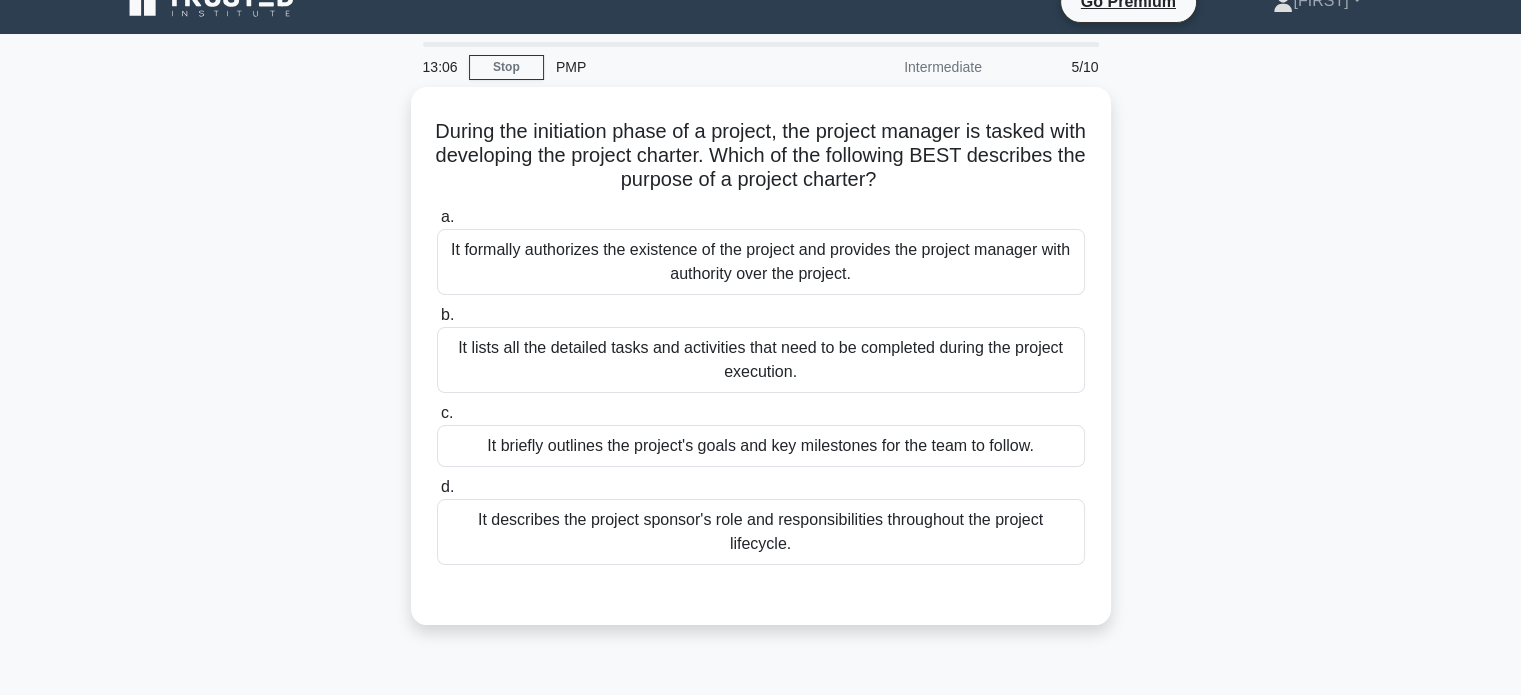 scroll, scrollTop: 0, scrollLeft: 0, axis: both 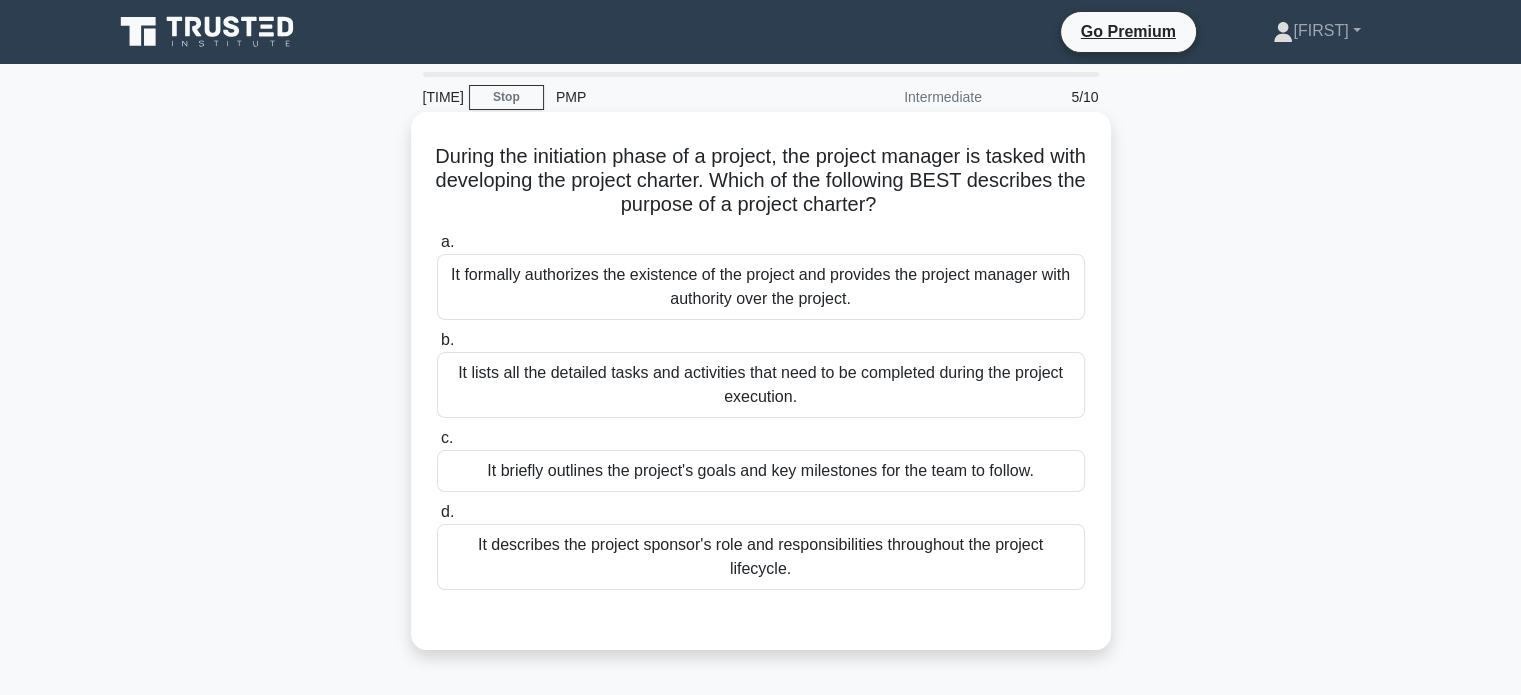 click on "It formally authorizes the existence of the project and provides the project manager with authority over the project." at bounding box center (761, 287) 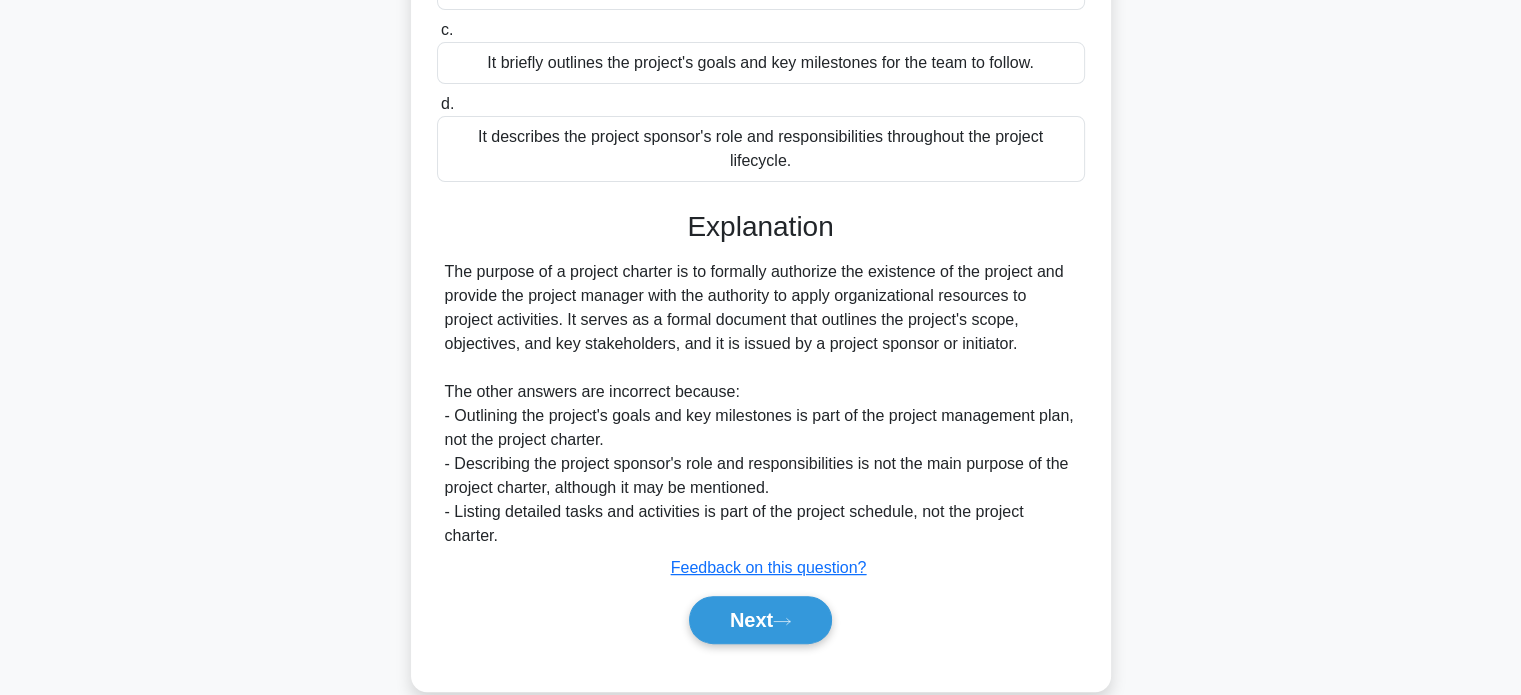 scroll, scrollTop: 440, scrollLeft: 0, axis: vertical 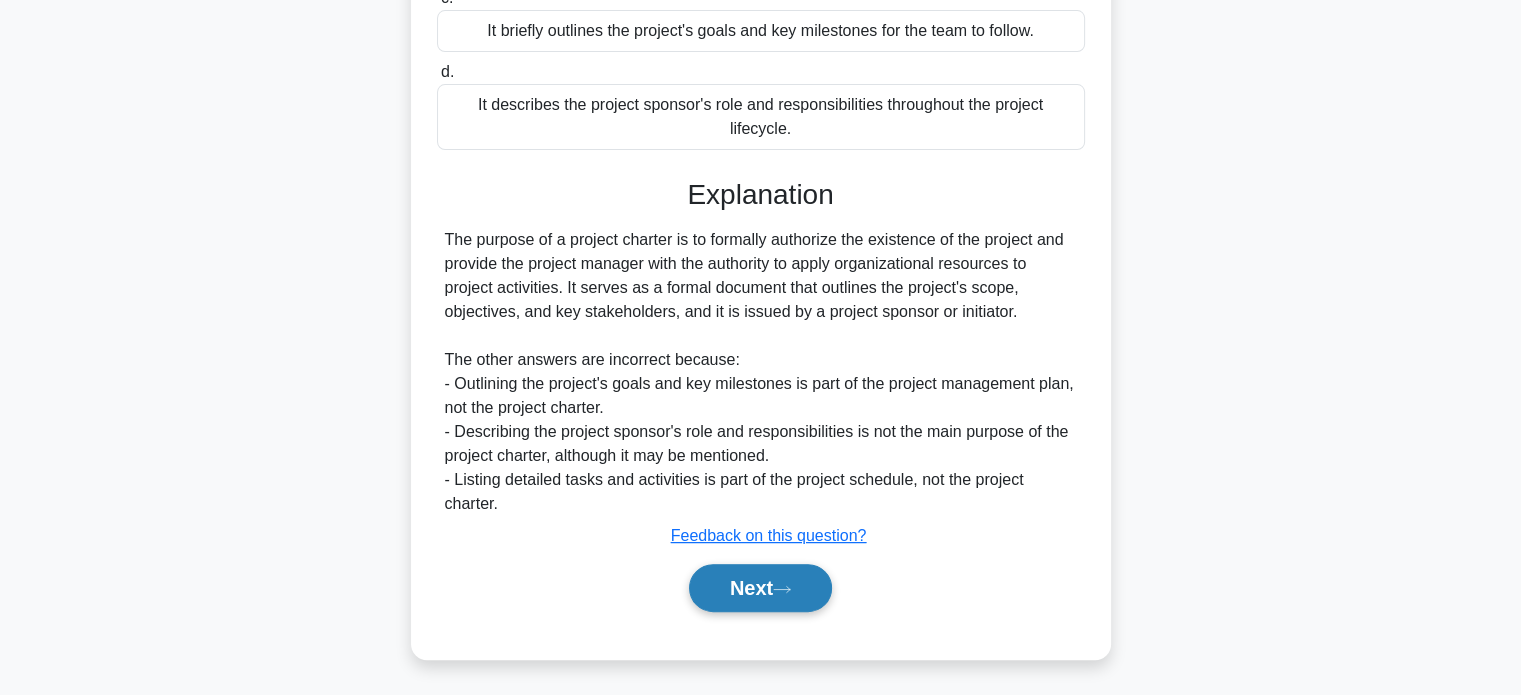 click on "Next" at bounding box center (760, 588) 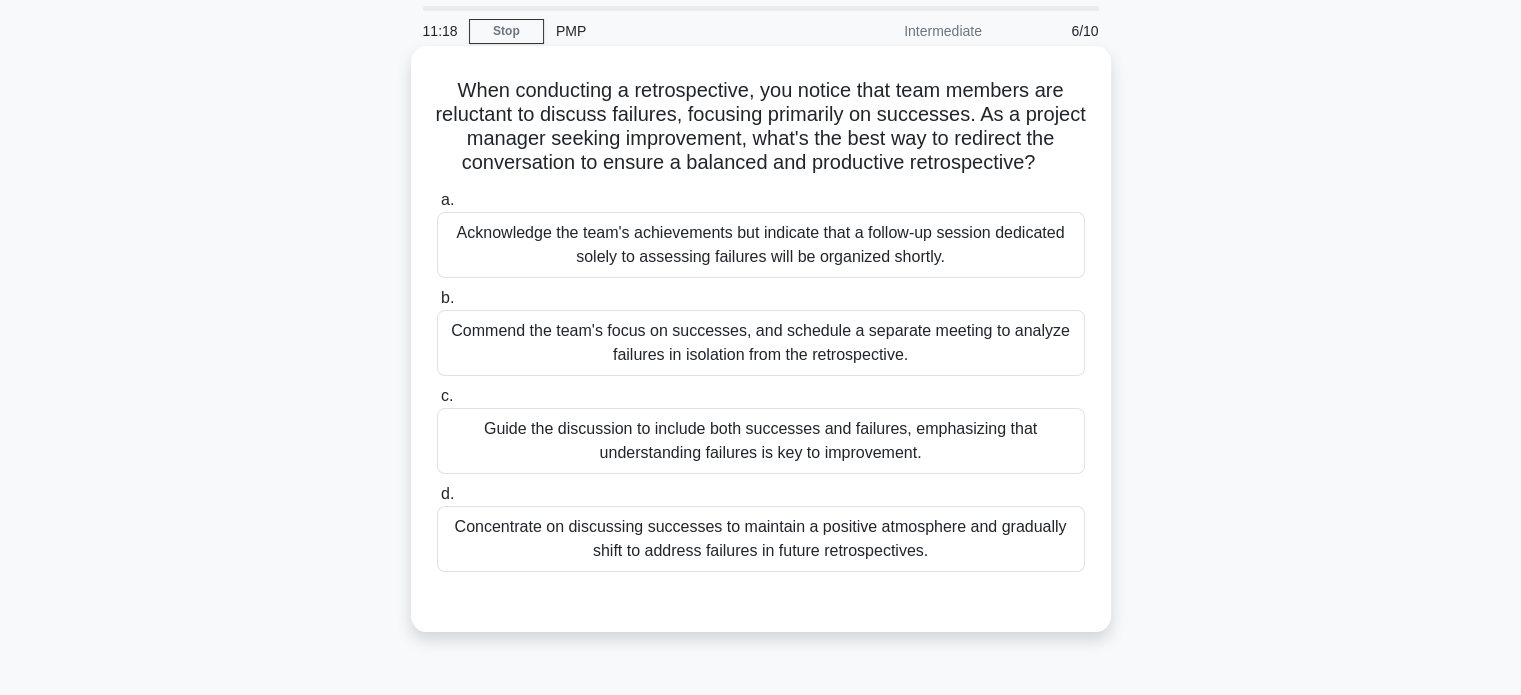 scroll, scrollTop: 100, scrollLeft: 0, axis: vertical 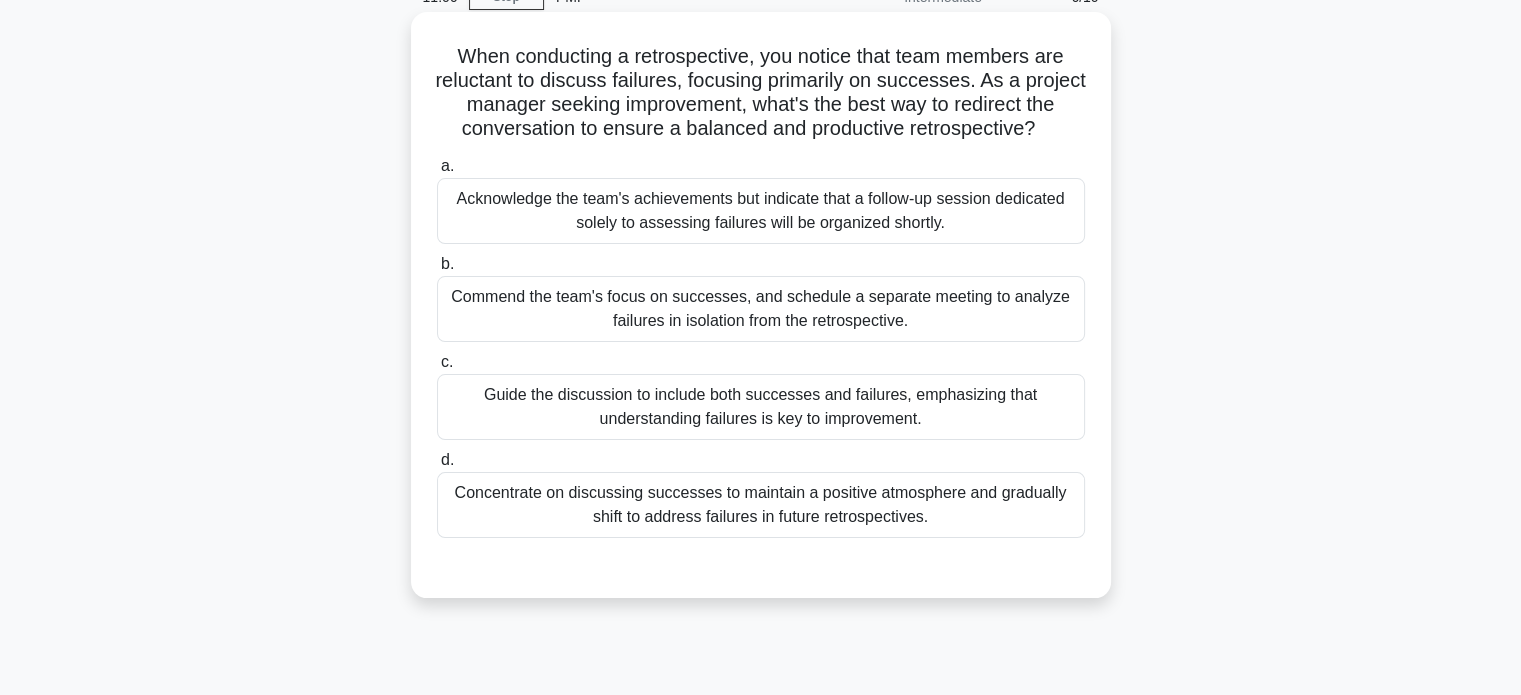 click on "Guide the discussion to include both successes and failures, emphasizing that understanding failures is key to improvement." at bounding box center (761, 407) 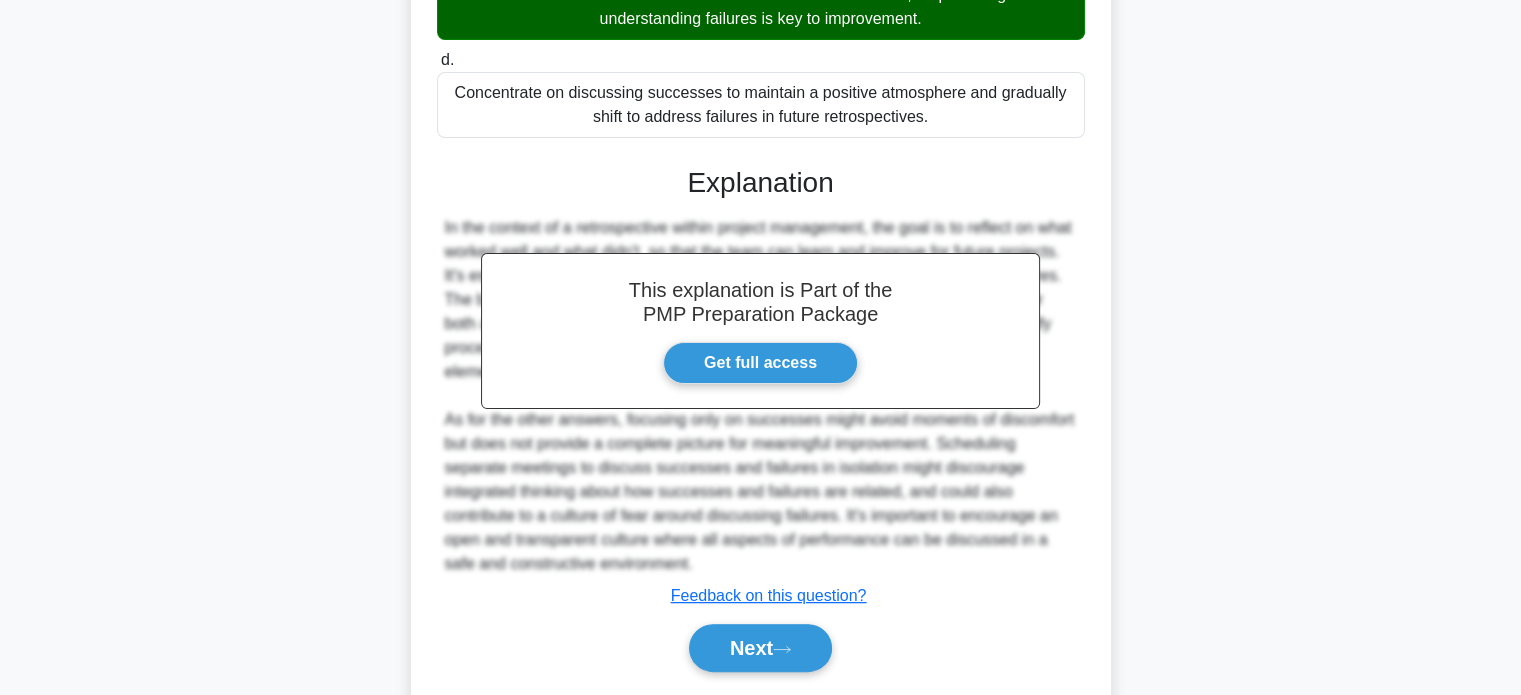 scroll, scrollTop: 560, scrollLeft: 0, axis: vertical 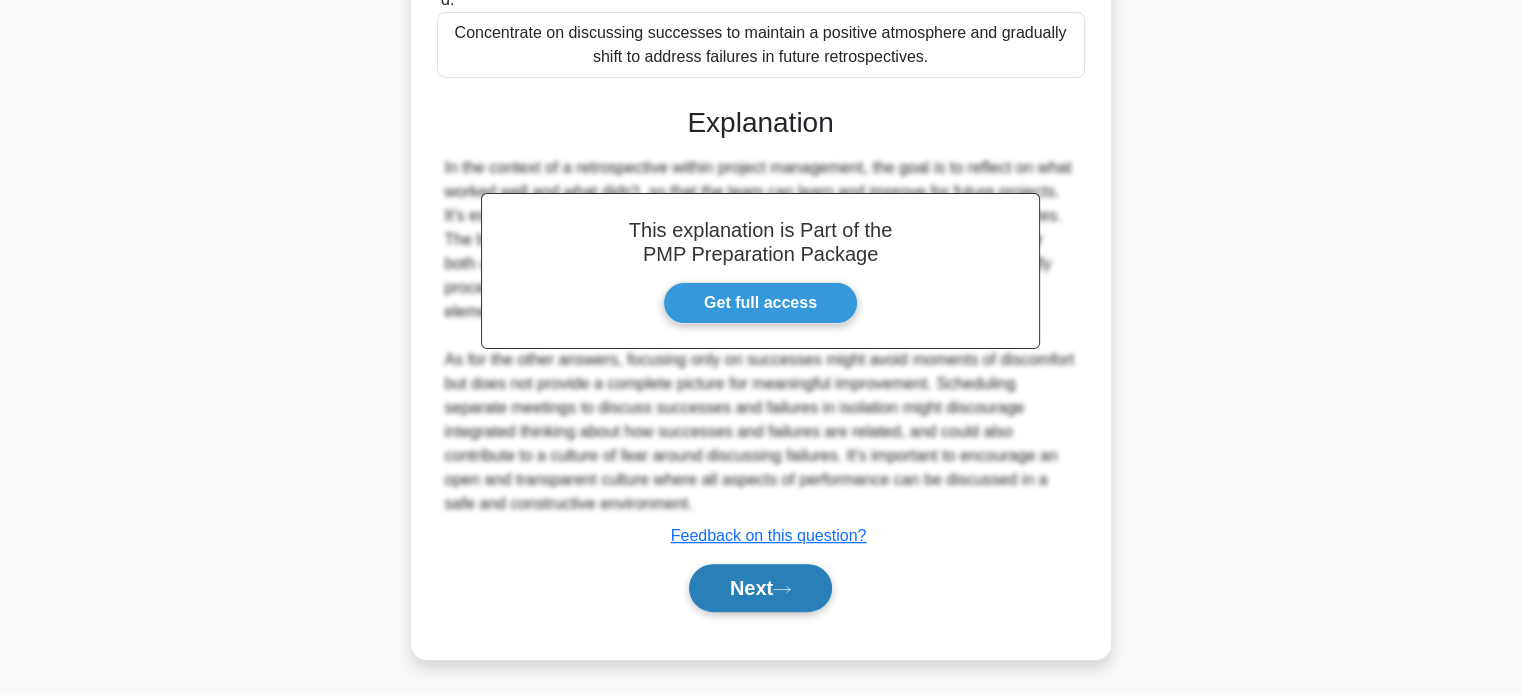 click on "Next" at bounding box center (760, 588) 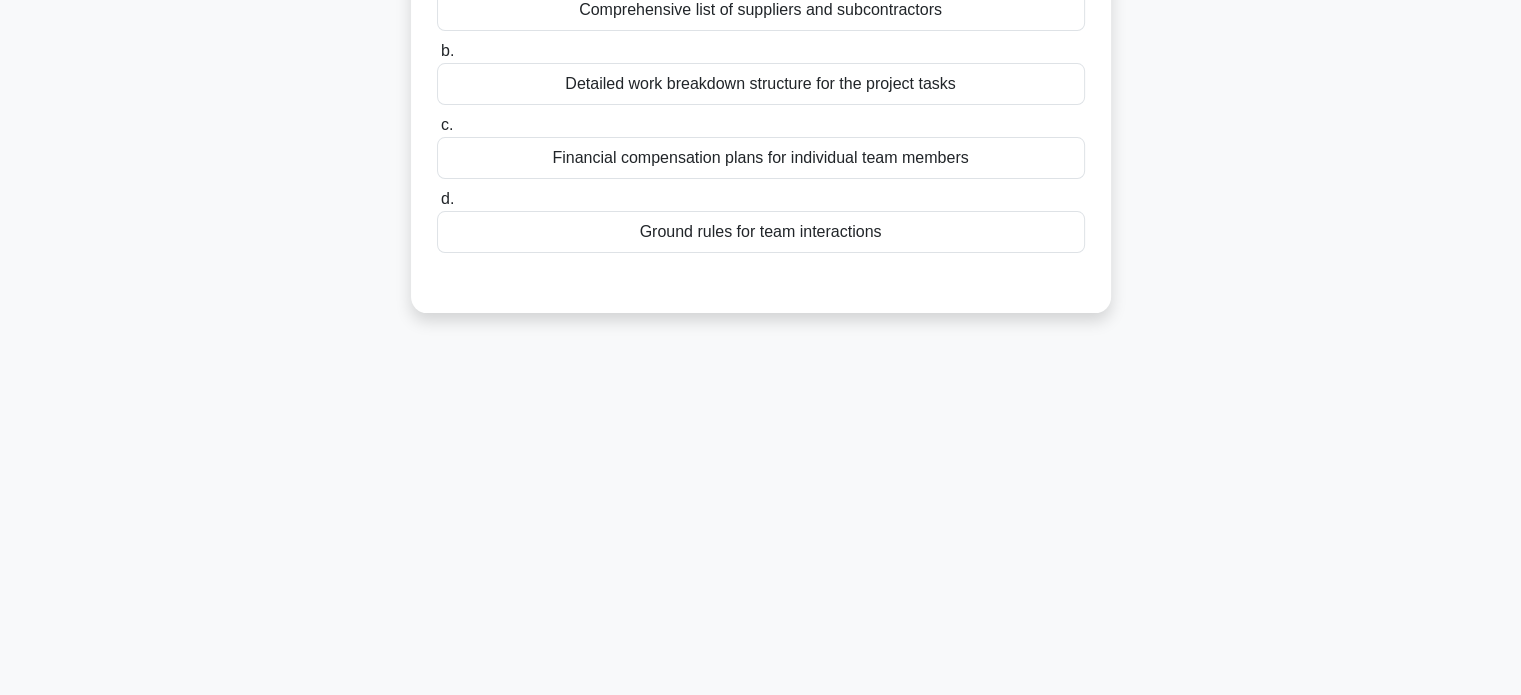 scroll, scrollTop: 0, scrollLeft: 0, axis: both 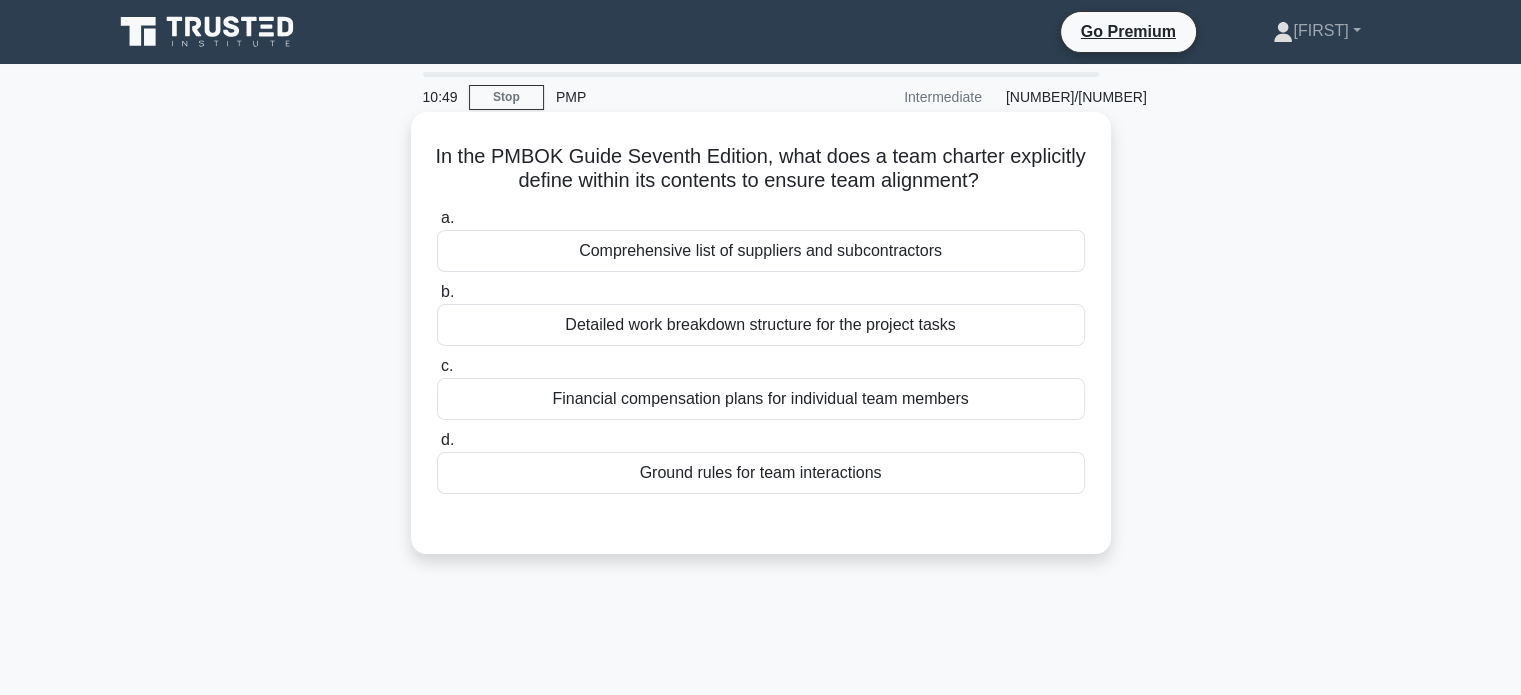 click on "Ground rules for team interactions" at bounding box center [761, 473] 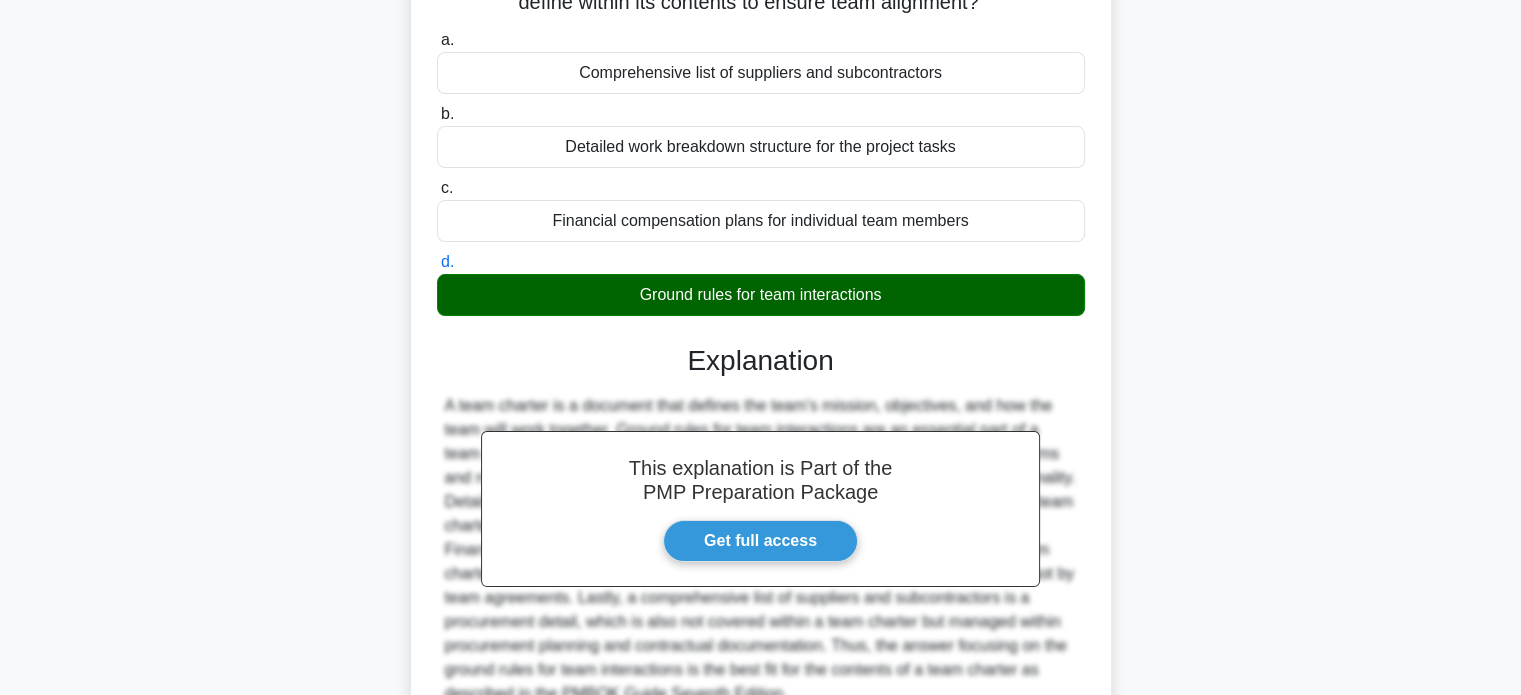 scroll, scrollTop: 385, scrollLeft: 0, axis: vertical 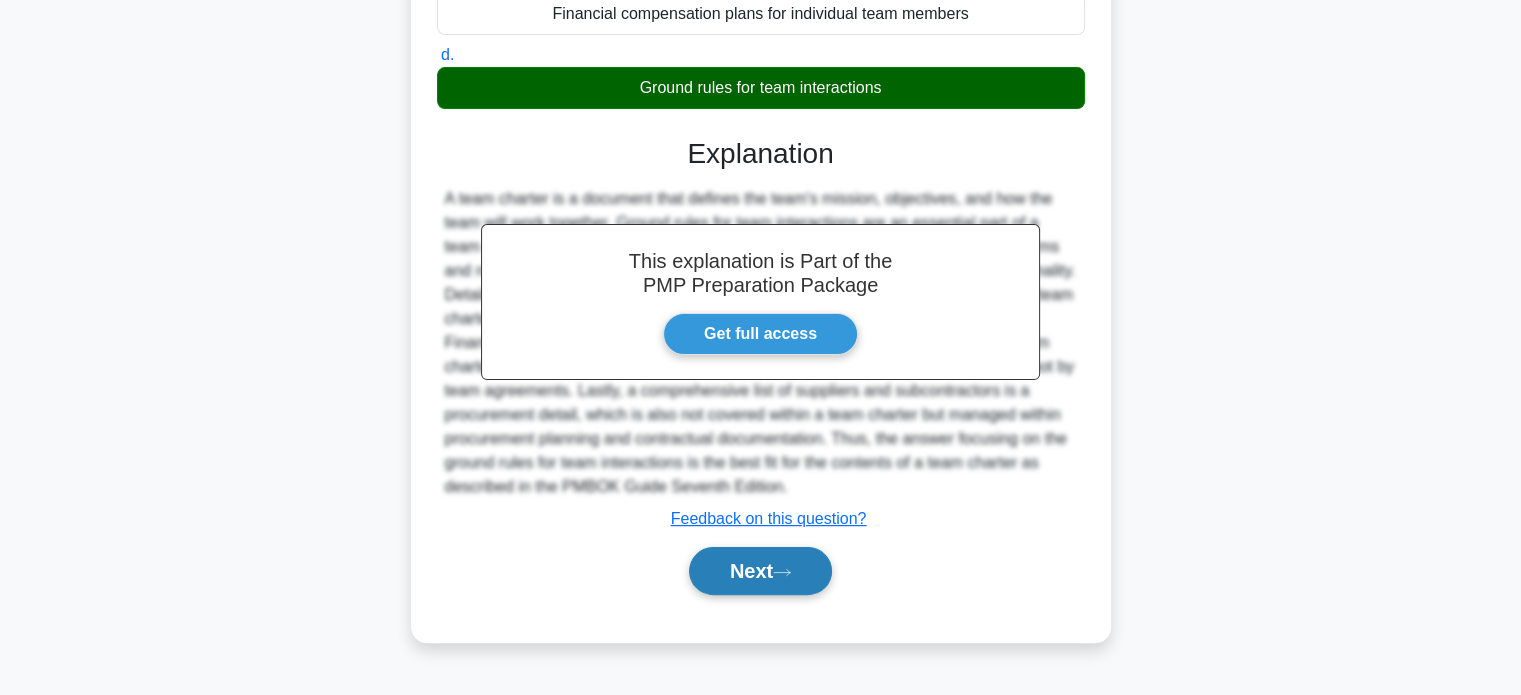 click on "Next" at bounding box center [760, 571] 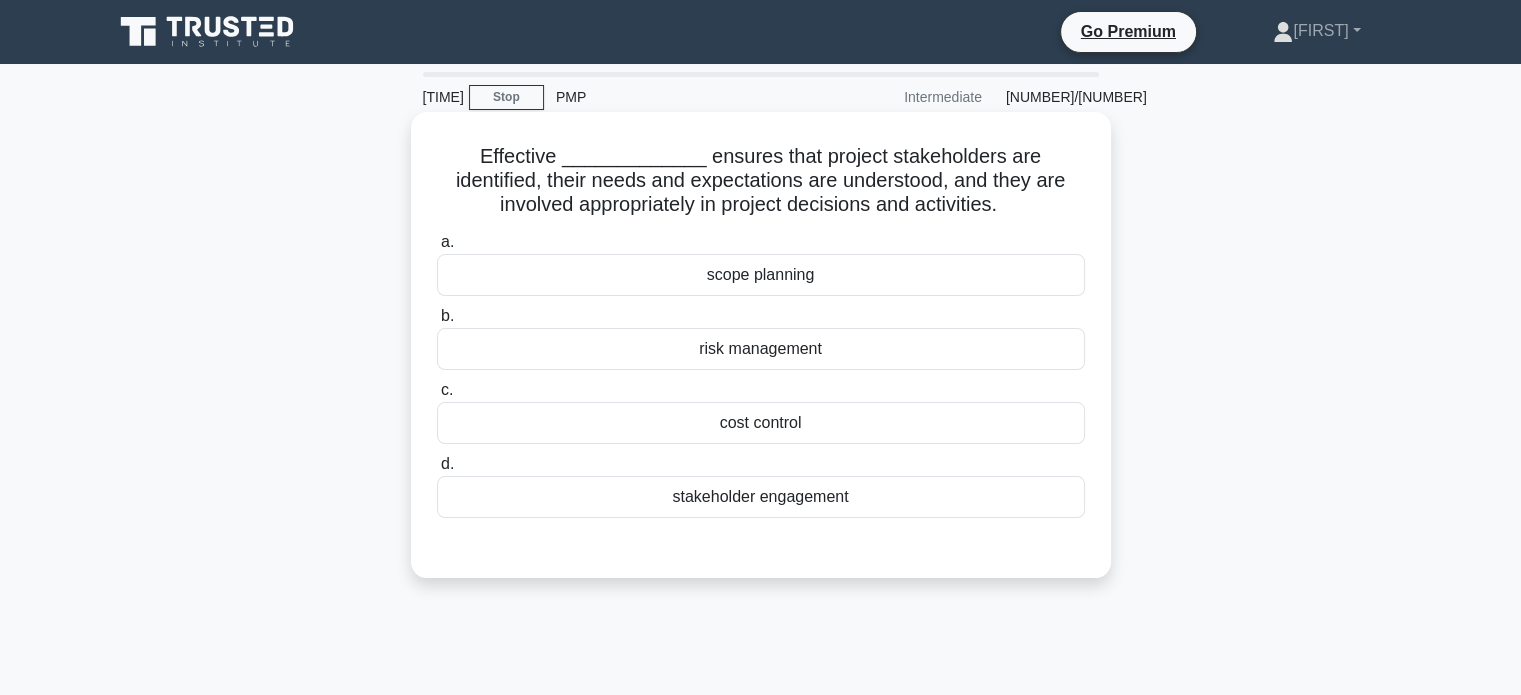 scroll, scrollTop: 100, scrollLeft: 0, axis: vertical 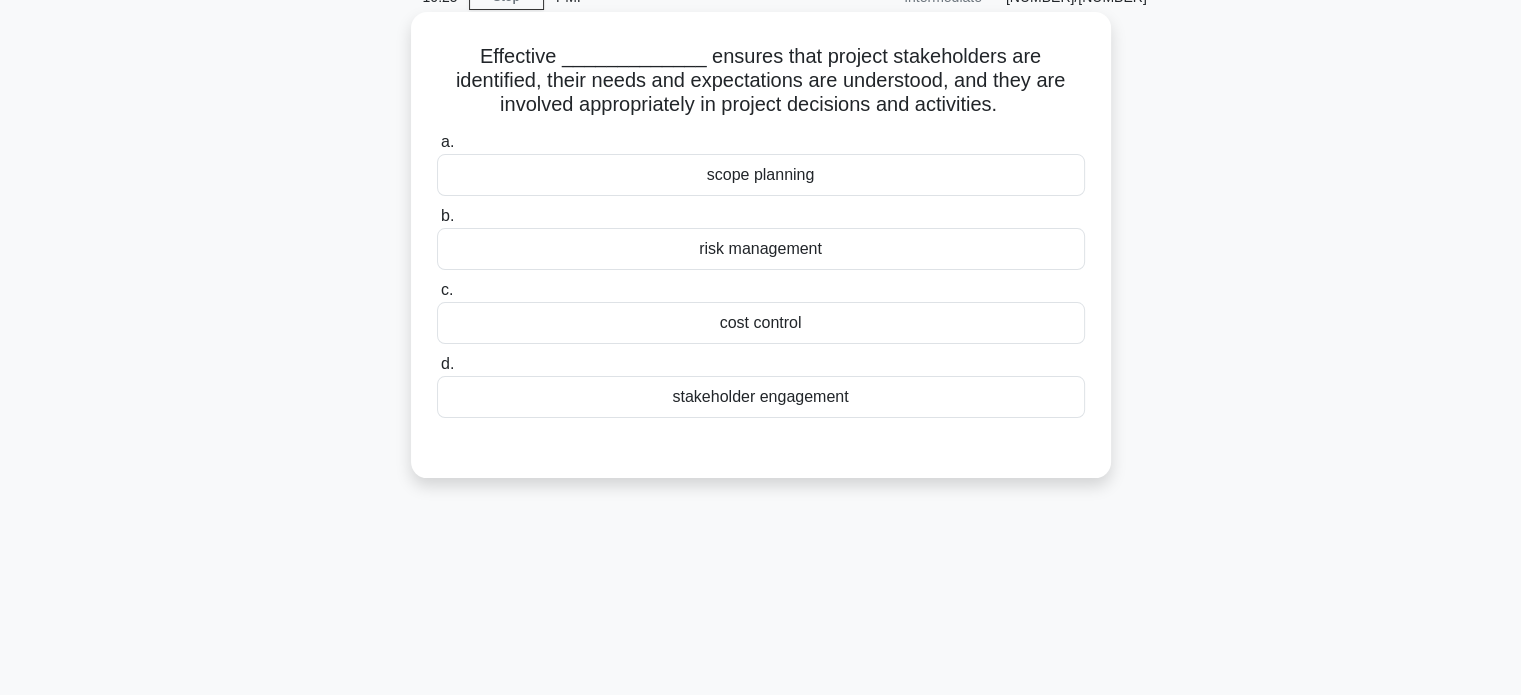 click on "stakeholder engagement" at bounding box center [761, 397] 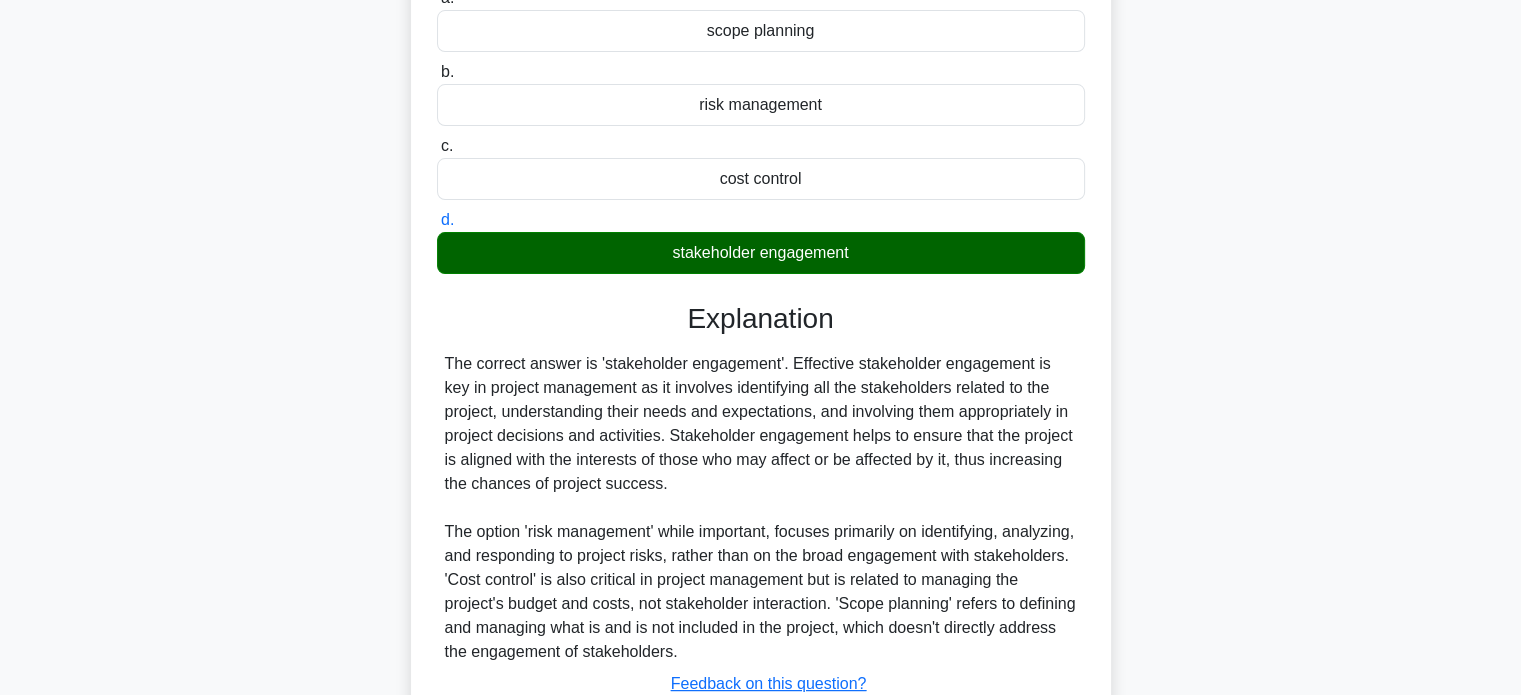 scroll, scrollTop: 392, scrollLeft: 0, axis: vertical 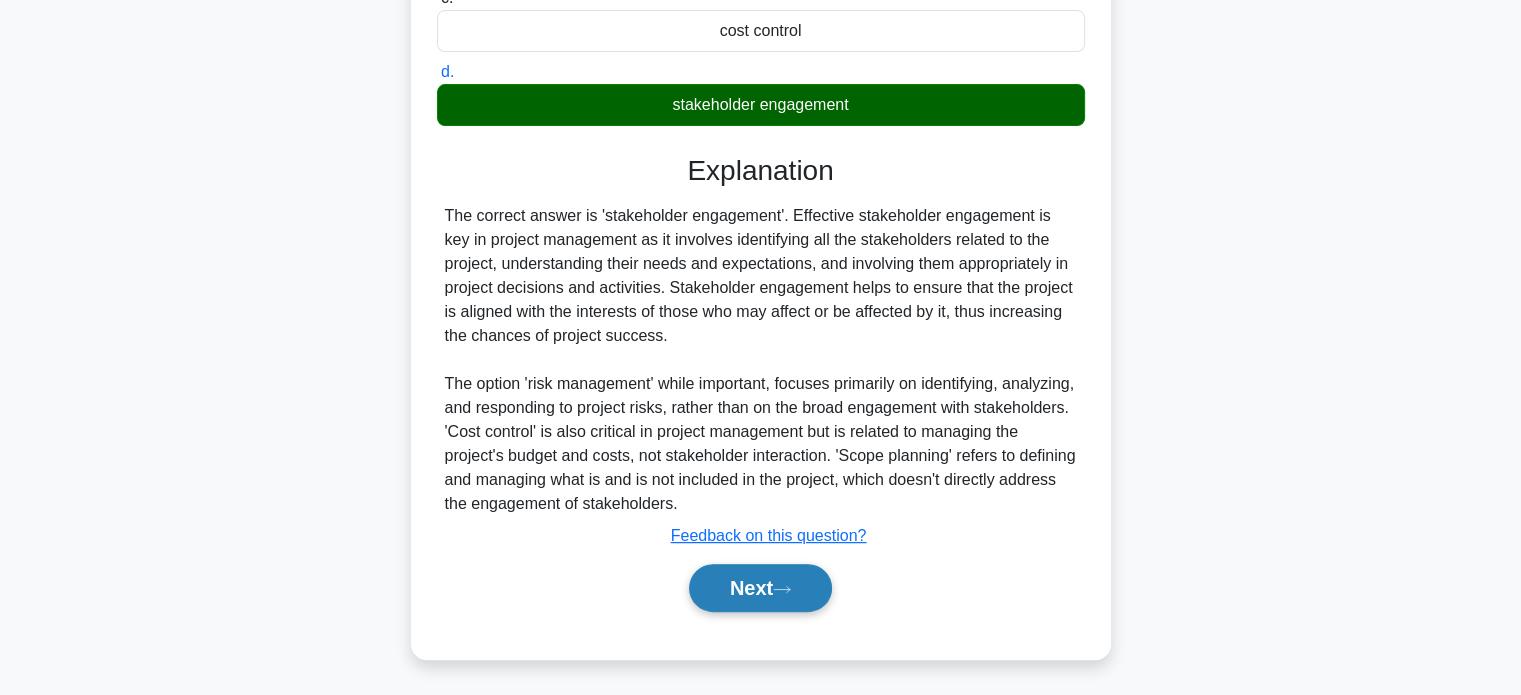 click on "Next" at bounding box center (760, 588) 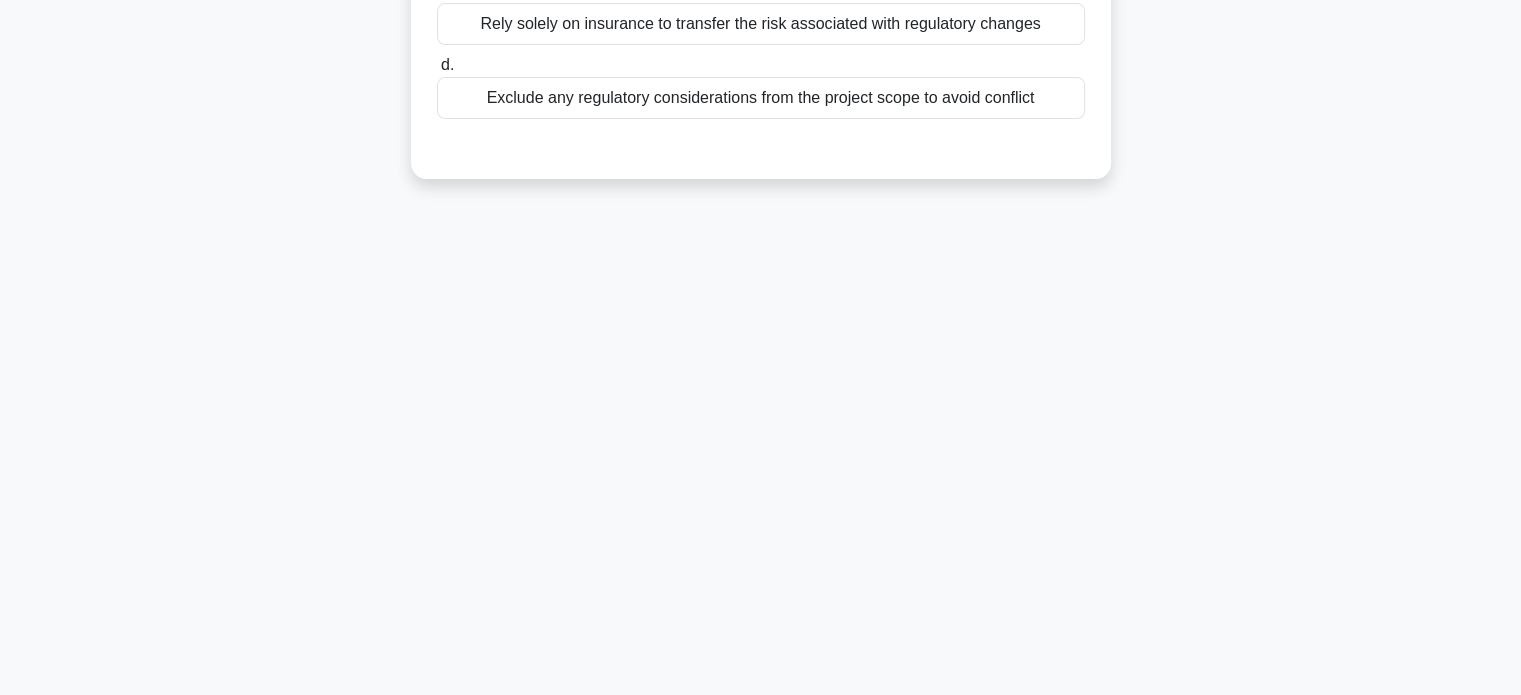 scroll, scrollTop: 0, scrollLeft: 0, axis: both 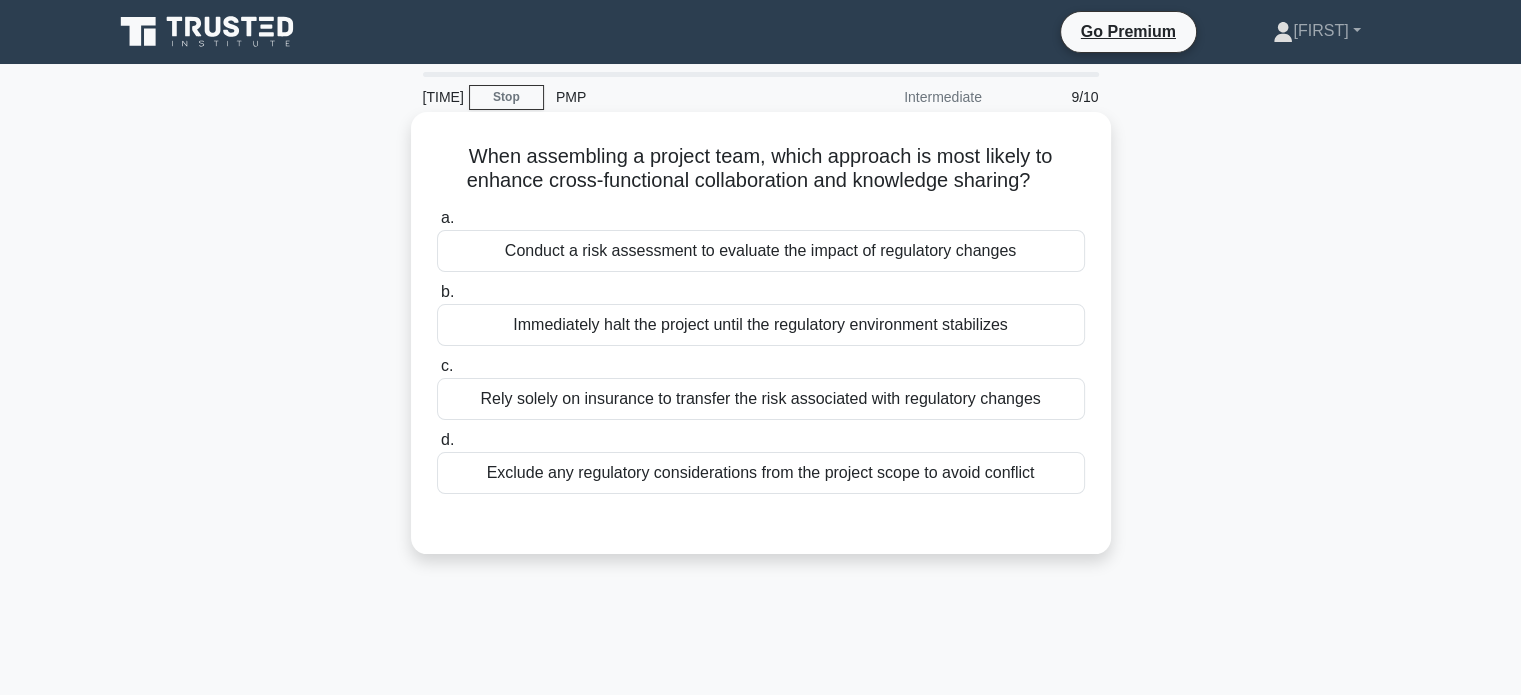click on "Conduct a risk assessment to evaluate the impact of regulatory changes" at bounding box center (761, 299) 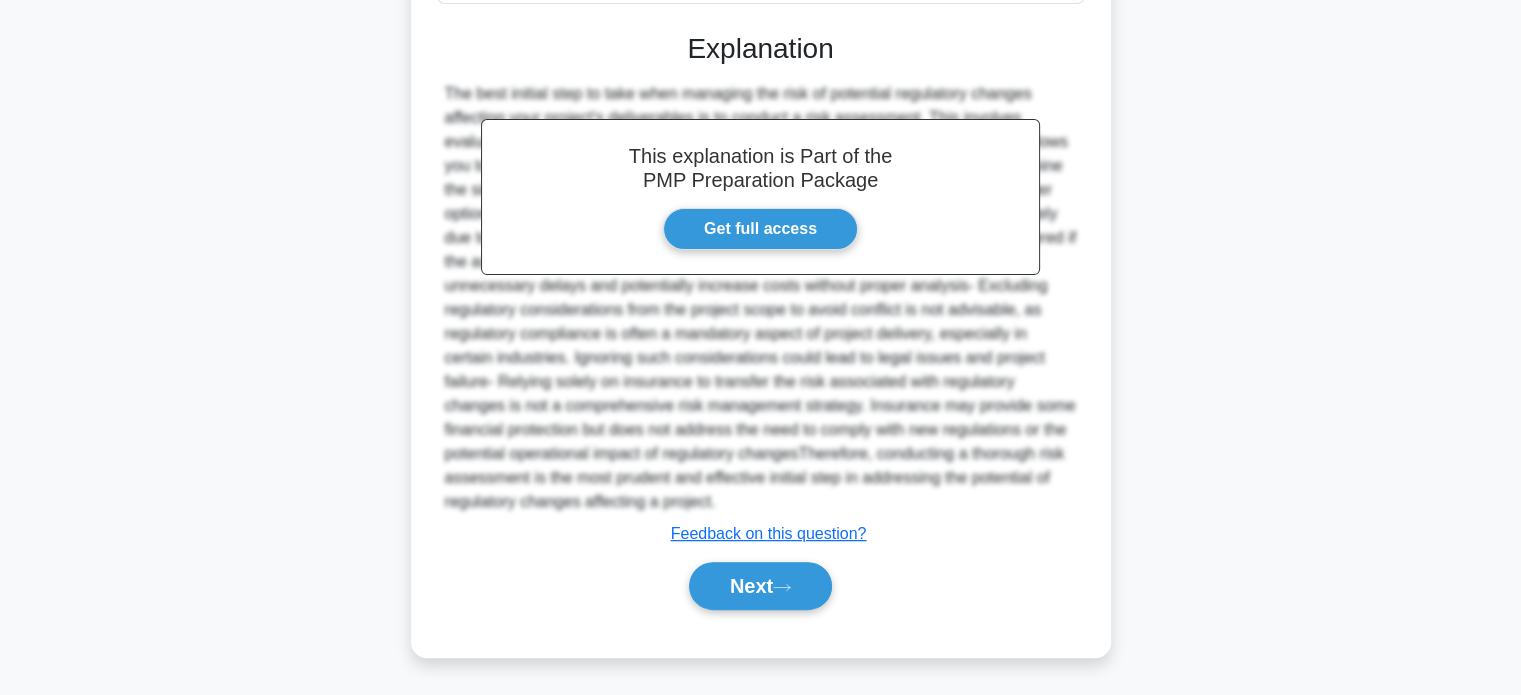 scroll, scrollTop: 560, scrollLeft: 0, axis: vertical 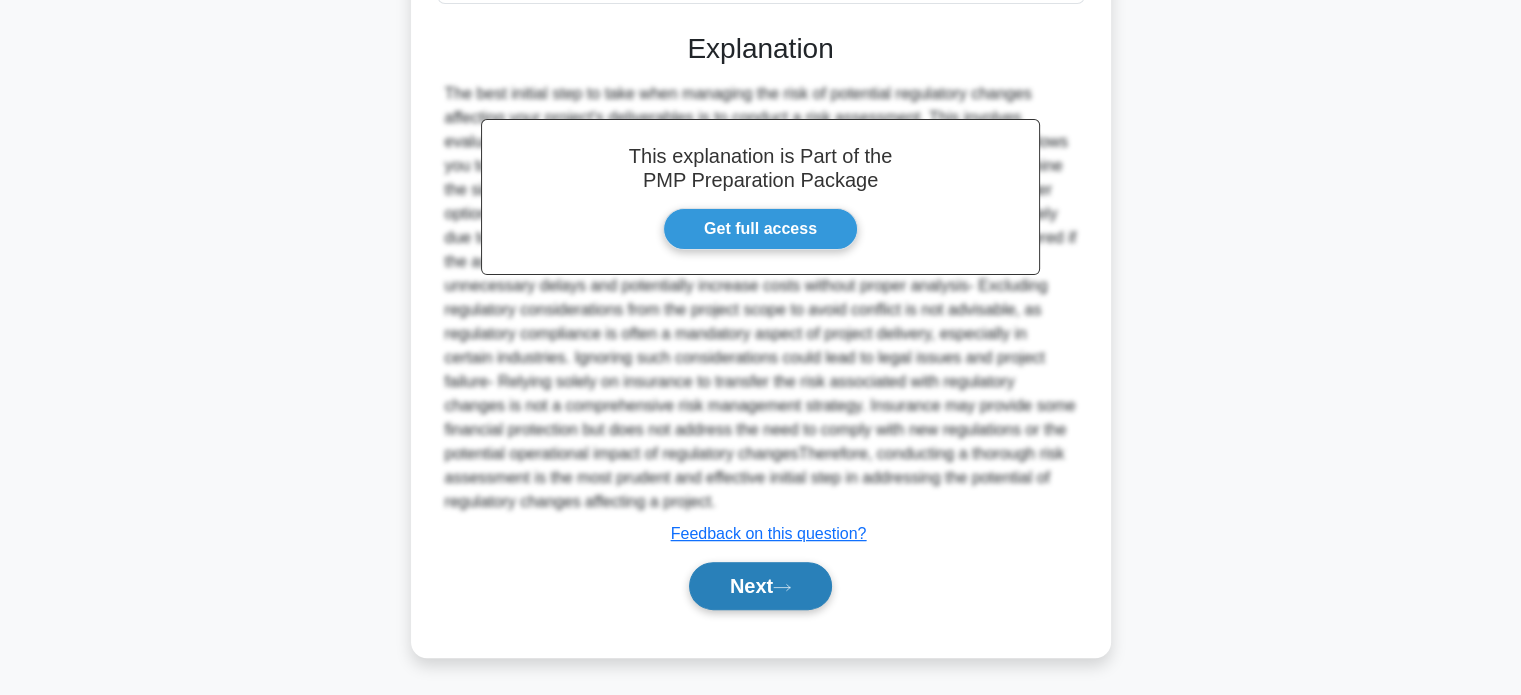 click on "Next" at bounding box center (760, 586) 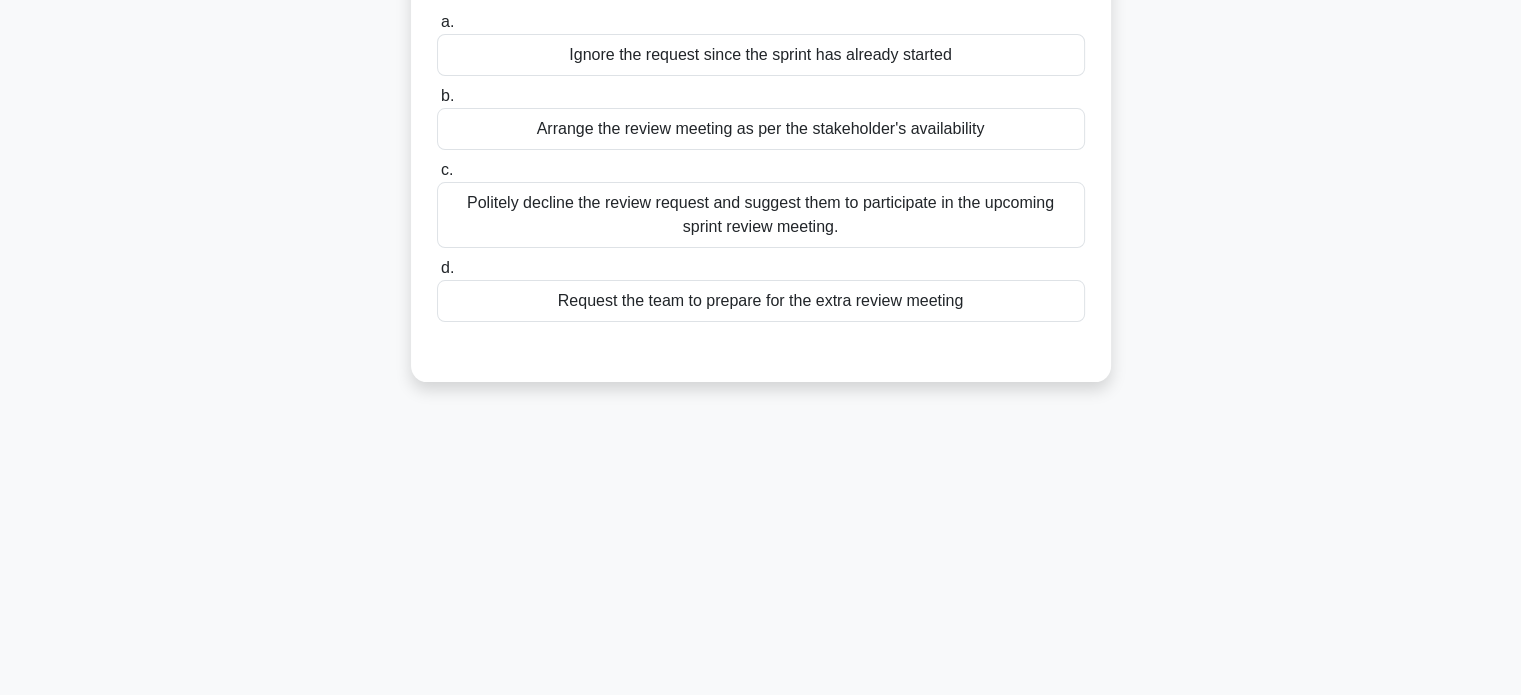 scroll, scrollTop: 0, scrollLeft: 0, axis: both 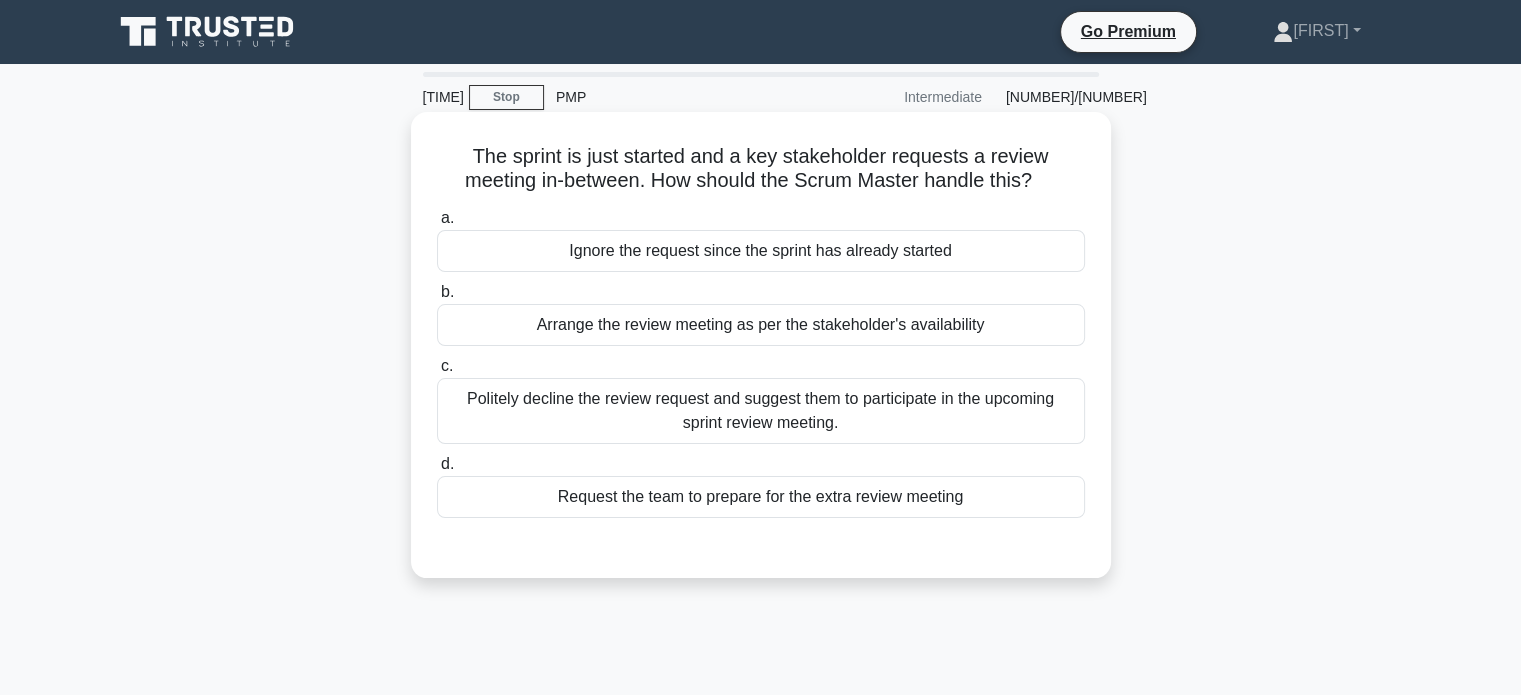 click on "Politely decline the review request and suggest them to participate in the upcoming sprint review meeting." at bounding box center (761, 411) 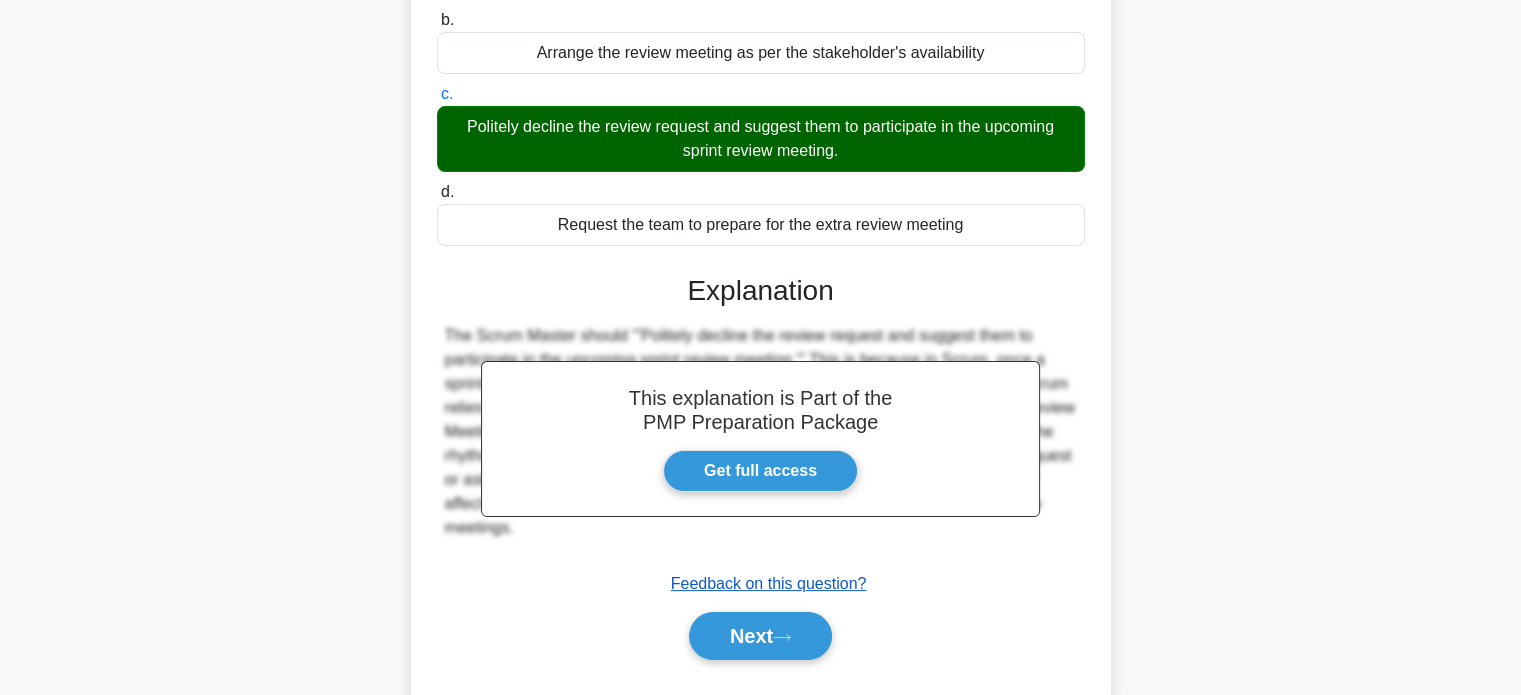 scroll, scrollTop: 385, scrollLeft: 0, axis: vertical 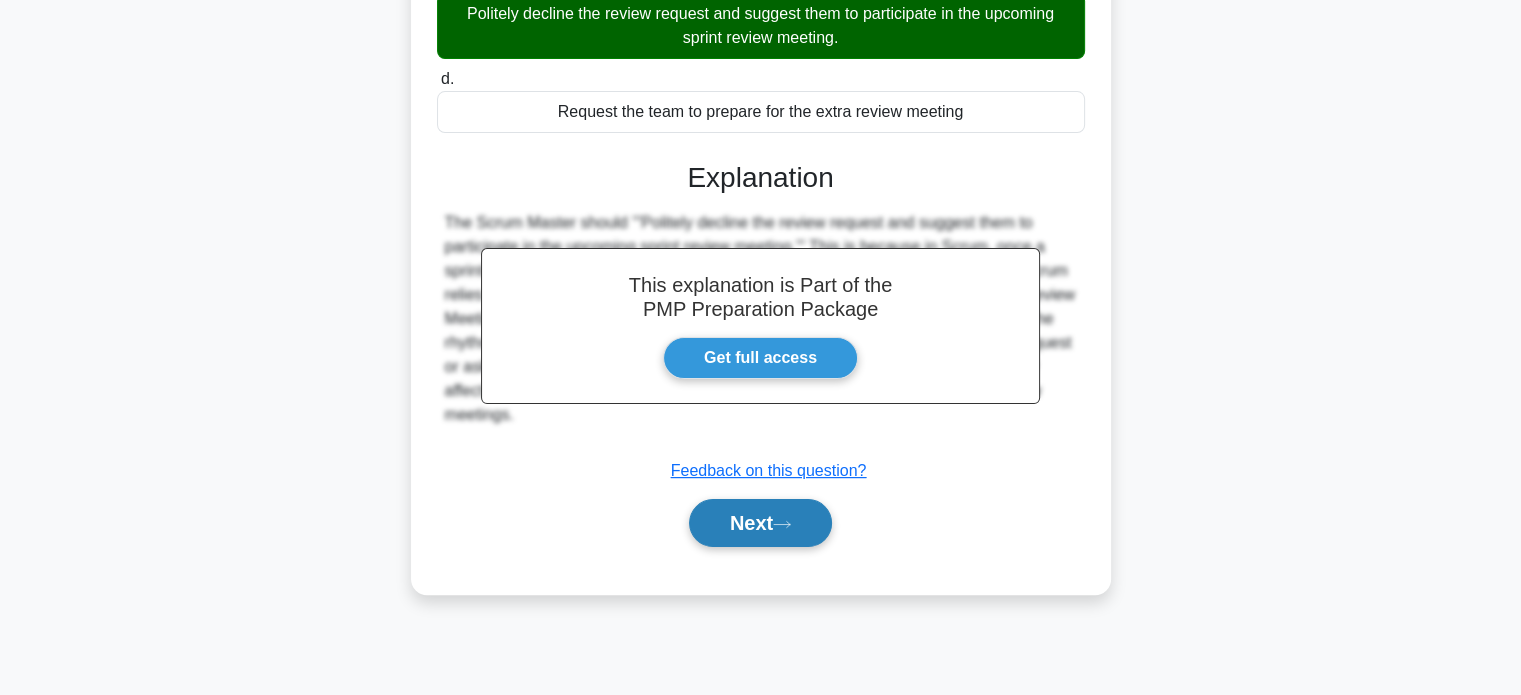 click on "Next" at bounding box center [760, 523] 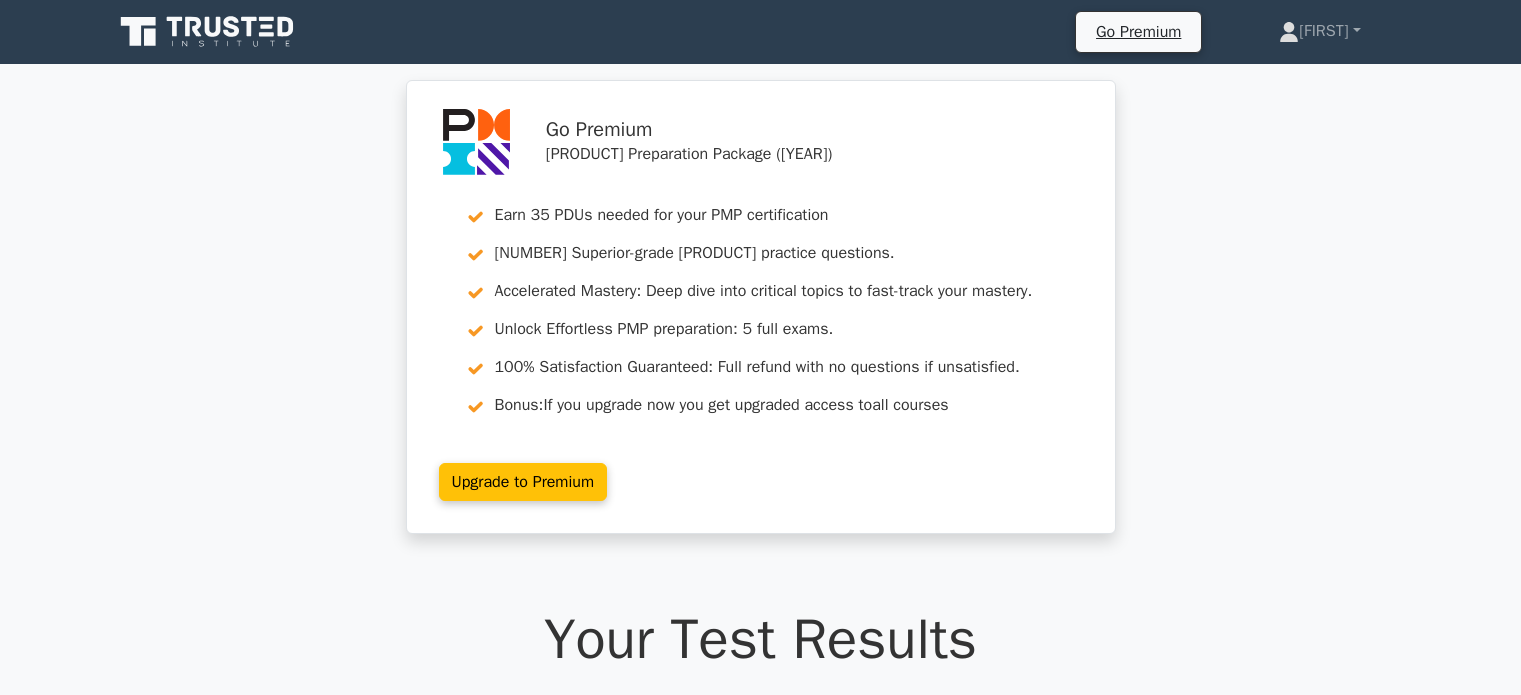 scroll, scrollTop: 0, scrollLeft: 0, axis: both 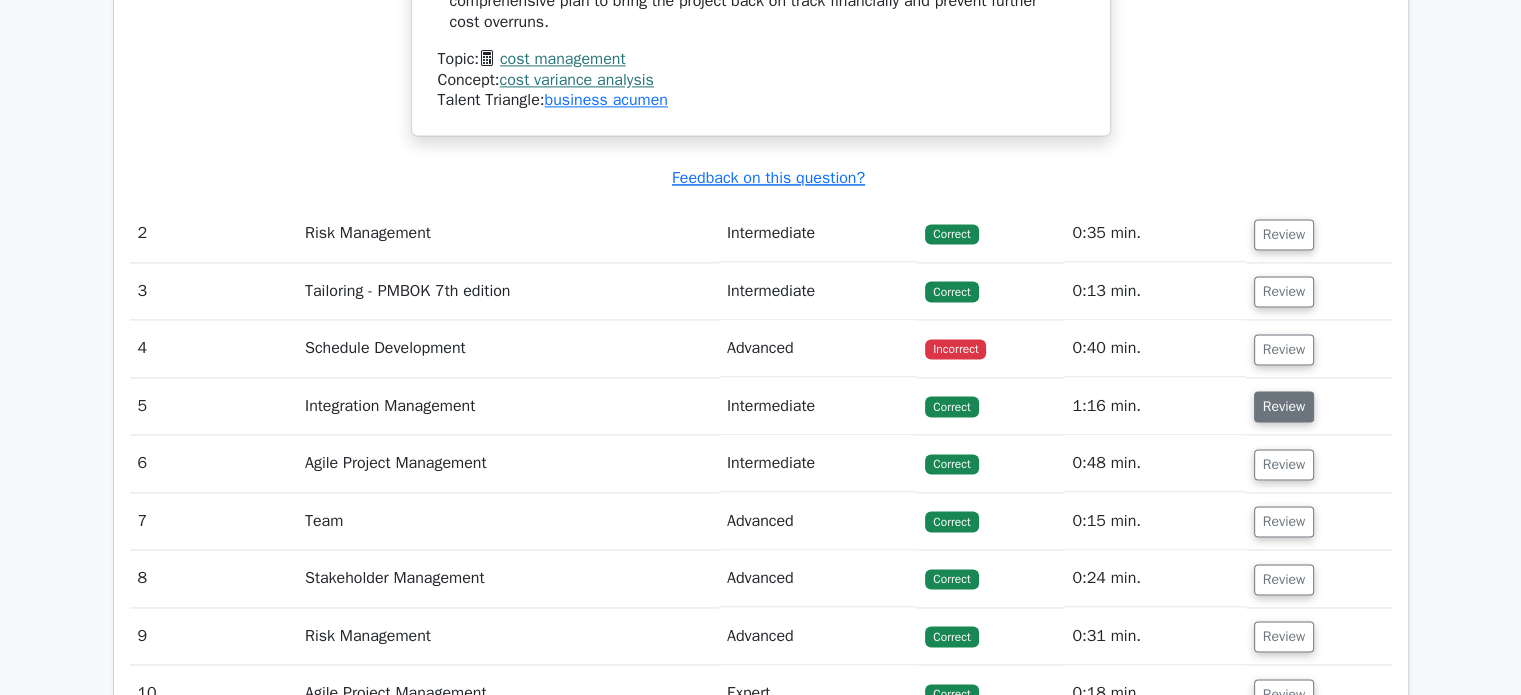 click on "Review" at bounding box center [1294, 406] 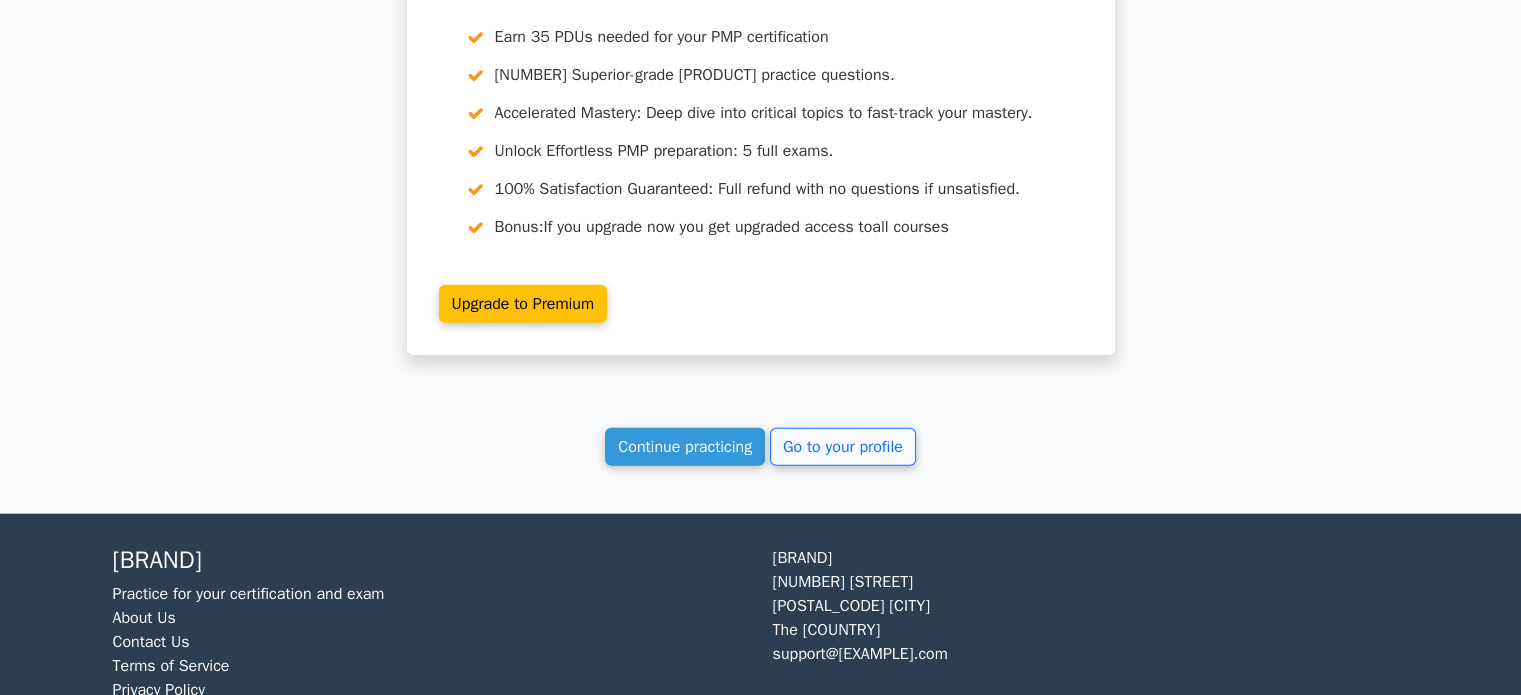 scroll, scrollTop: 4832, scrollLeft: 0, axis: vertical 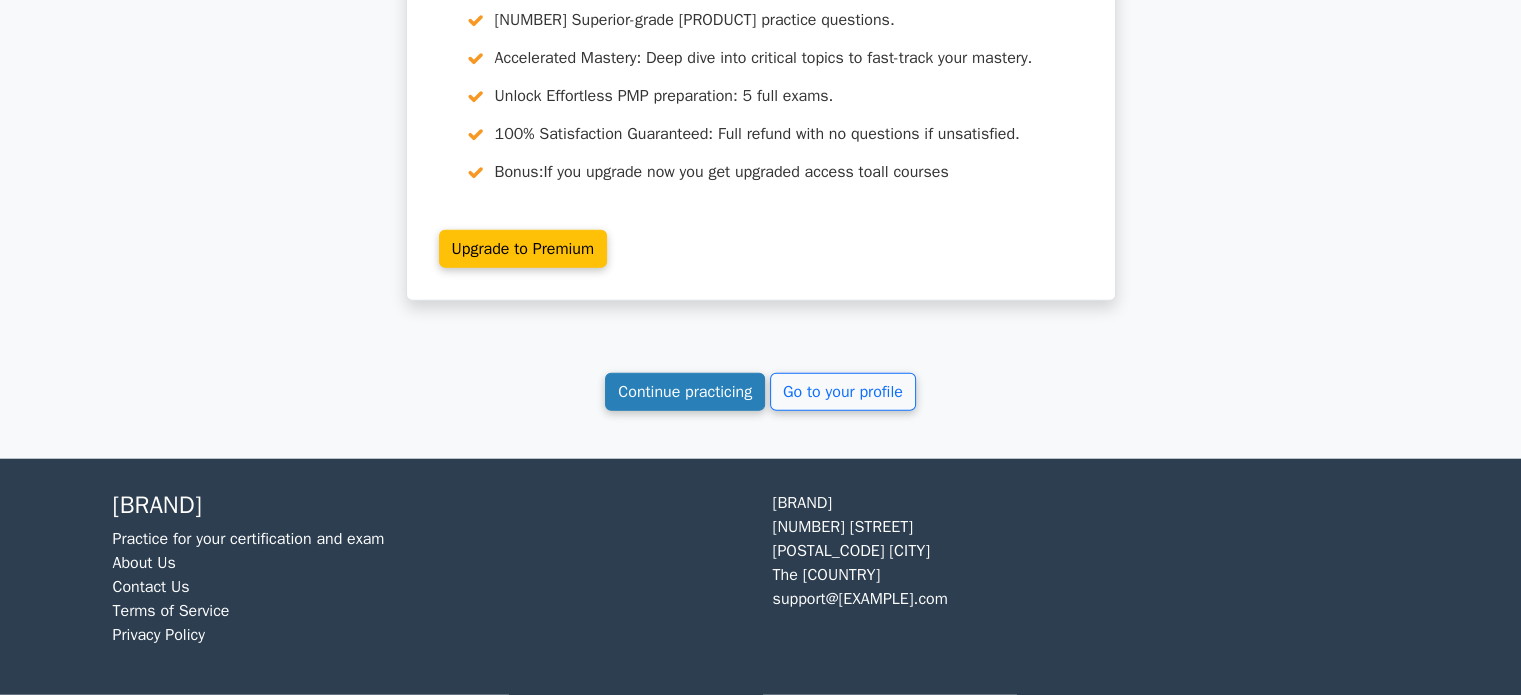 click on "Continue practicing" at bounding box center [685, 407] 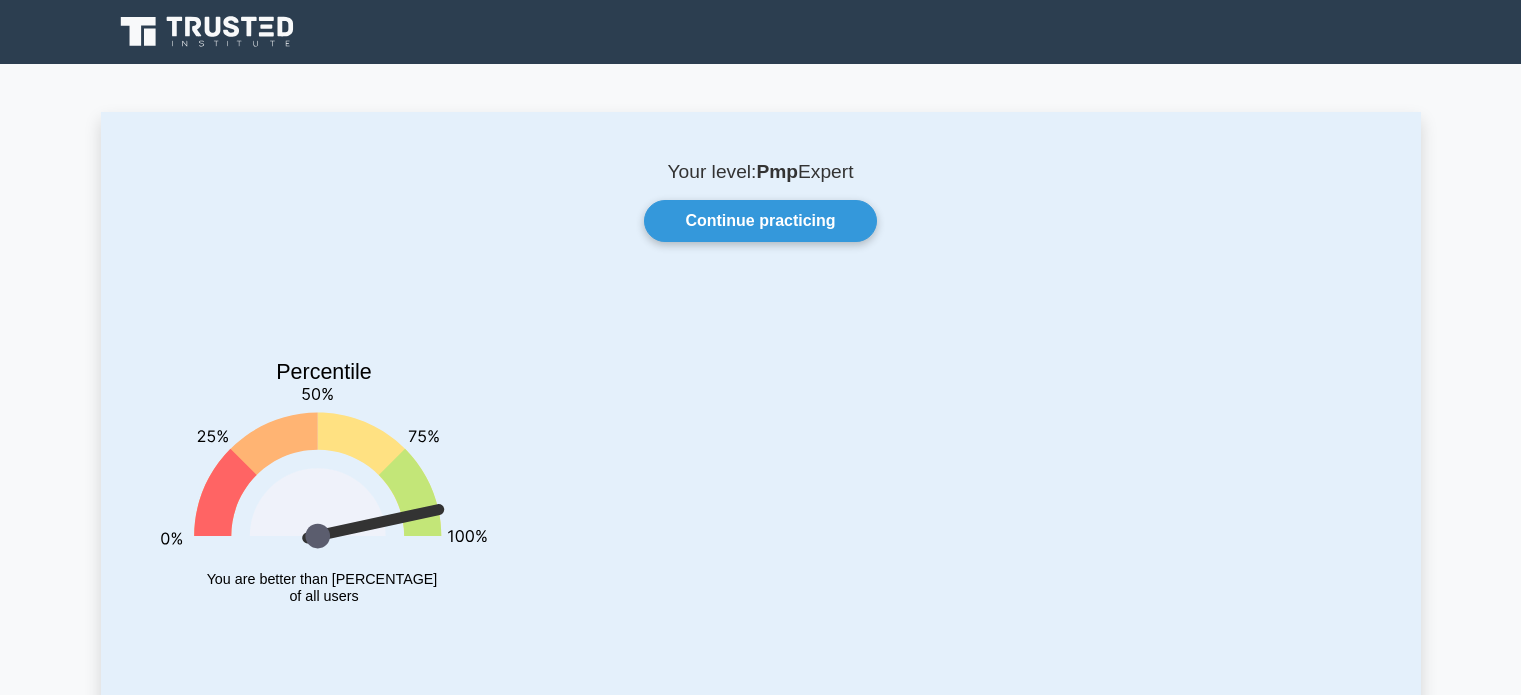 scroll, scrollTop: 0, scrollLeft: 0, axis: both 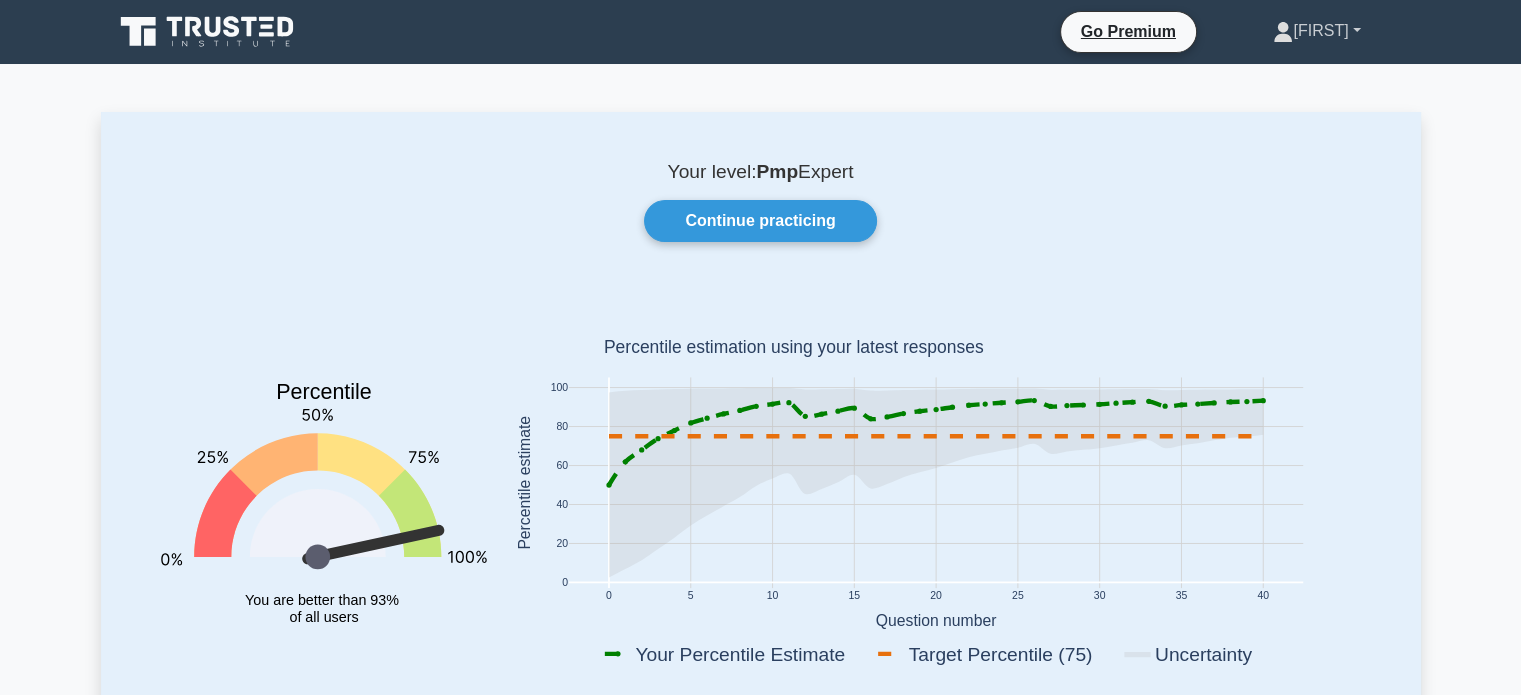 click on "[FIRST]" at bounding box center [1316, 31] 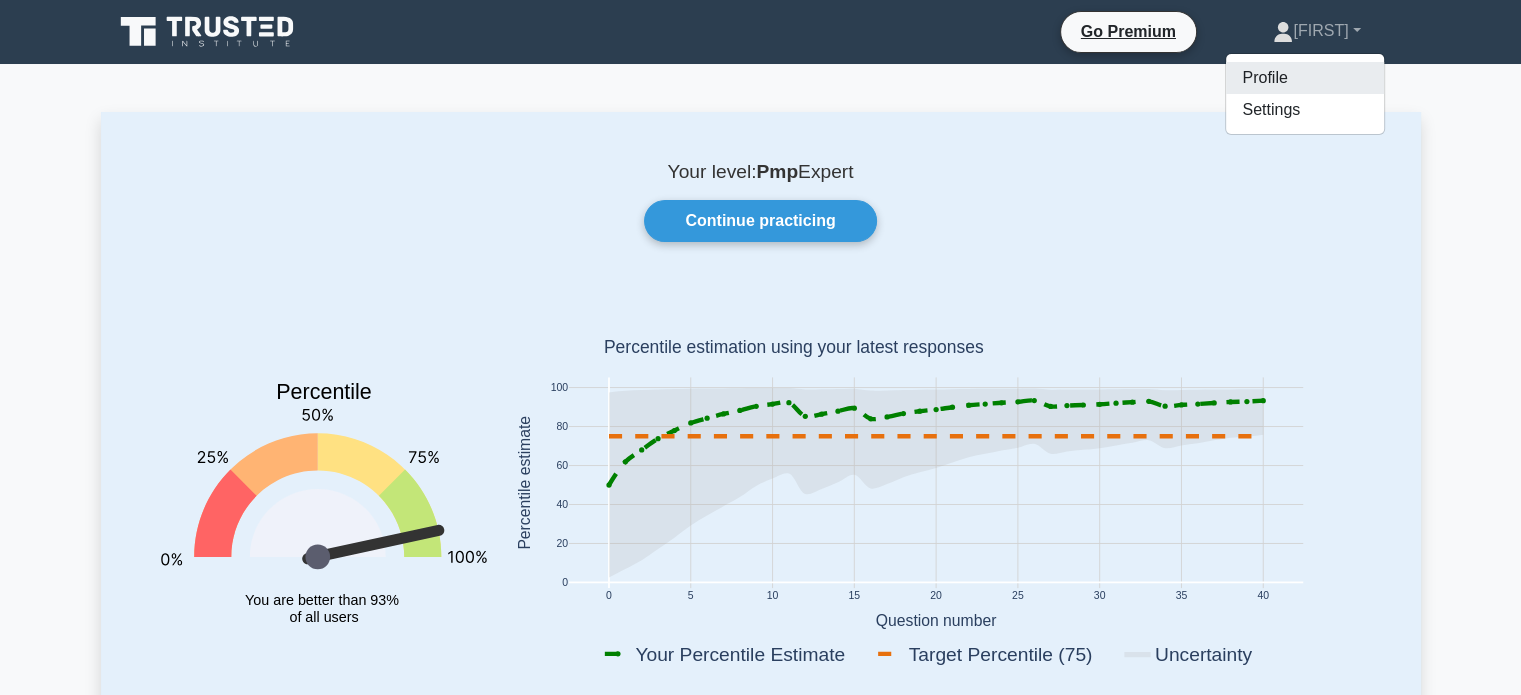 click on "Profile" at bounding box center (1305, 78) 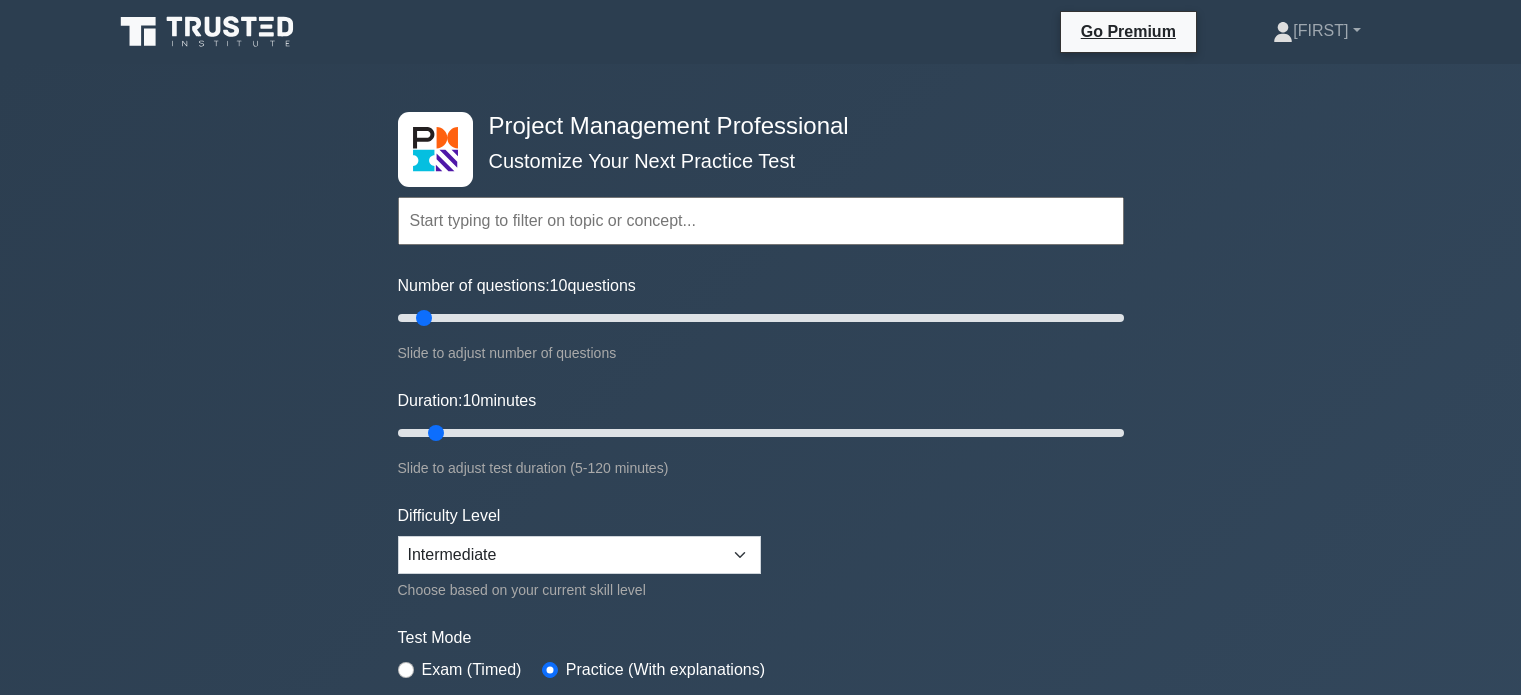 scroll, scrollTop: 0, scrollLeft: 0, axis: both 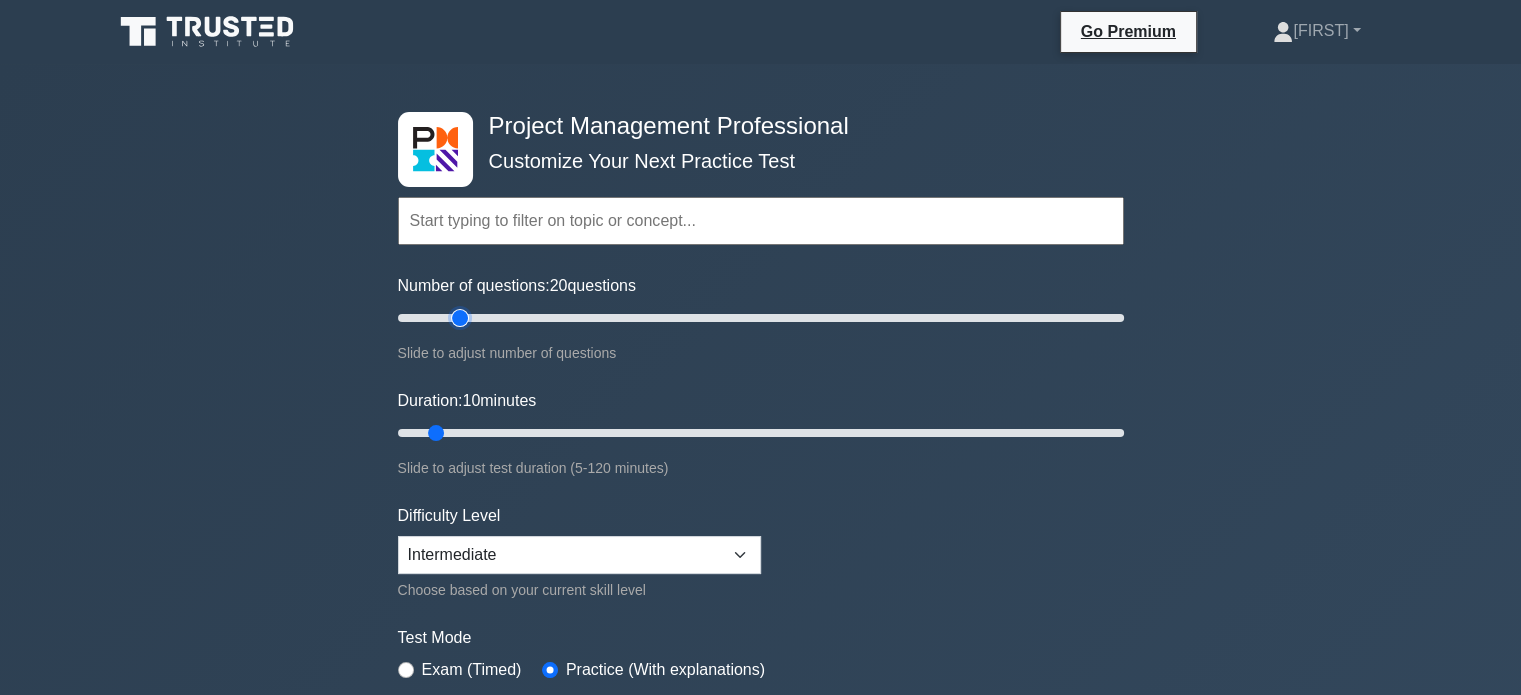 drag, startPoint x: 420, startPoint y: 318, endPoint x: 452, endPoint y: 318, distance: 32 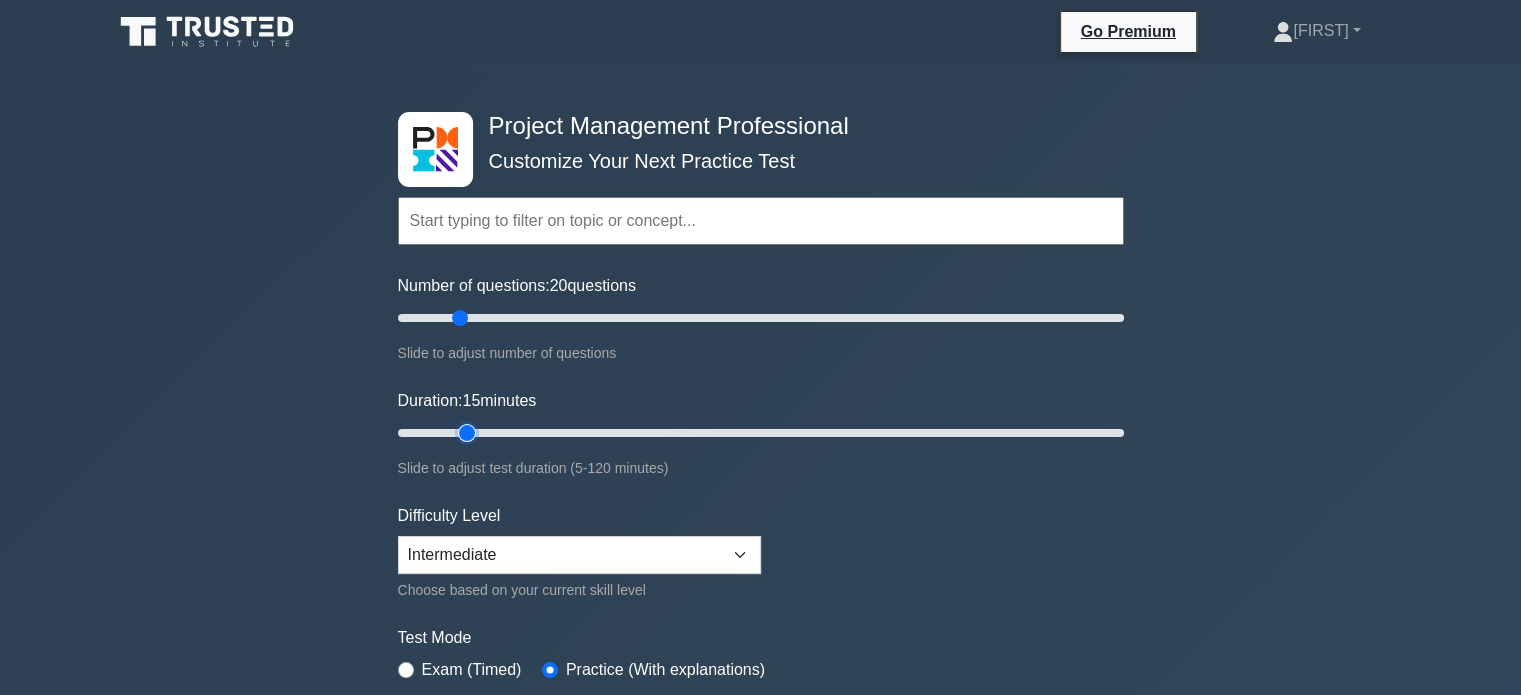 drag, startPoint x: 439, startPoint y: 433, endPoint x: 470, endPoint y: 431, distance: 31.06445 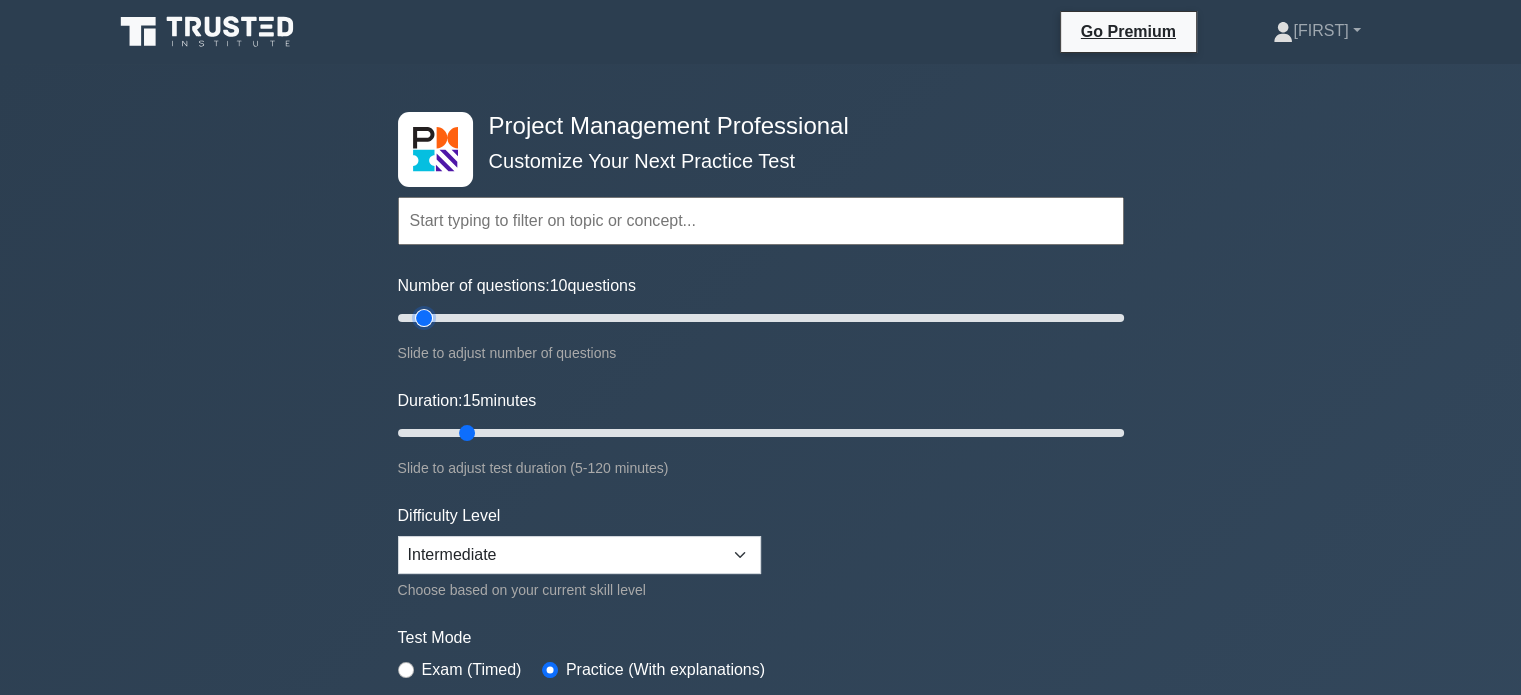 drag, startPoint x: 458, startPoint y: 313, endPoint x: 426, endPoint y: 321, distance: 32.984844 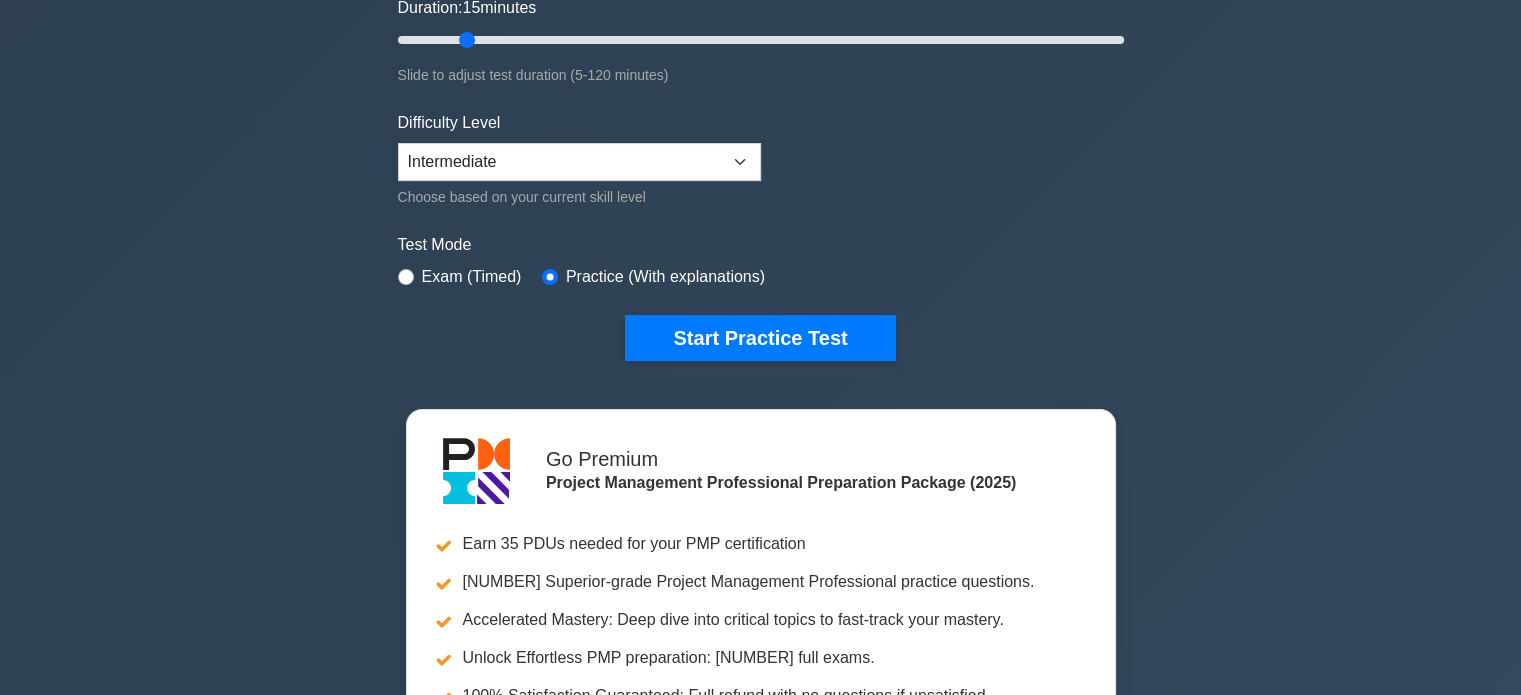 scroll, scrollTop: 400, scrollLeft: 0, axis: vertical 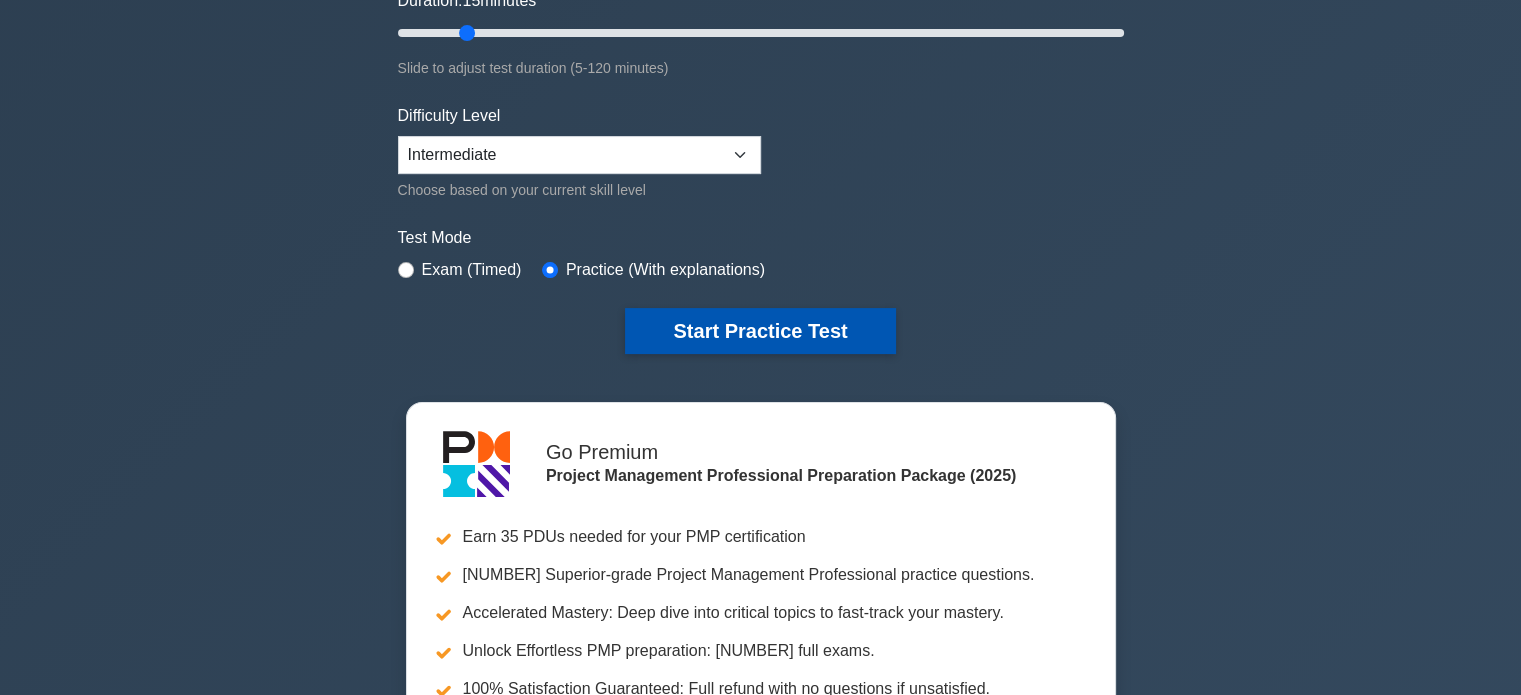 click on "Start Practice Test" at bounding box center (760, 331) 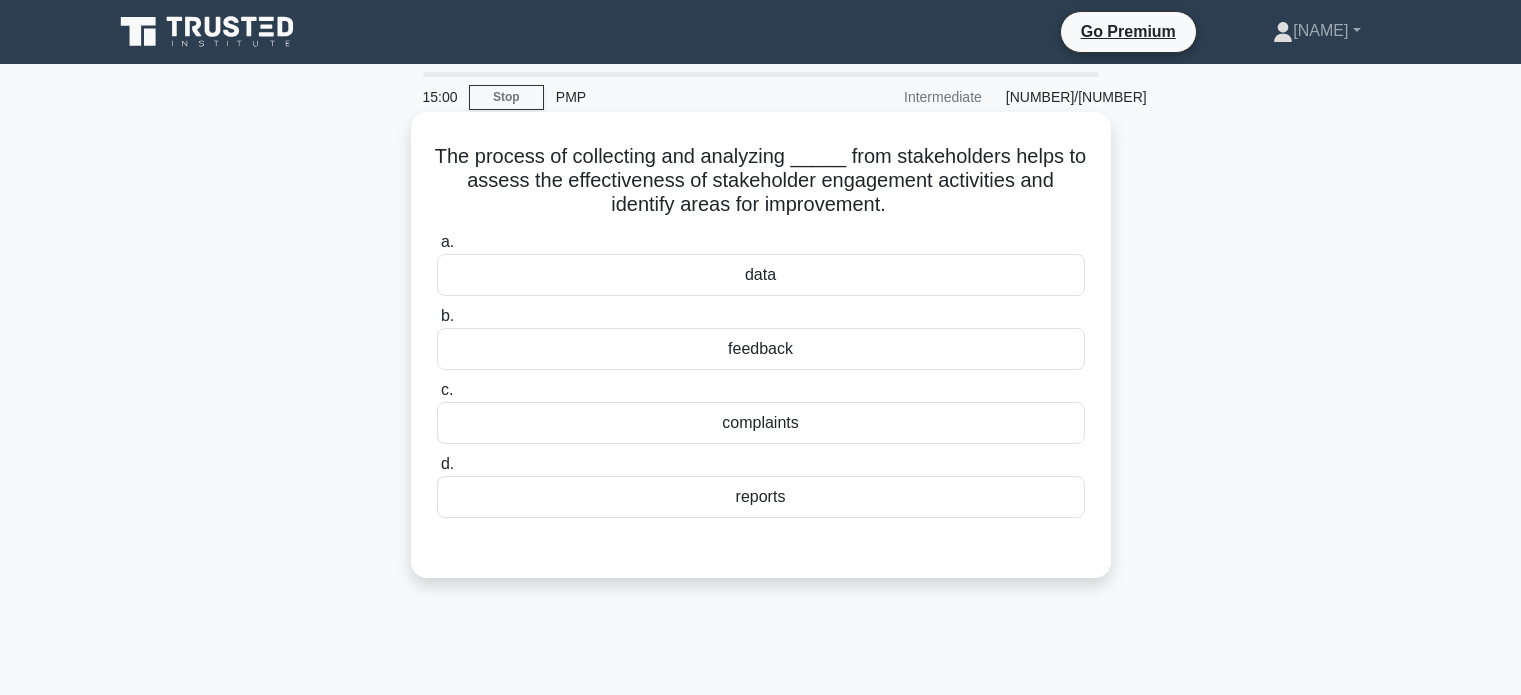 scroll, scrollTop: 0, scrollLeft: 0, axis: both 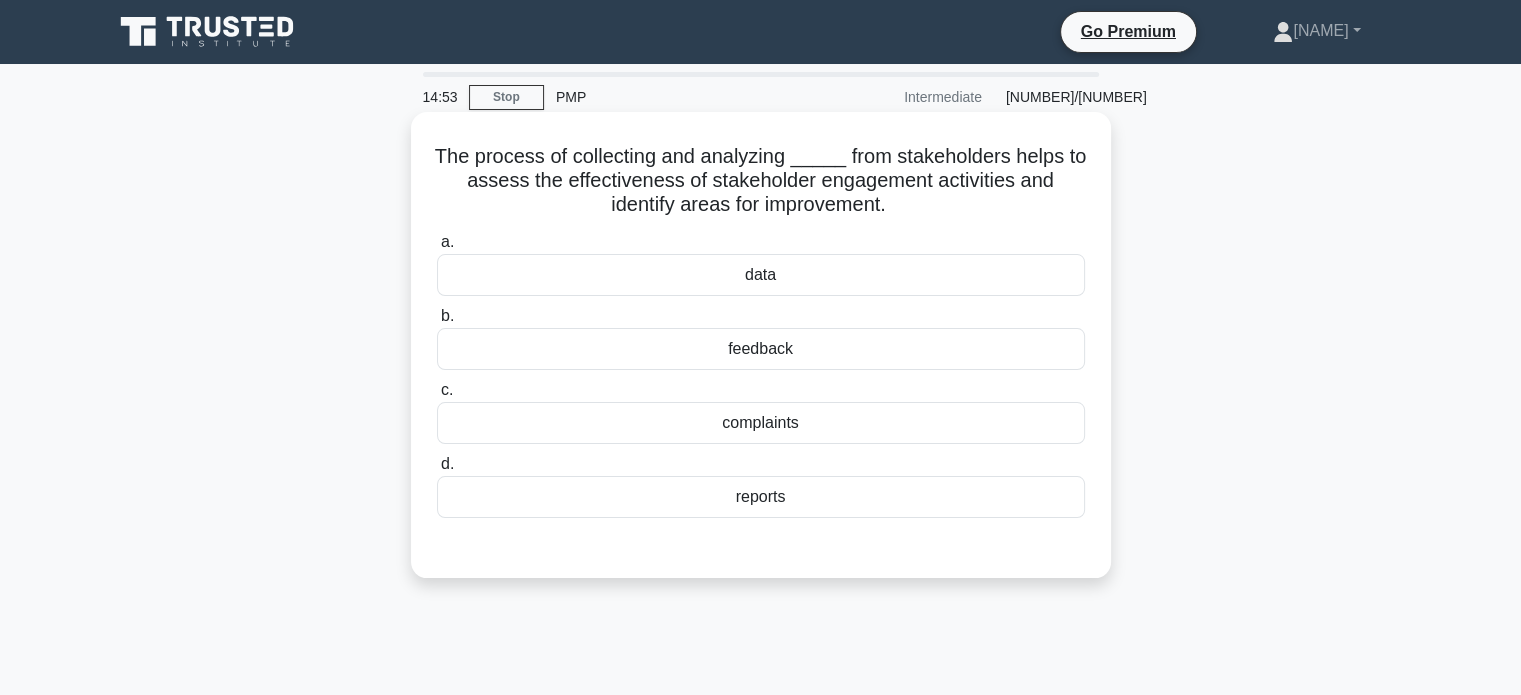 click on "feedback" at bounding box center (761, 349) 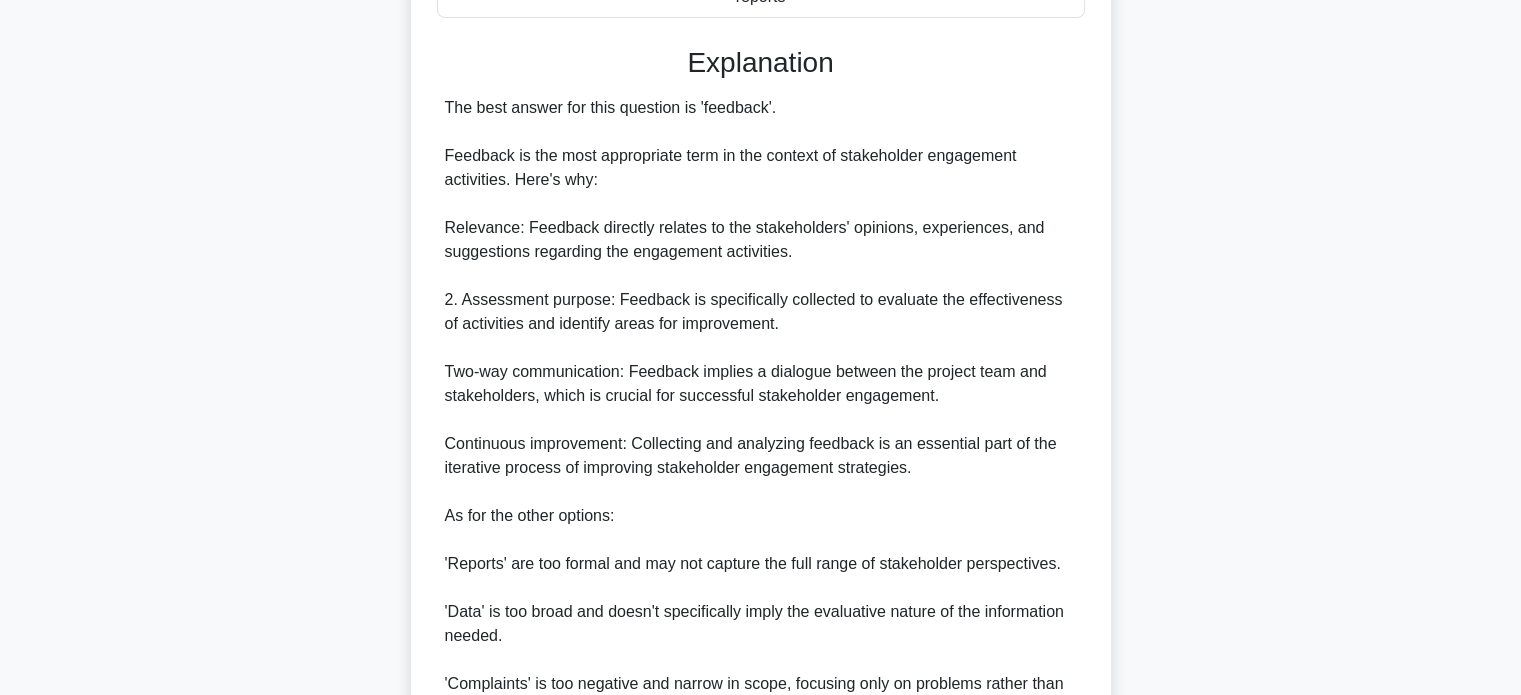 scroll, scrollTop: 704, scrollLeft: 0, axis: vertical 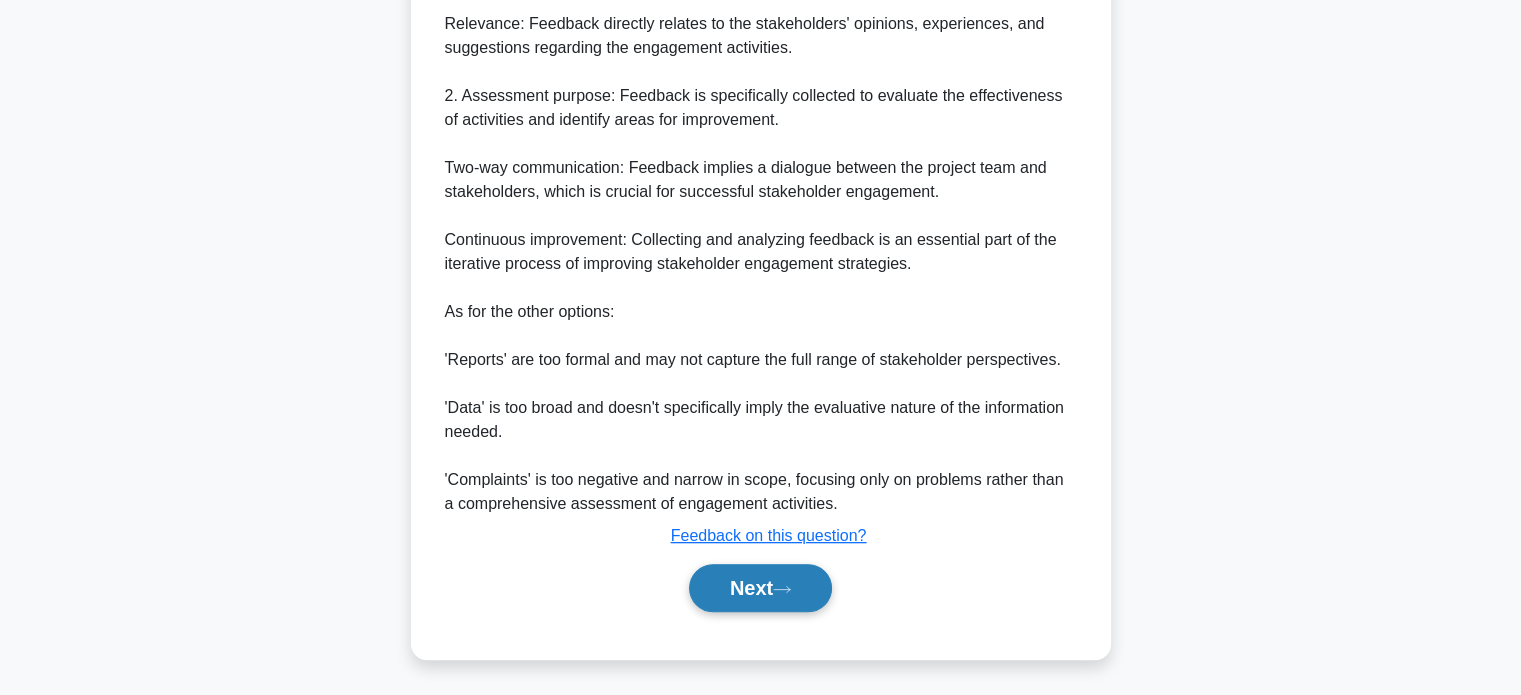 click on "Next" at bounding box center [760, 588] 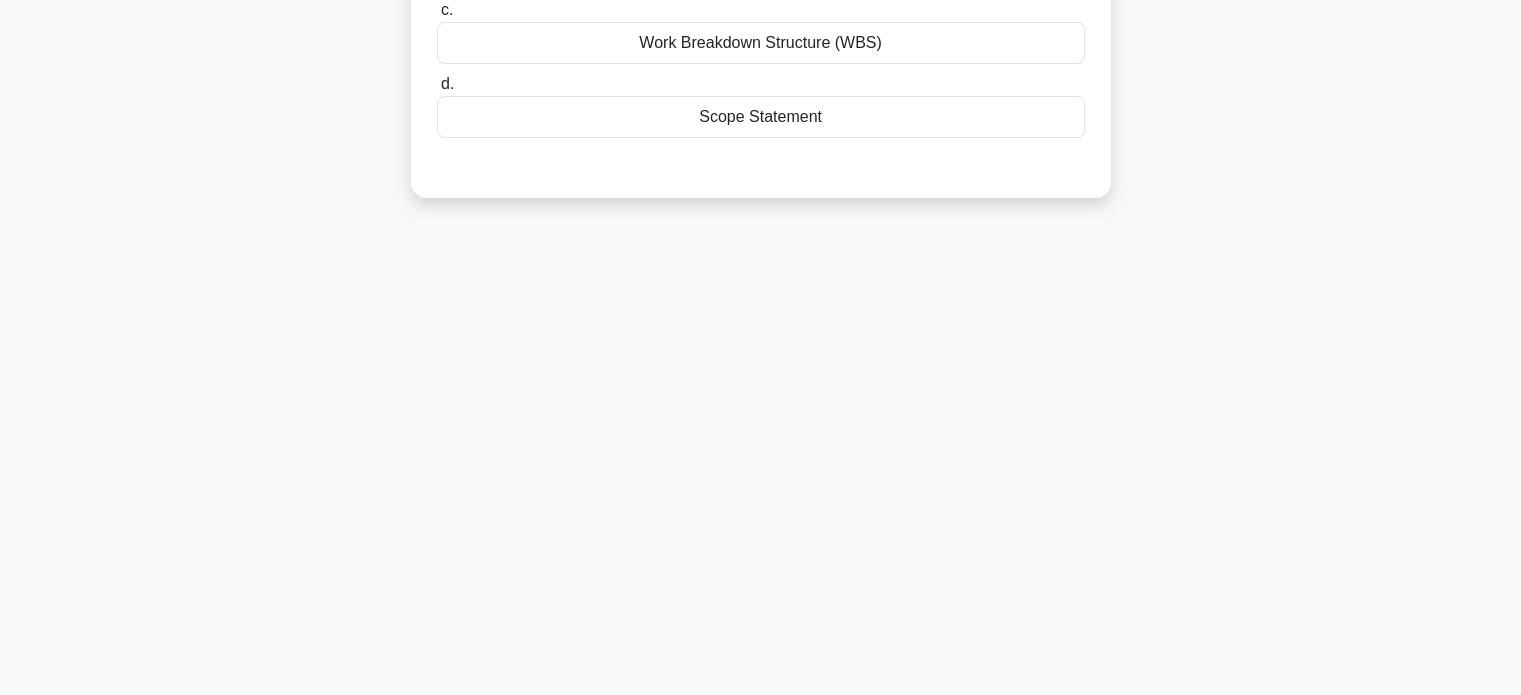 scroll, scrollTop: 0, scrollLeft: 0, axis: both 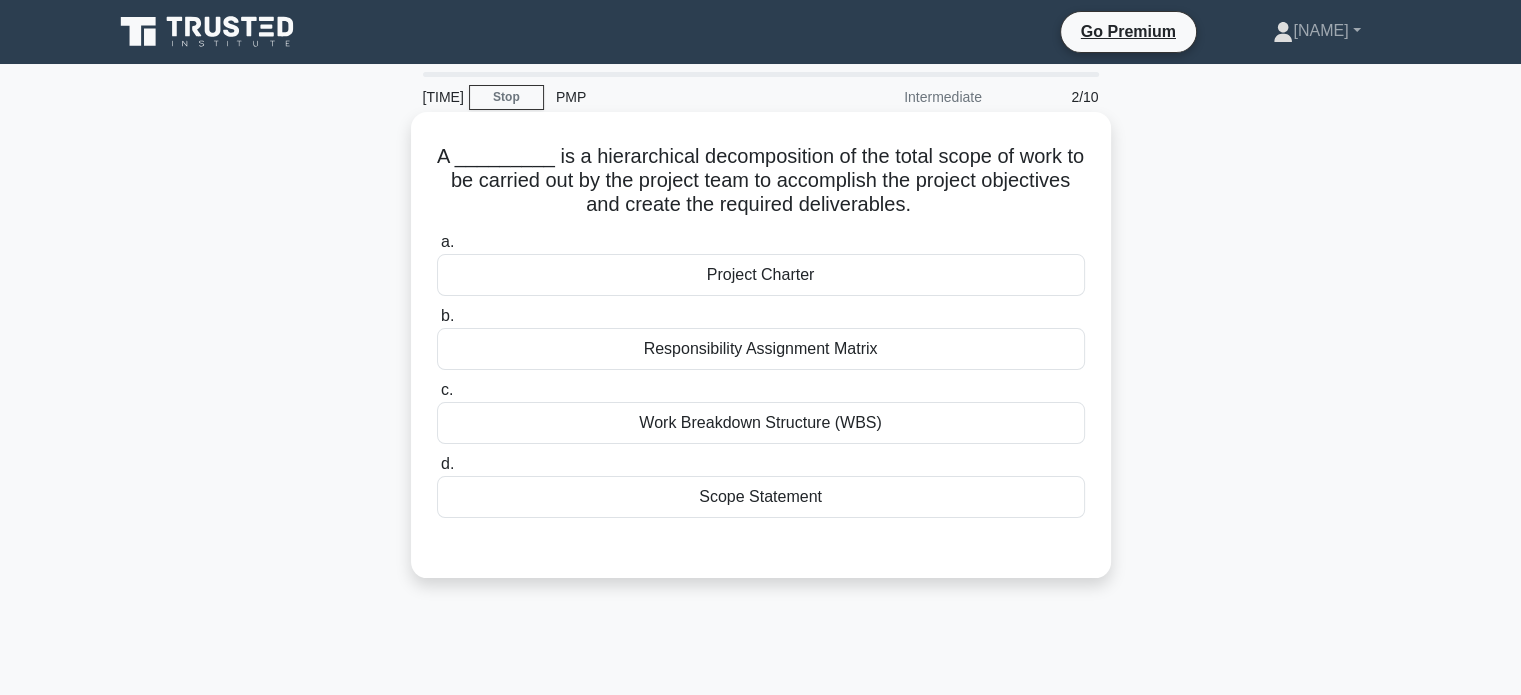 click on "Responsibility Assignment Matrix" at bounding box center (761, 349) 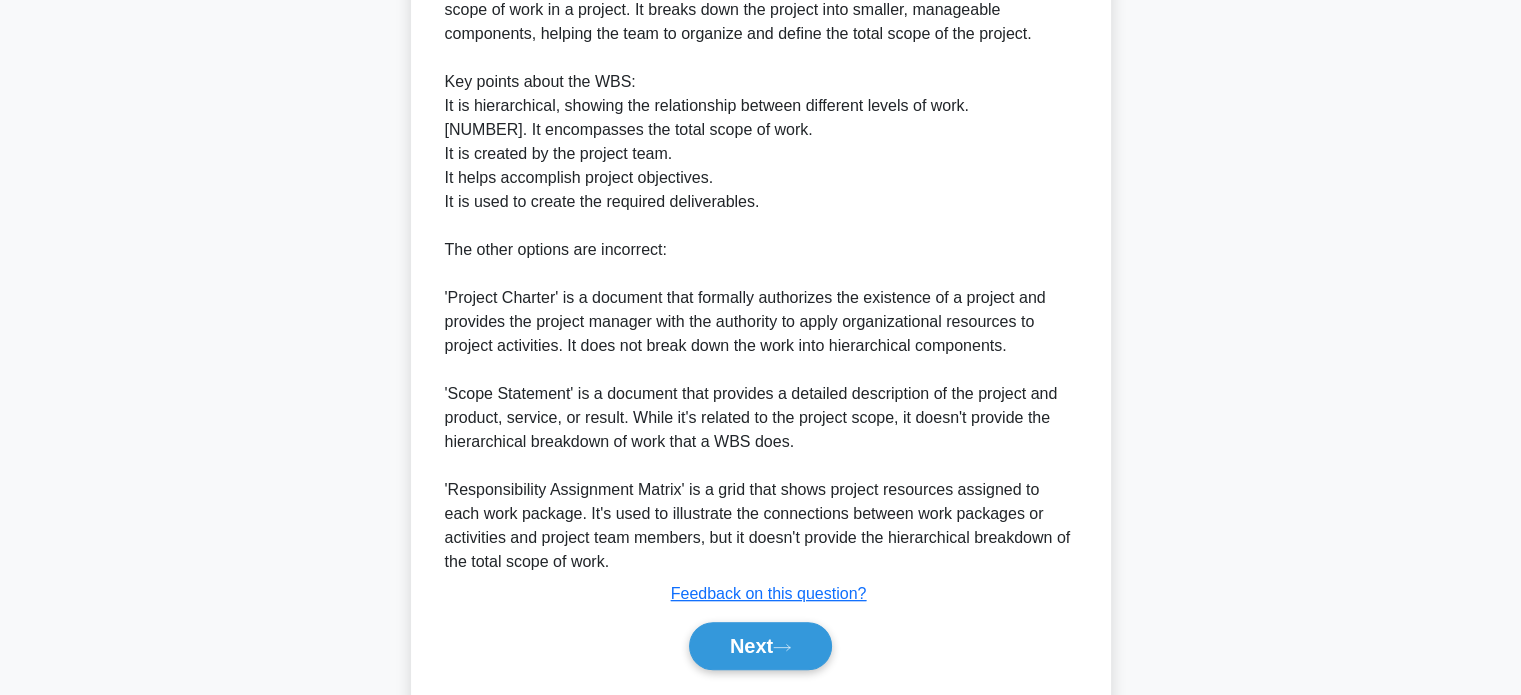 scroll, scrollTop: 730, scrollLeft: 0, axis: vertical 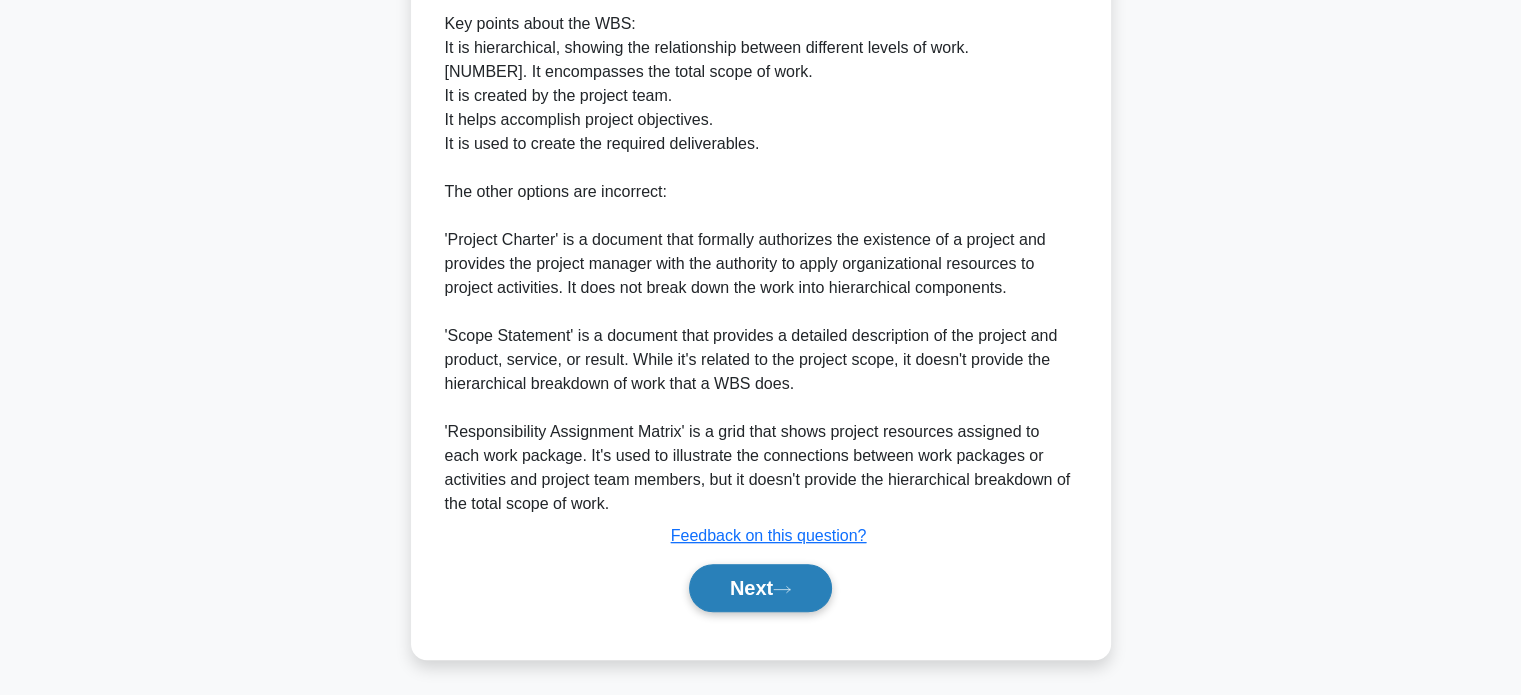 click on "Next" at bounding box center [760, 588] 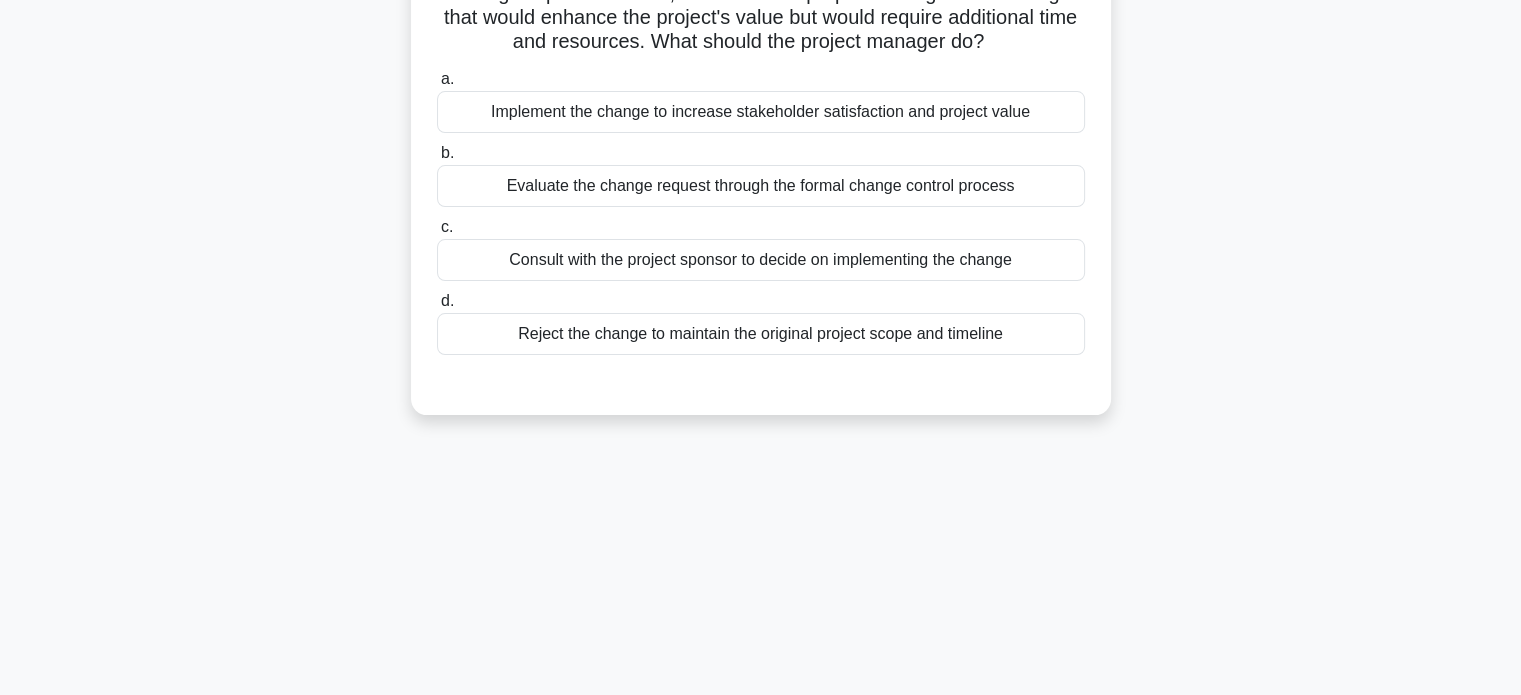scroll, scrollTop: 0, scrollLeft: 0, axis: both 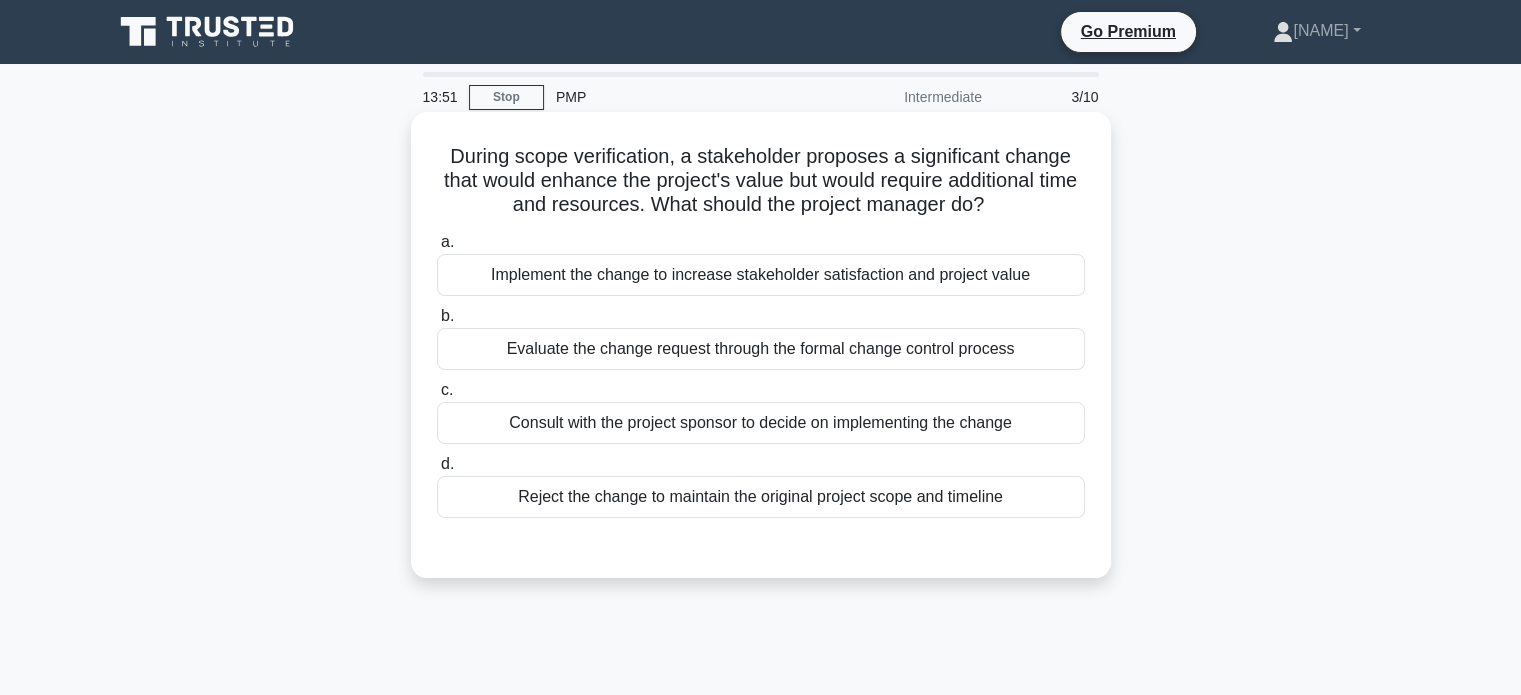 click on "Evaluate the change request through the formal change control process" at bounding box center (761, 349) 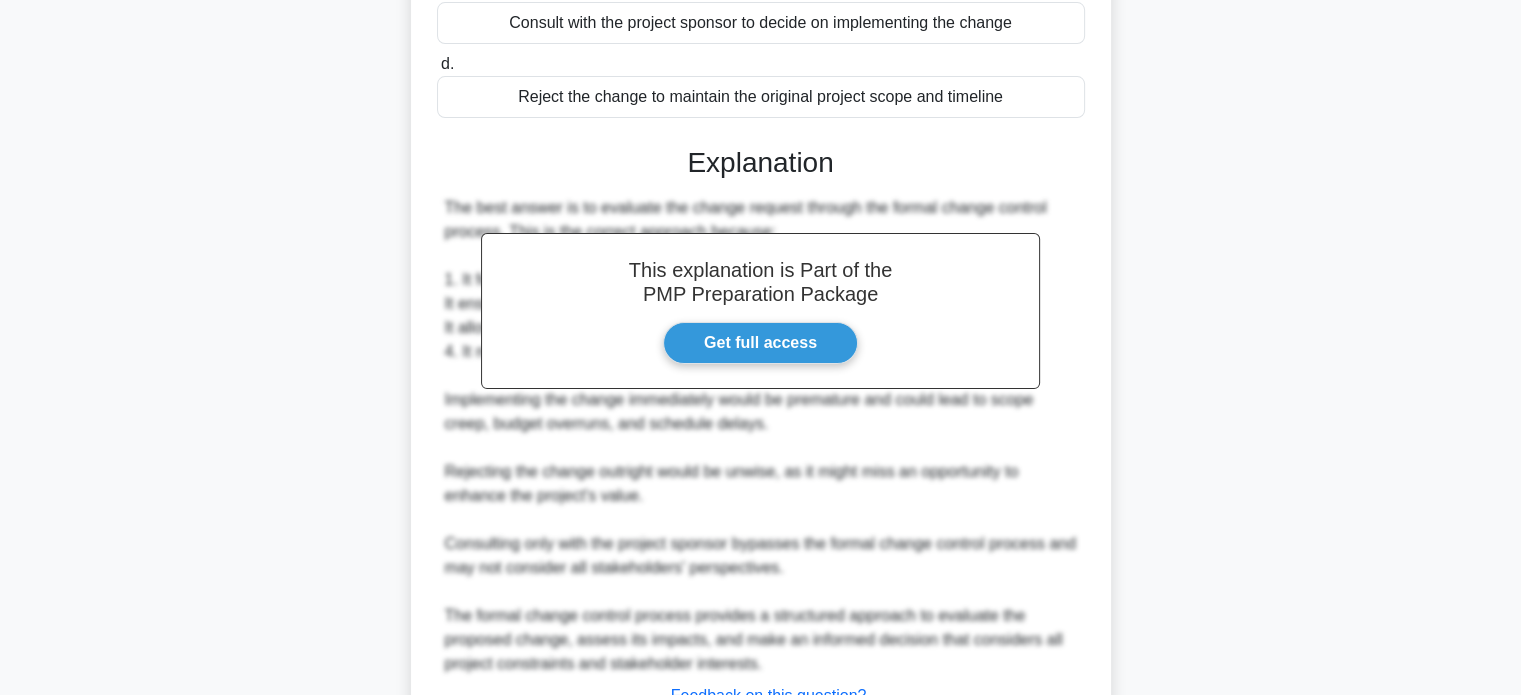scroll, scrollTop: 560, scrollLeft: 0, axis: vertical 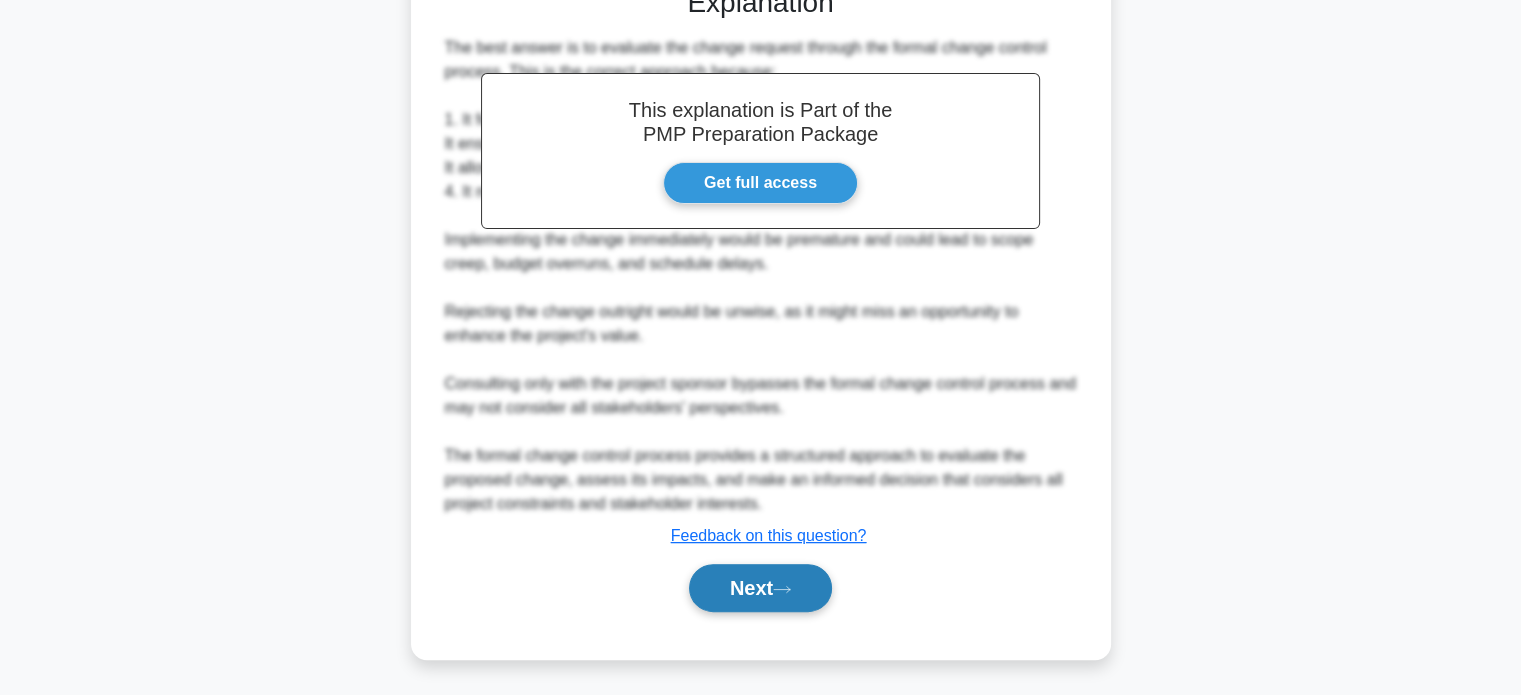 click on "Next" at bounding box center (760, 588) 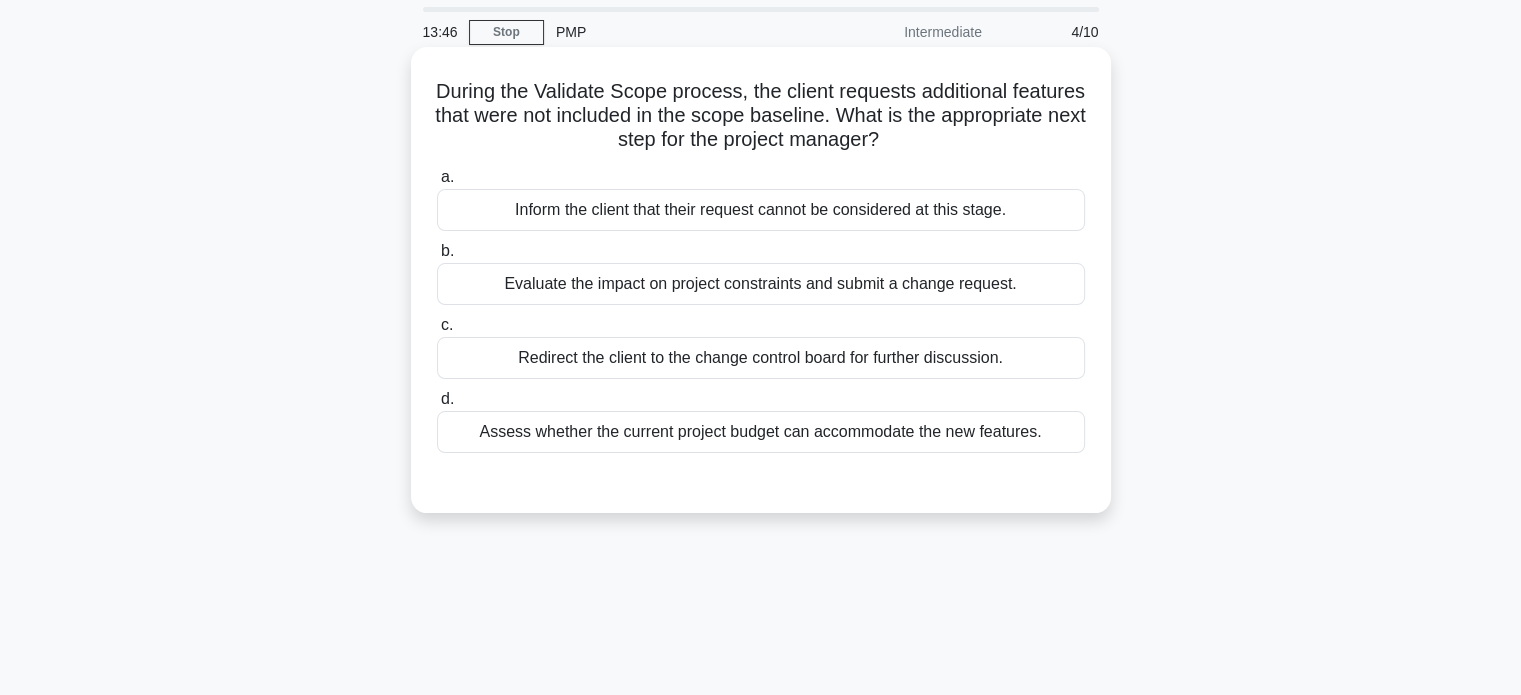 scroll, scrollTop: 0, scrollLeft: 0, axis: both 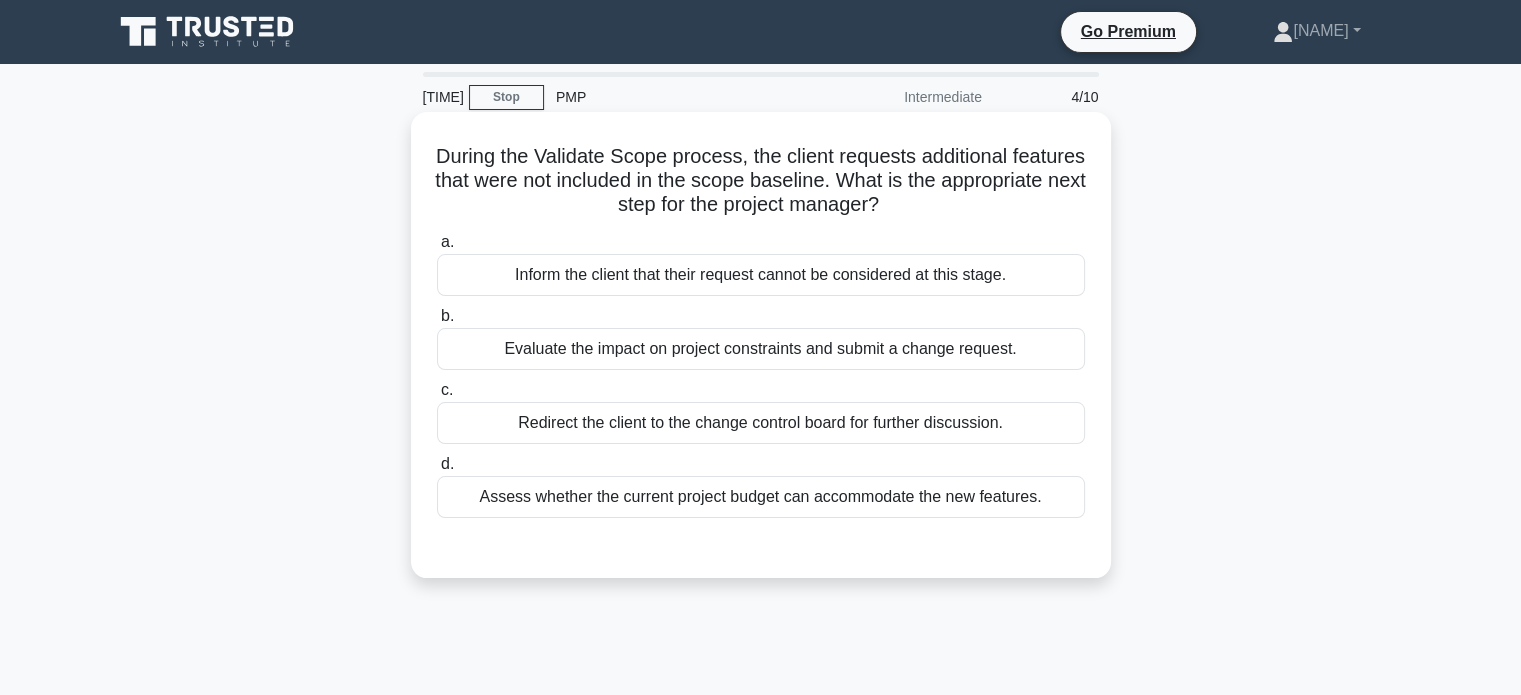 click on "Evaluate the impact on project constraints and submit a change request." at bounding box center (761, 349) 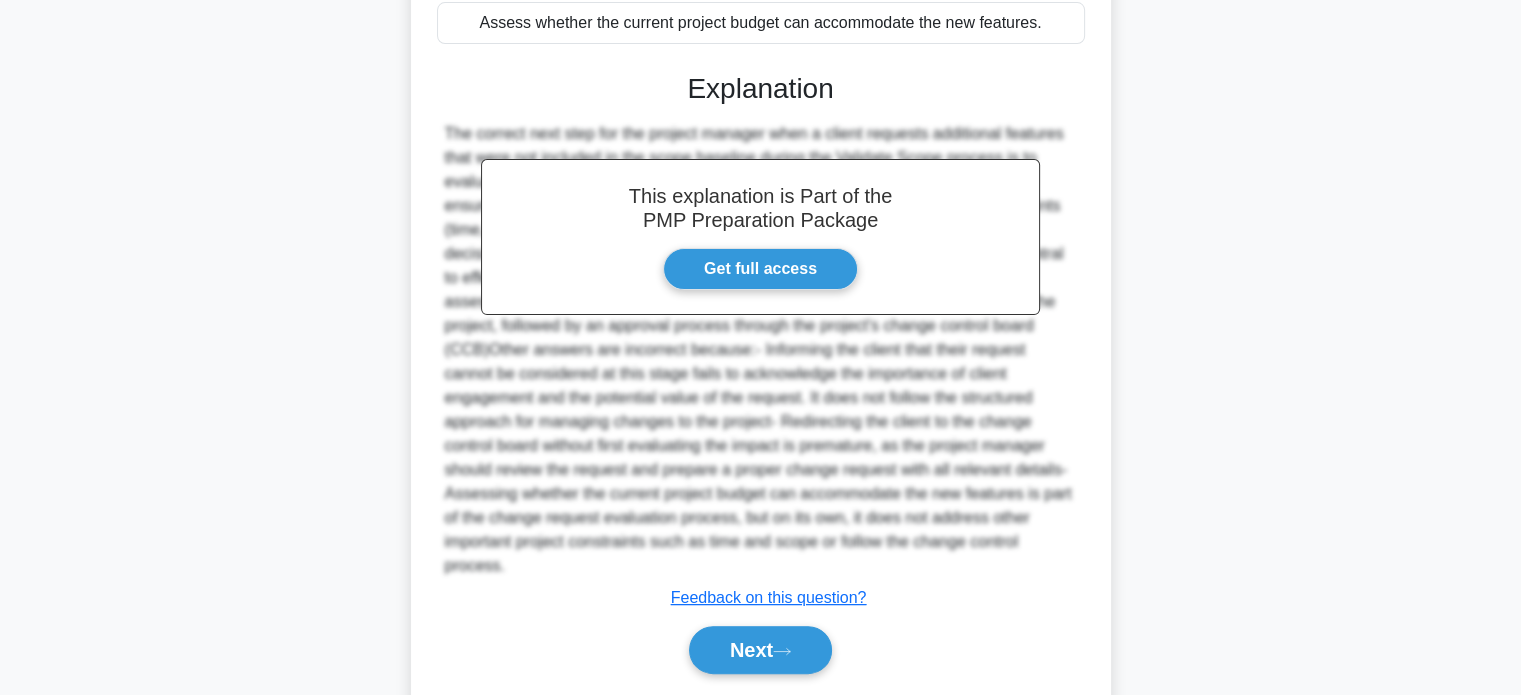 scroll, scrollTop: 512, scrollLeft: 0, axis: vertical 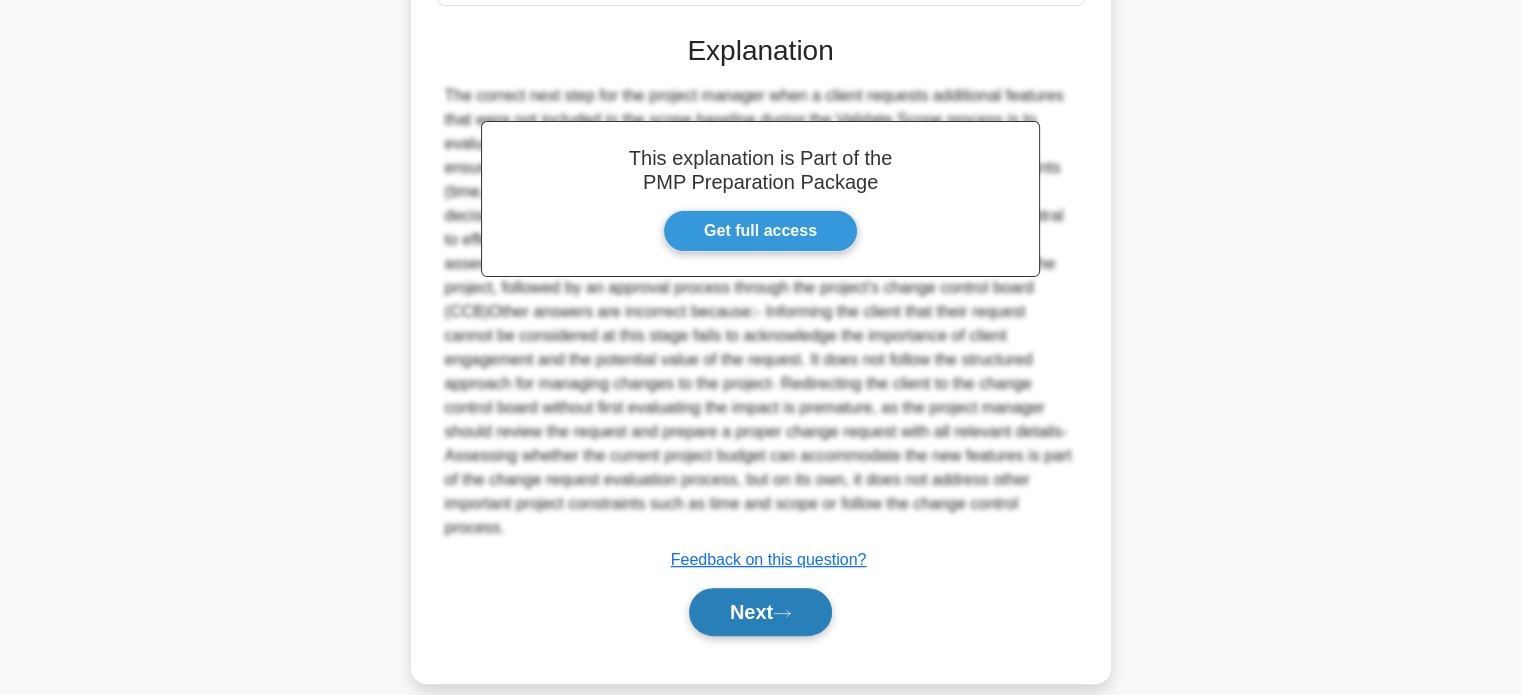 click on "Next" at bounding box center [760, 612] 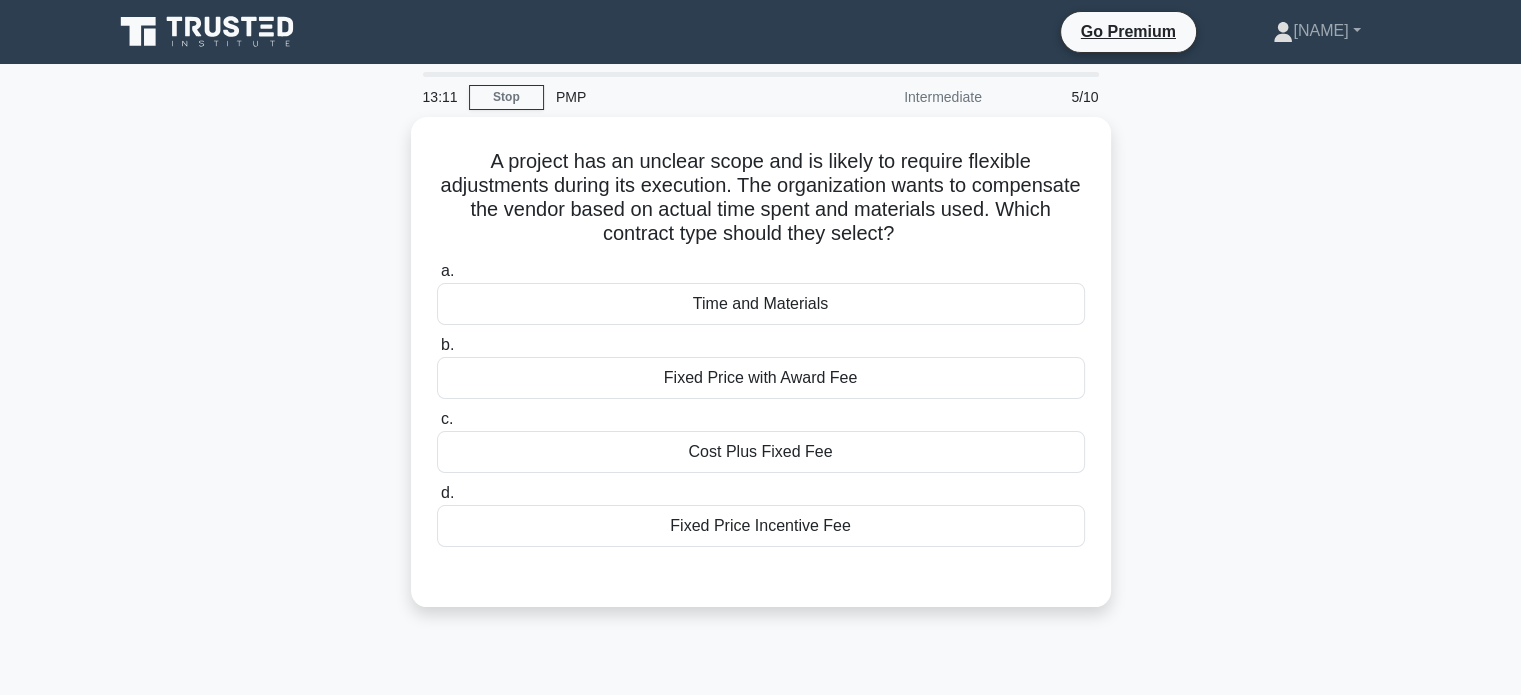 scroll, scrollTop: 100, scrollLeft: 0, axis: vertical 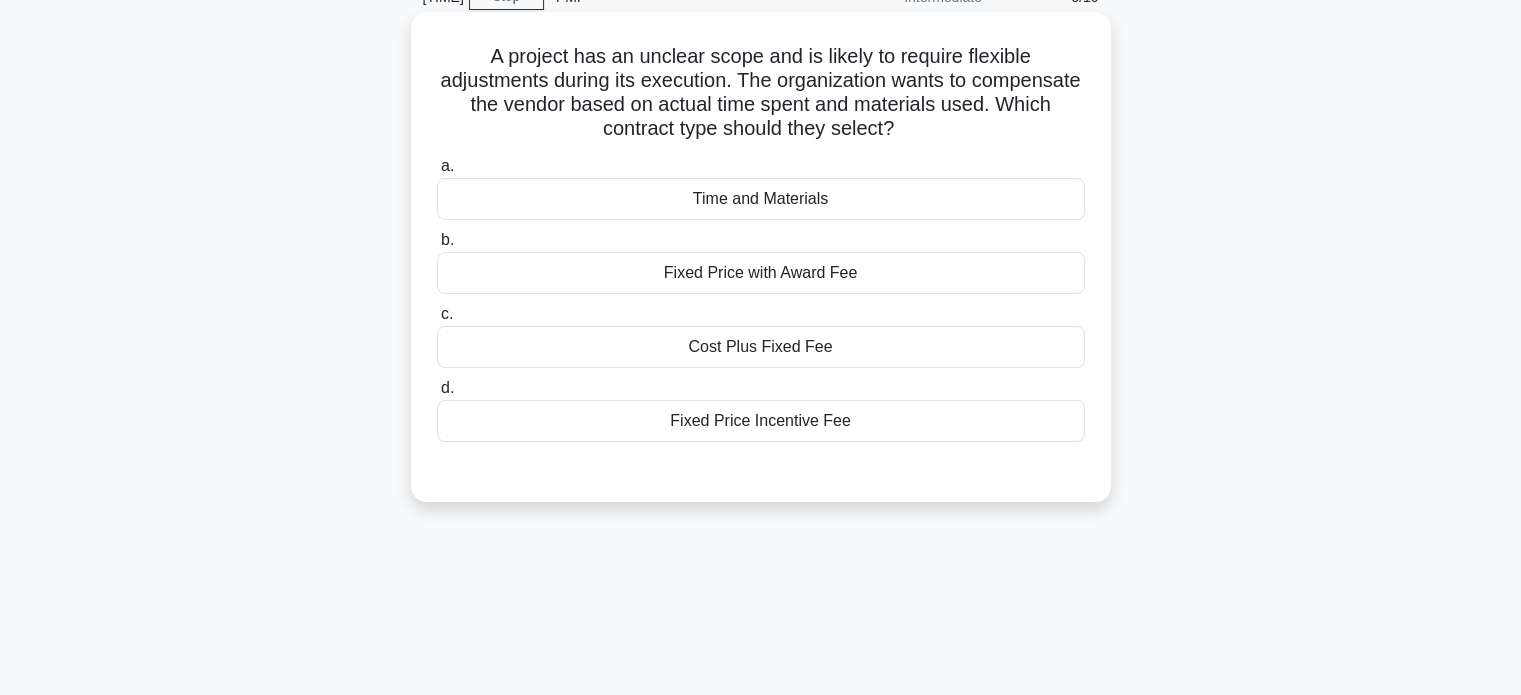 click on "Time and Materials" at bounding box center (761, 199) 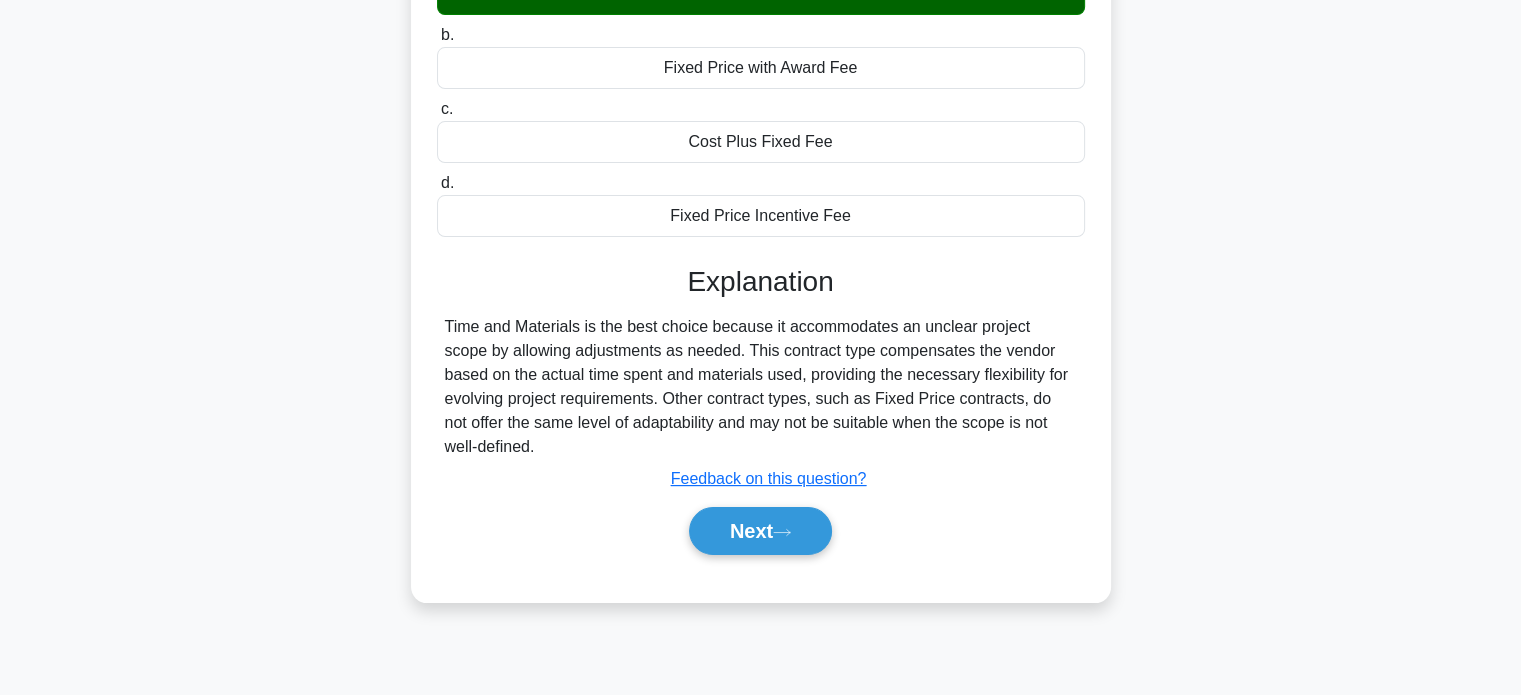 scroll, scrollTop: 385, scrollLeft: 0, axis: vertical 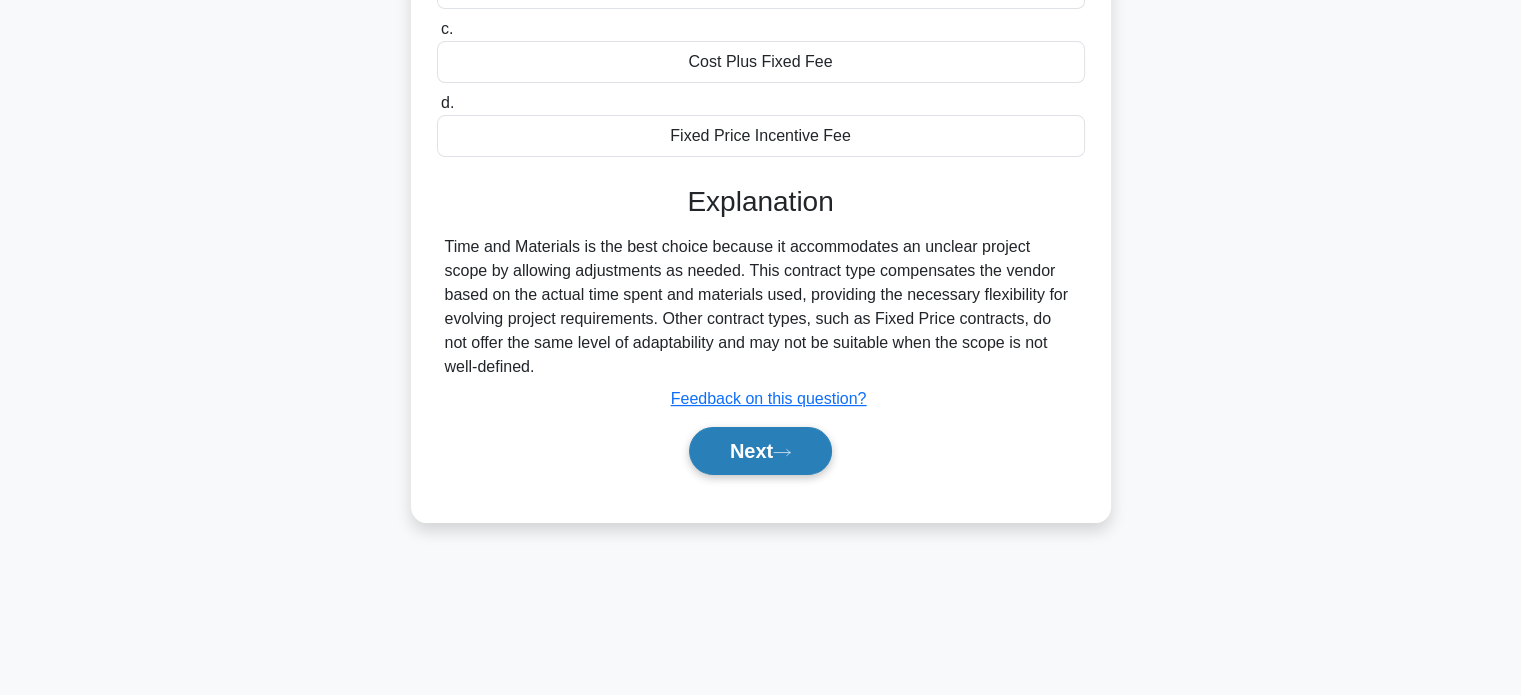 click on "Next" at bounding box center [760, 451] 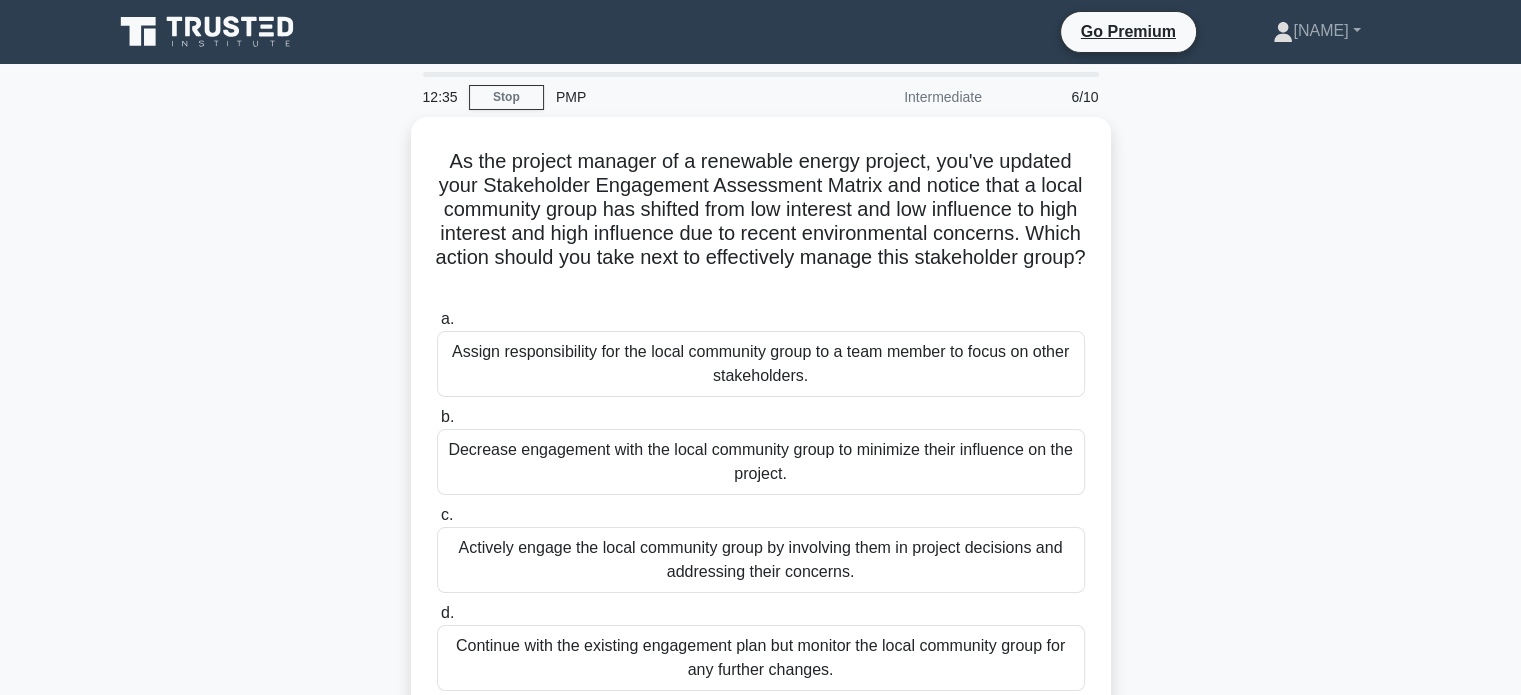 scroll, scrollTop: 100, scrollLeft: 0, axis: vertical 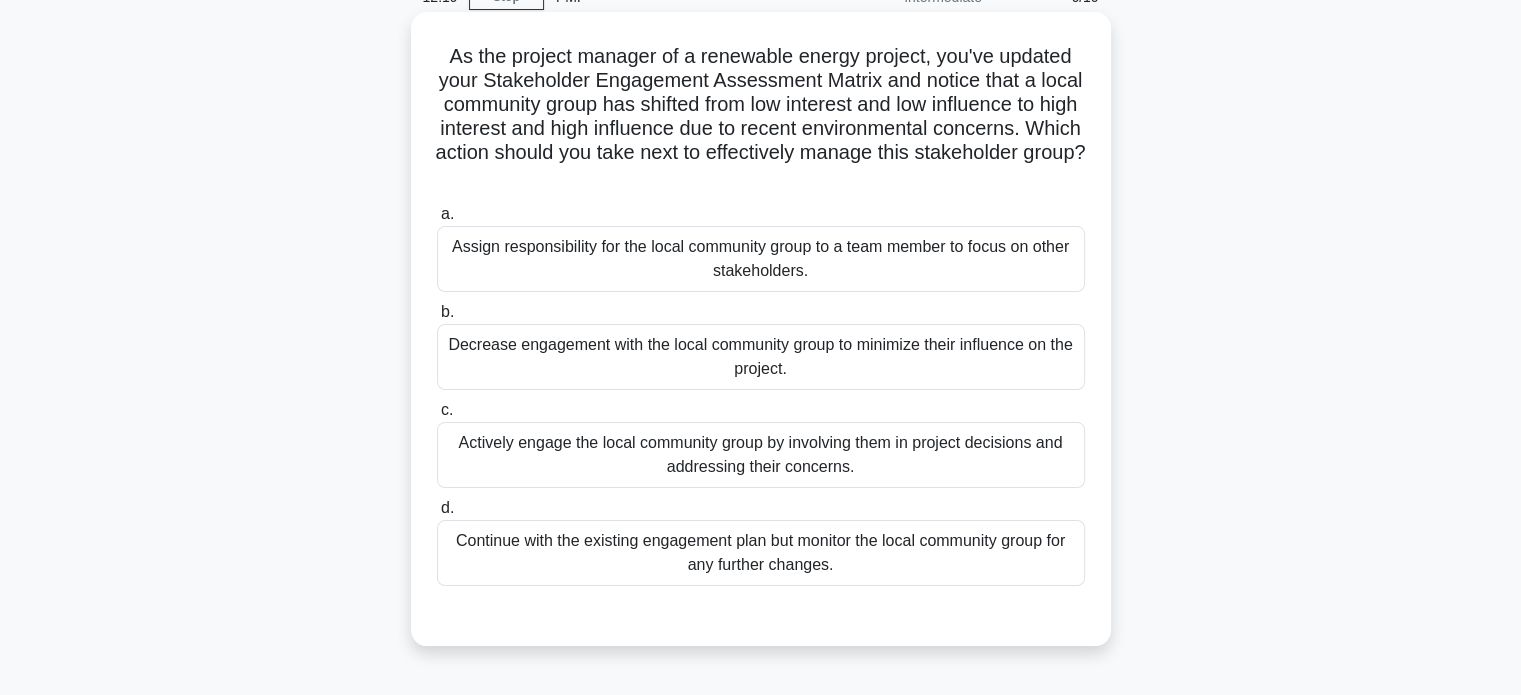 click on "Actively engage the local community group by involving them in project decisions and addressing their concerns." at bounding box center [761, 455] 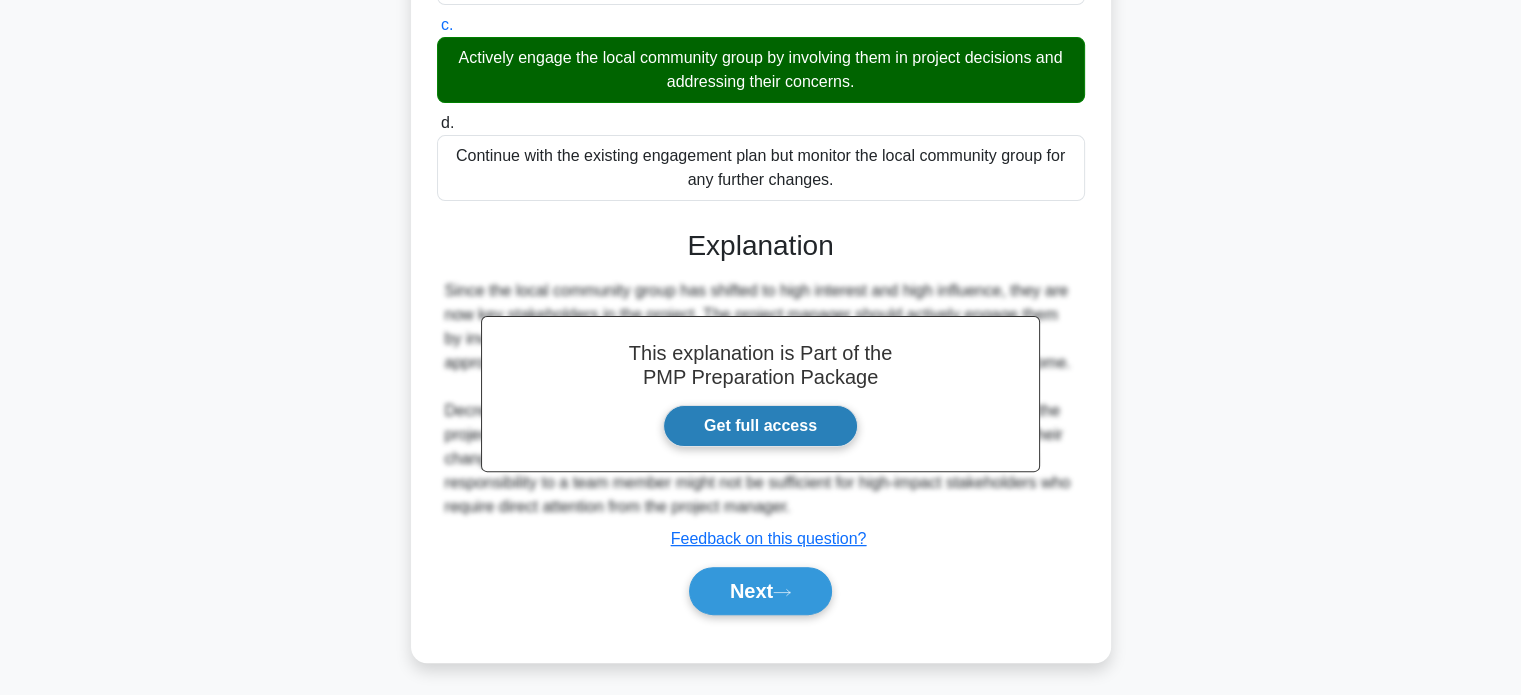 scroll, scrollTop: 488, scrollLeft: 0, axis: vertical 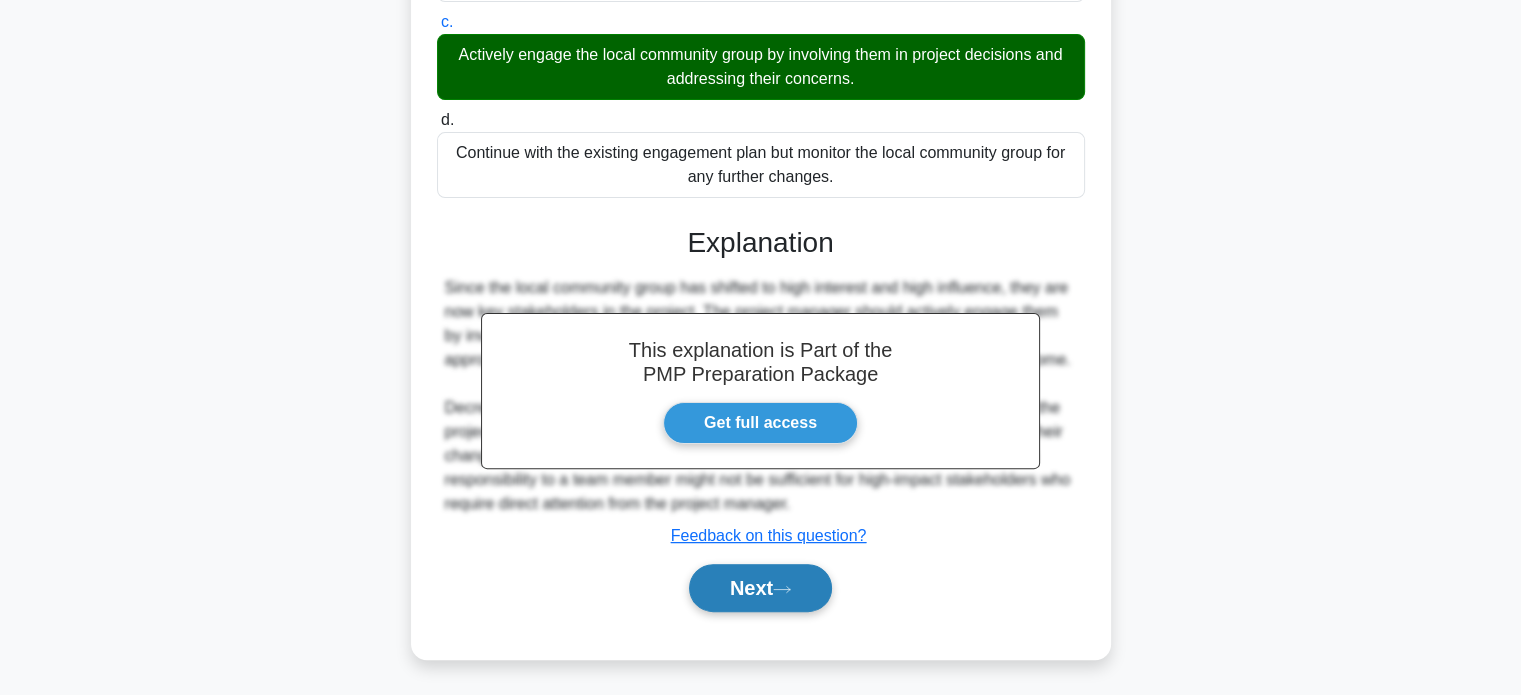 click on "Next" at bounding box center (760, 588) 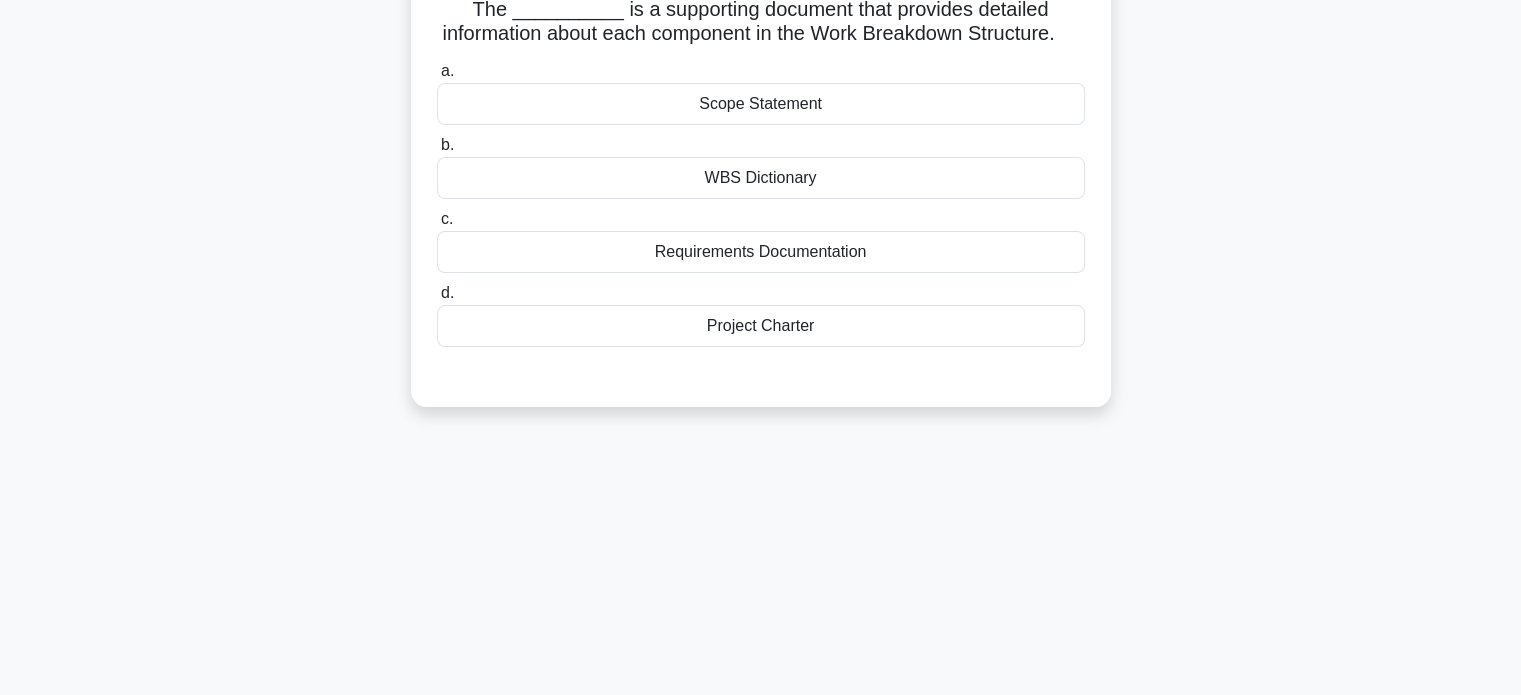 scroll, scrollTop: 0, scrollLeft: 0, axis: both 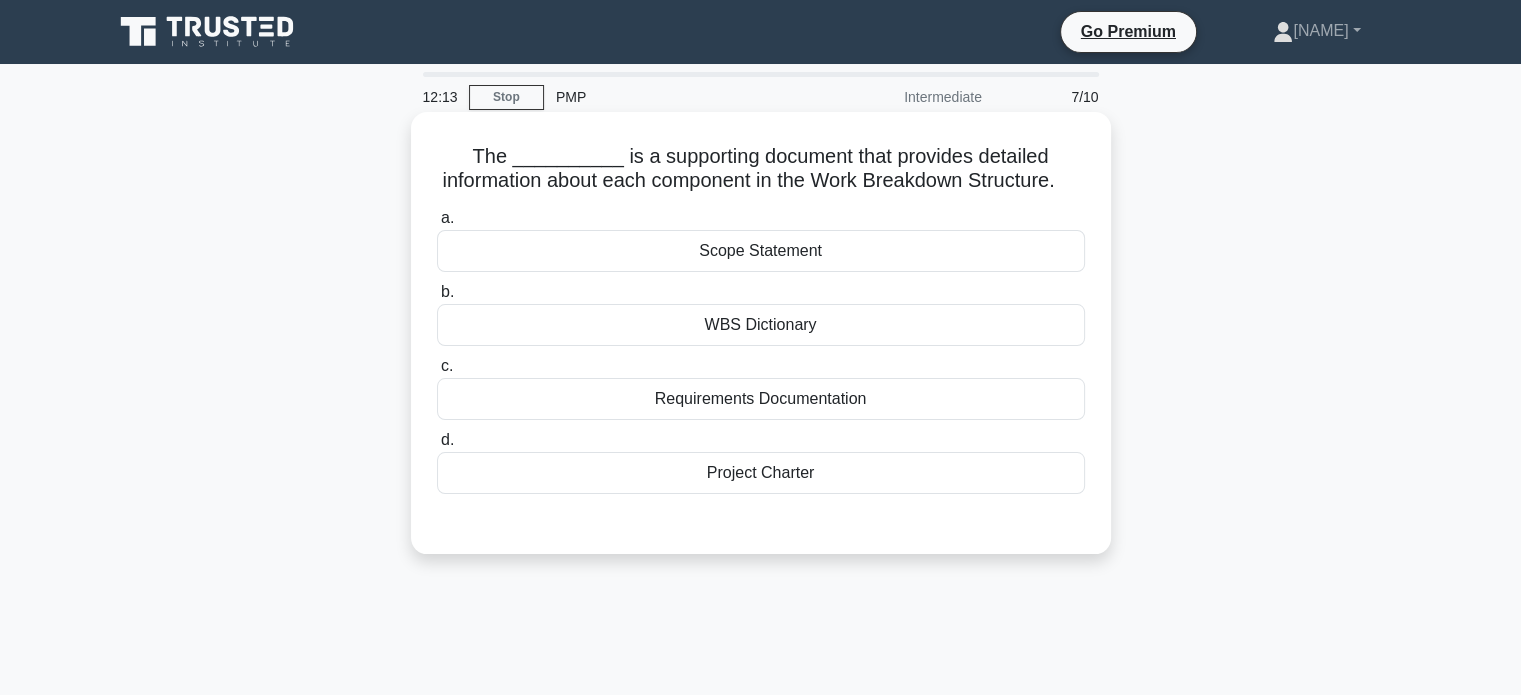 click on "WBS Dictionary" at bounding box center (761, 325) 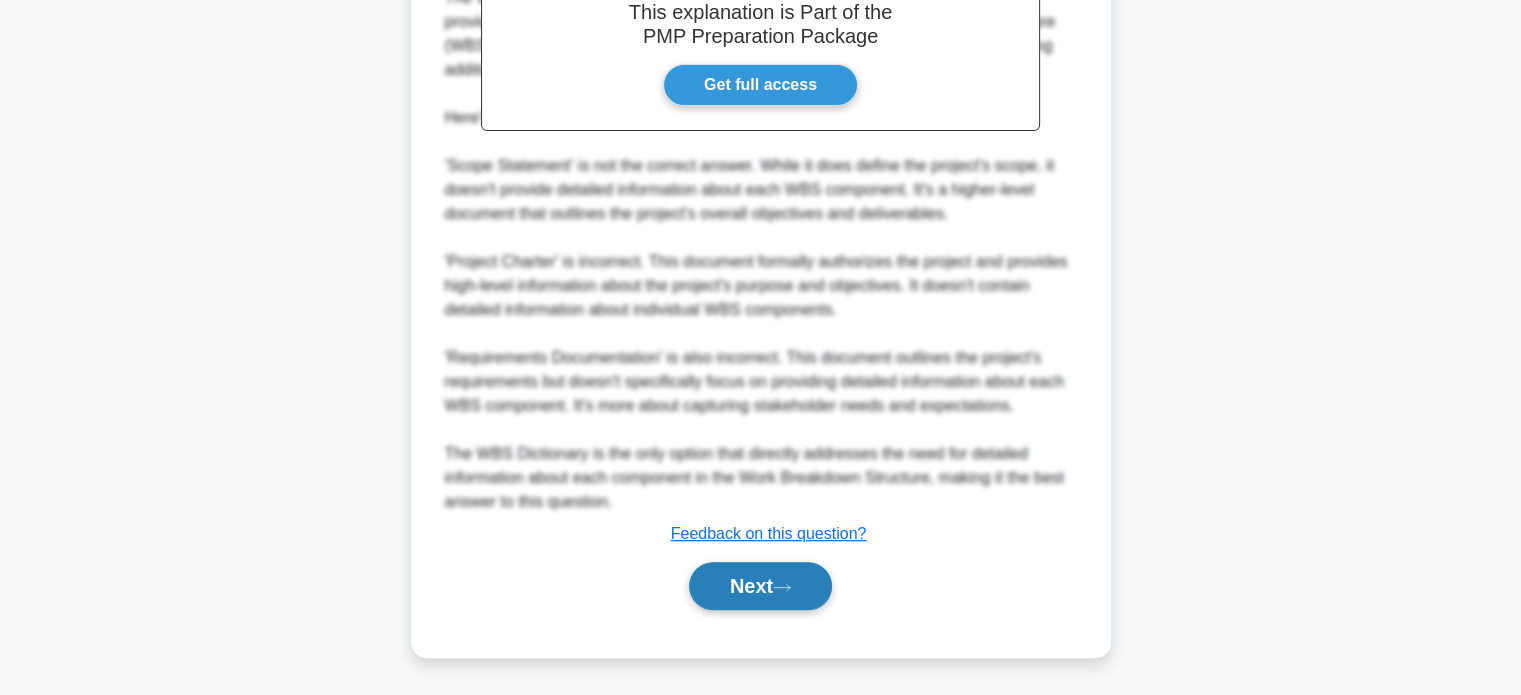 scroll, scrollTop: 656, scrollLeft: 0, axis: vertical 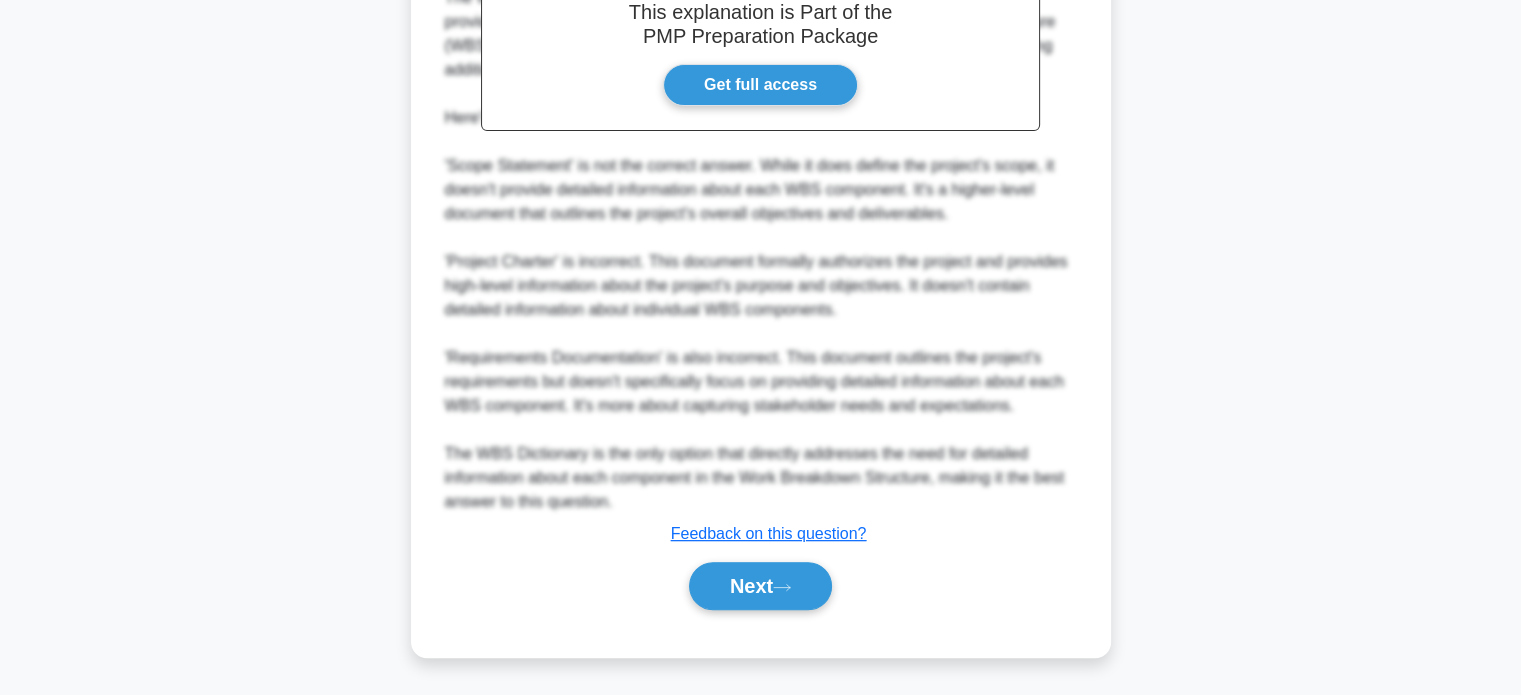 click on "Next" at bounding box center [761, 586] 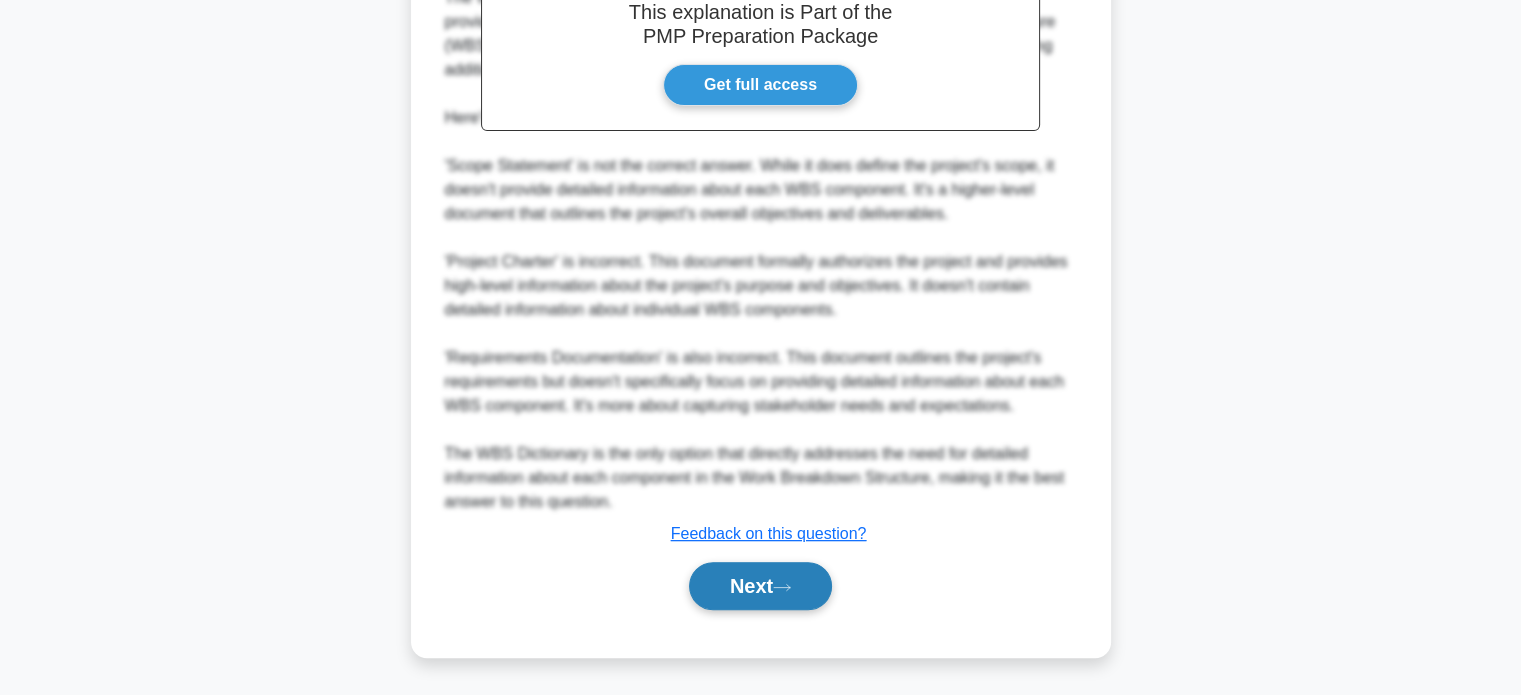 click at bounding box center (782, 587) 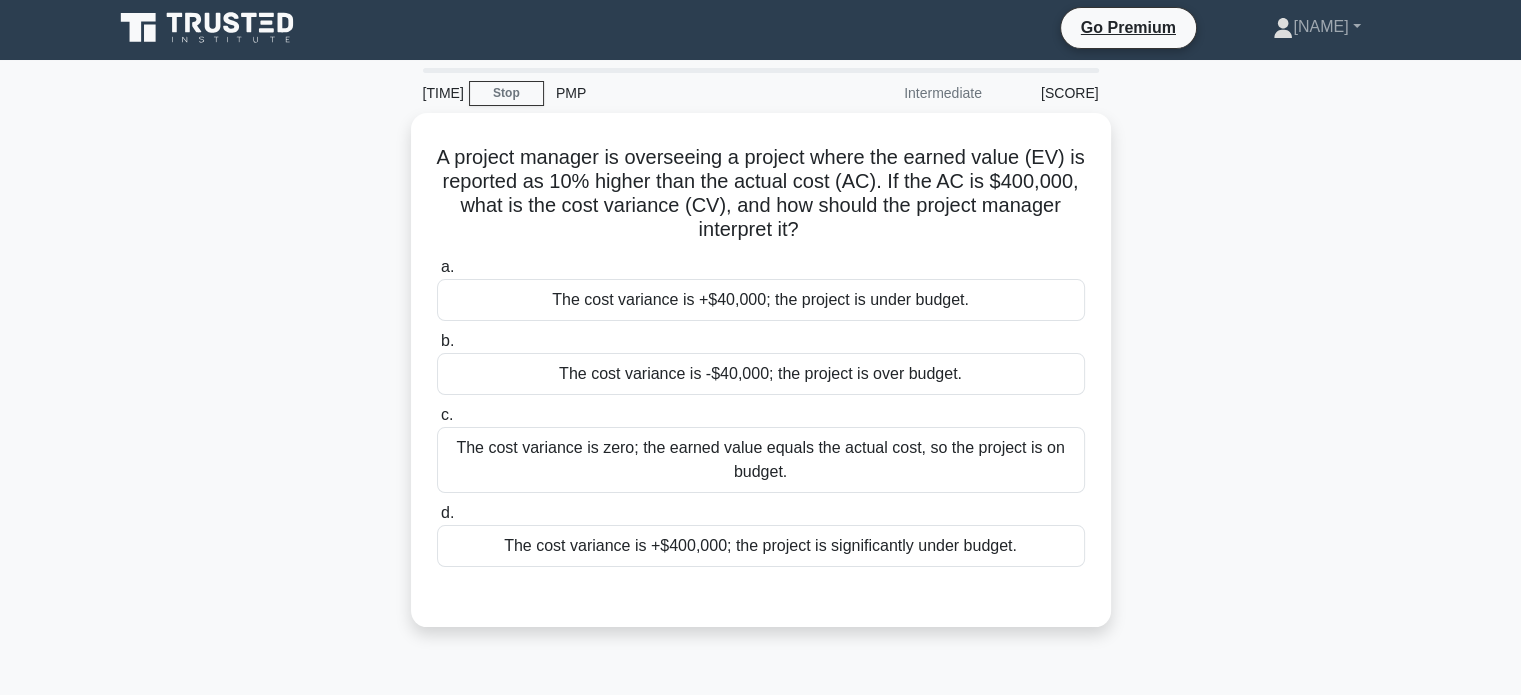 scroll, scrollTop: 0, scrollLeft: 0, axis: both 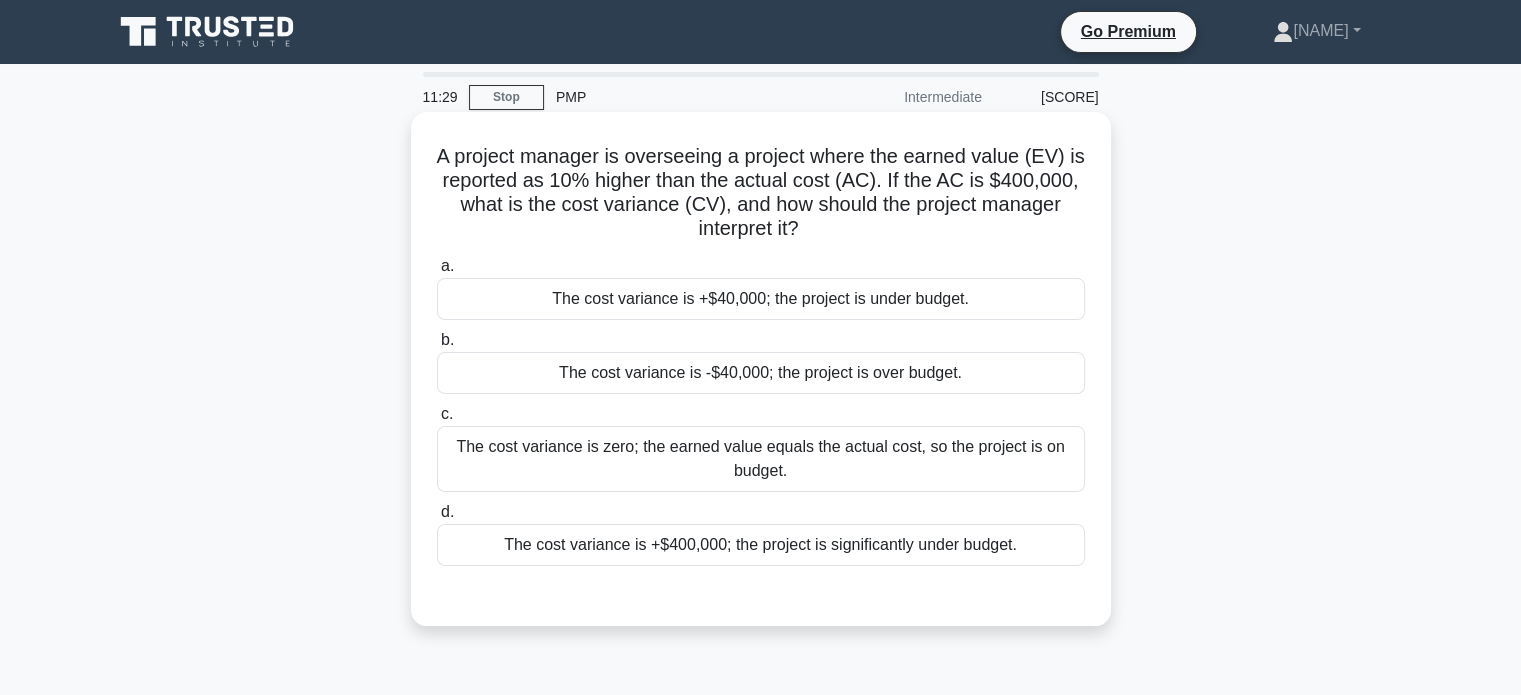 click on "The cost variance is +$[CURRENCY]; the project is under budget." at bounding box center (761, 299) 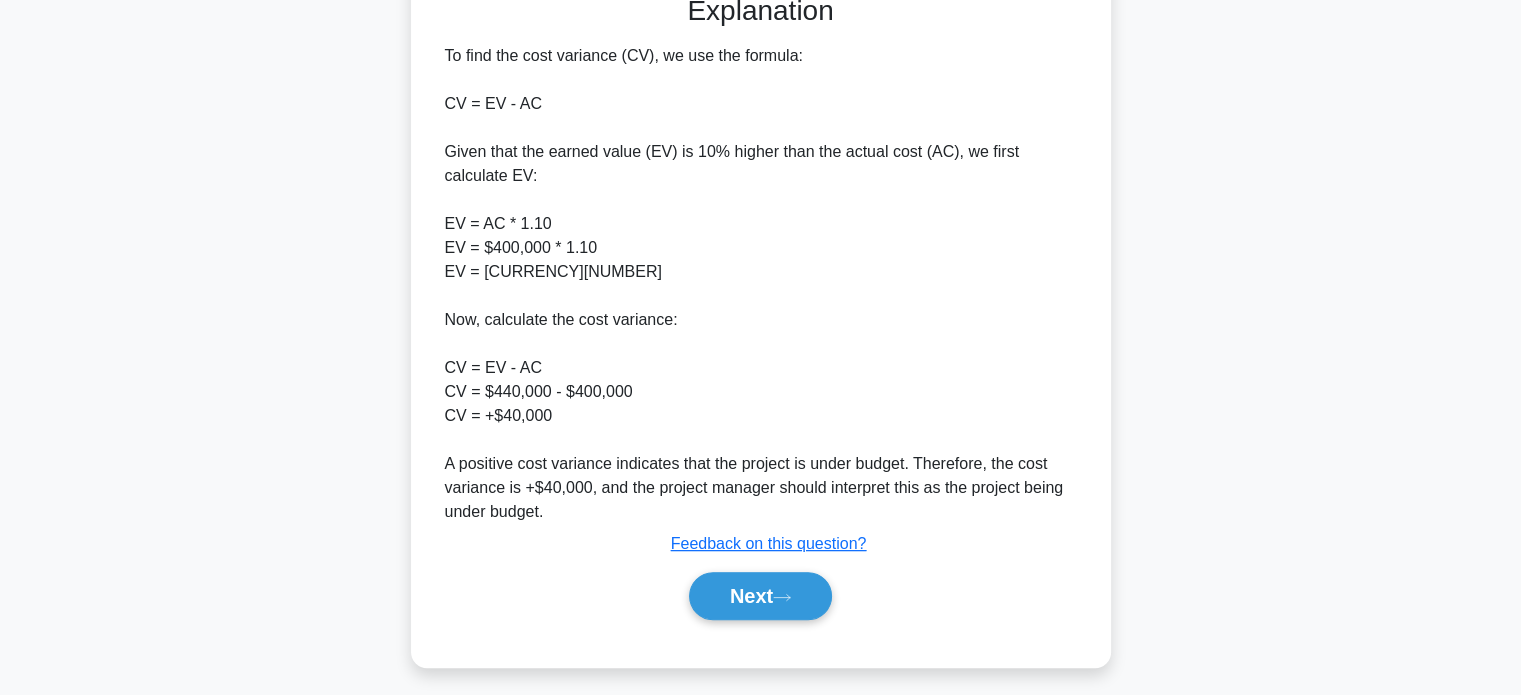scroll, scrollTop: 608, scrollLeft: 0, axis: vertical 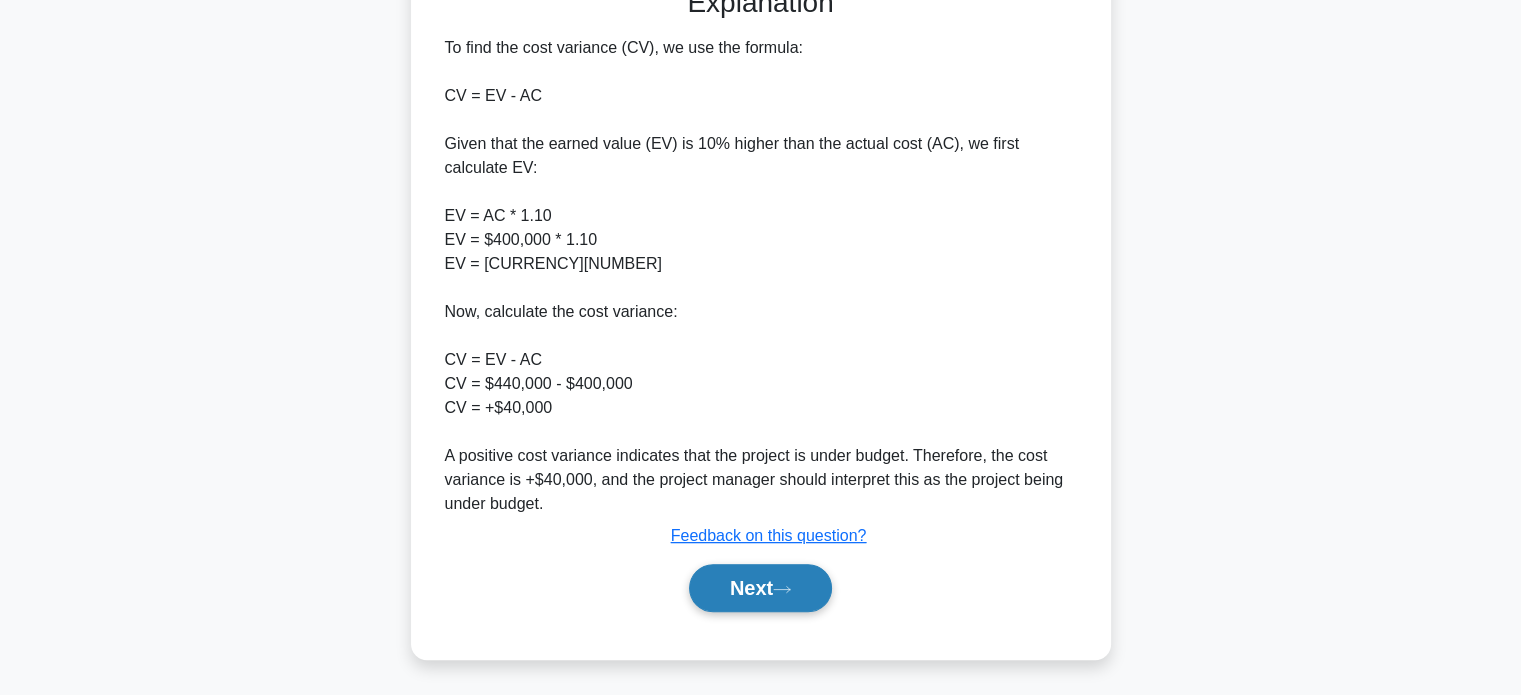 click on "Next" at bounding box center [760, 588] 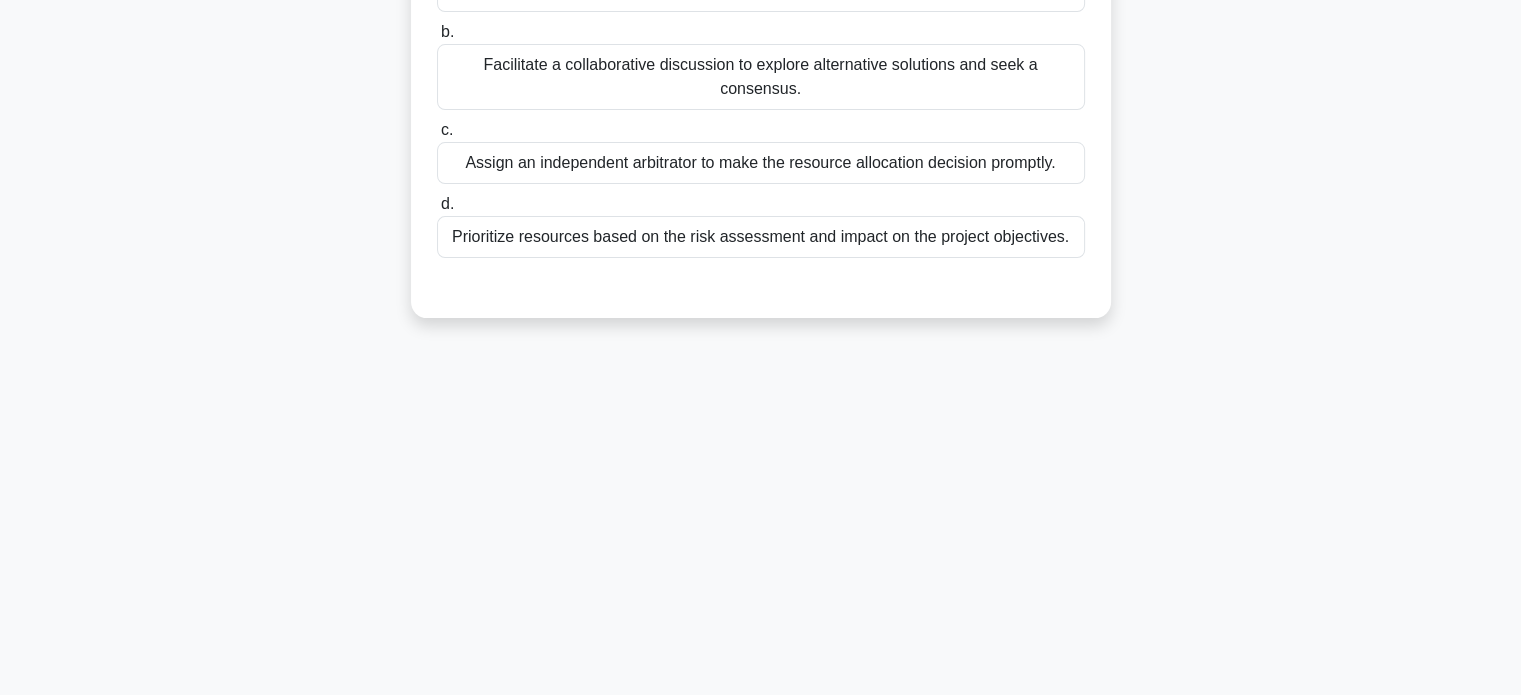 scroll, scrollTop: 0, scrollLeft: 0, axis: both 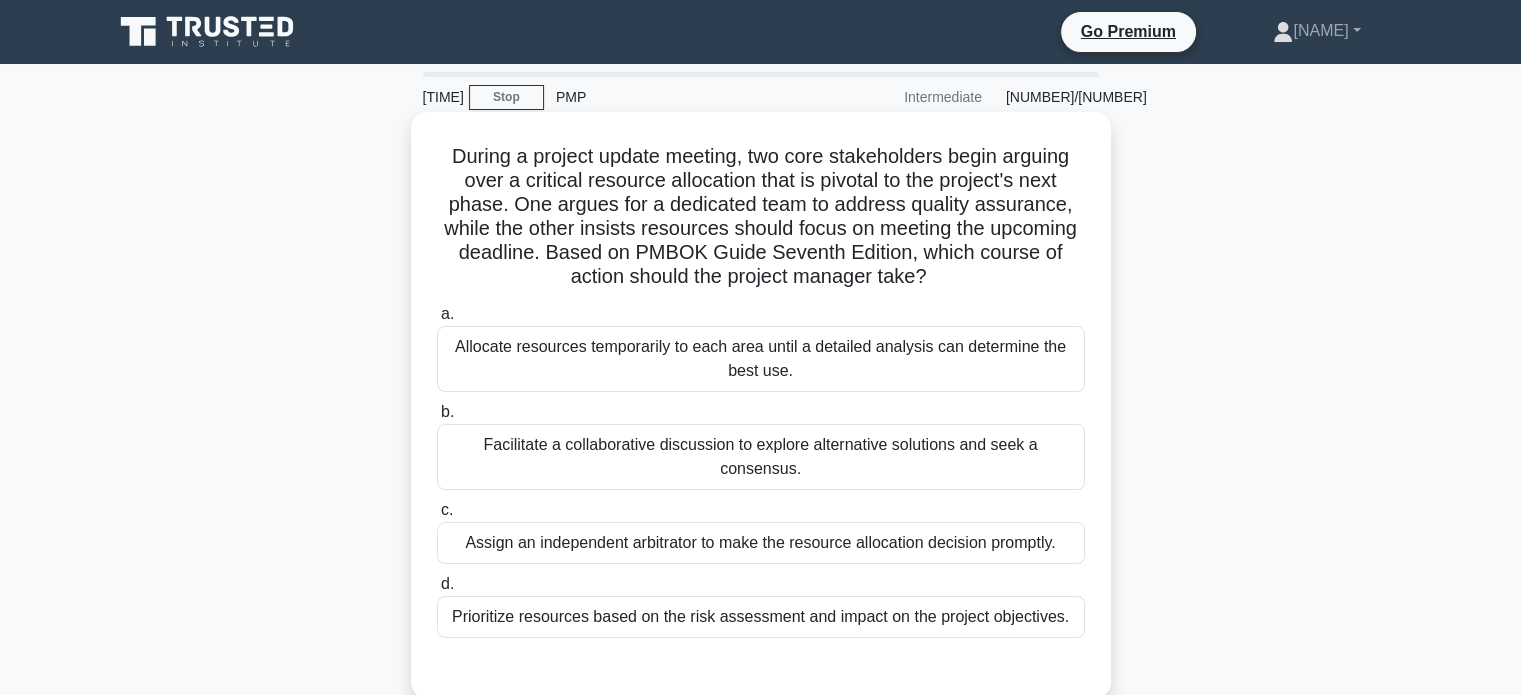 click on "Facilitate a collaborative discussion to explore alternative solutions and seek a consensus." at bounding box center [761, 457] 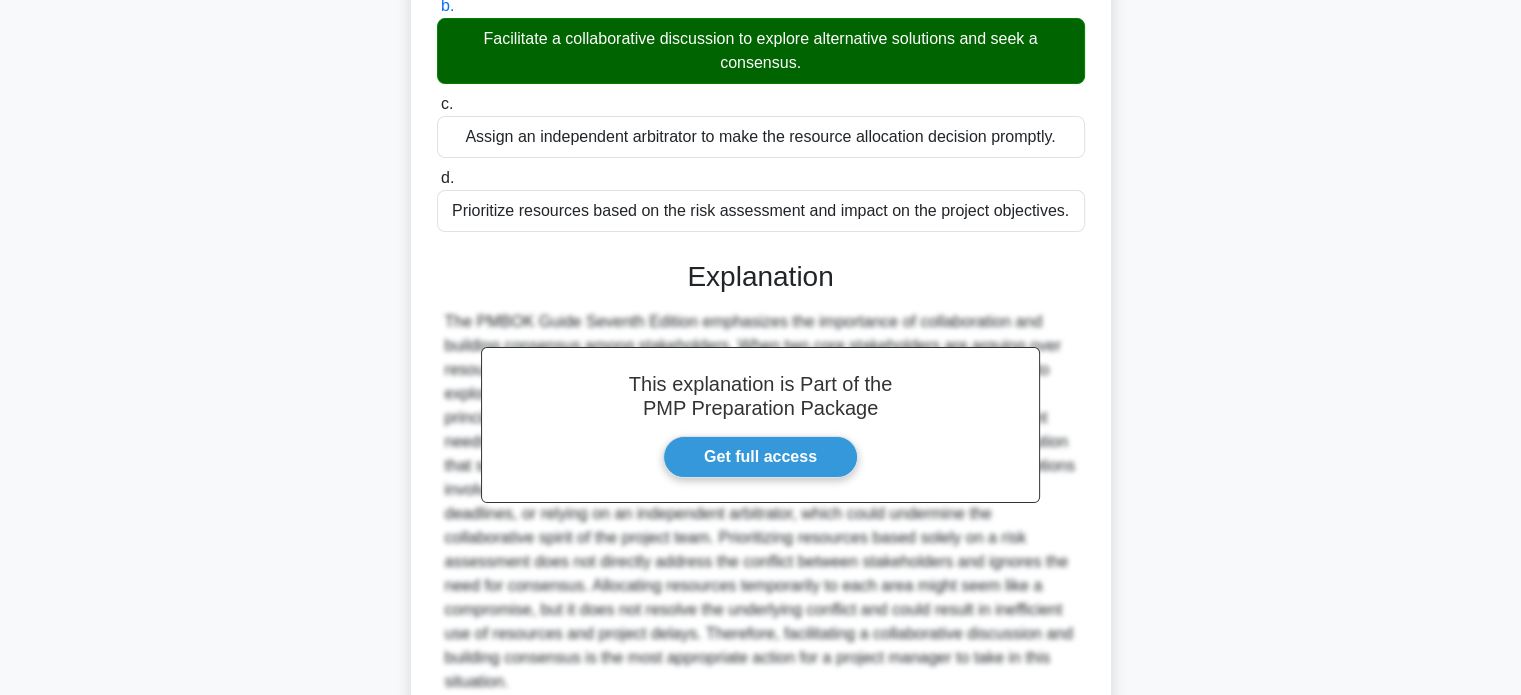 scroll, scrollTop: 584, scrollLeft: 0, axis: vertical 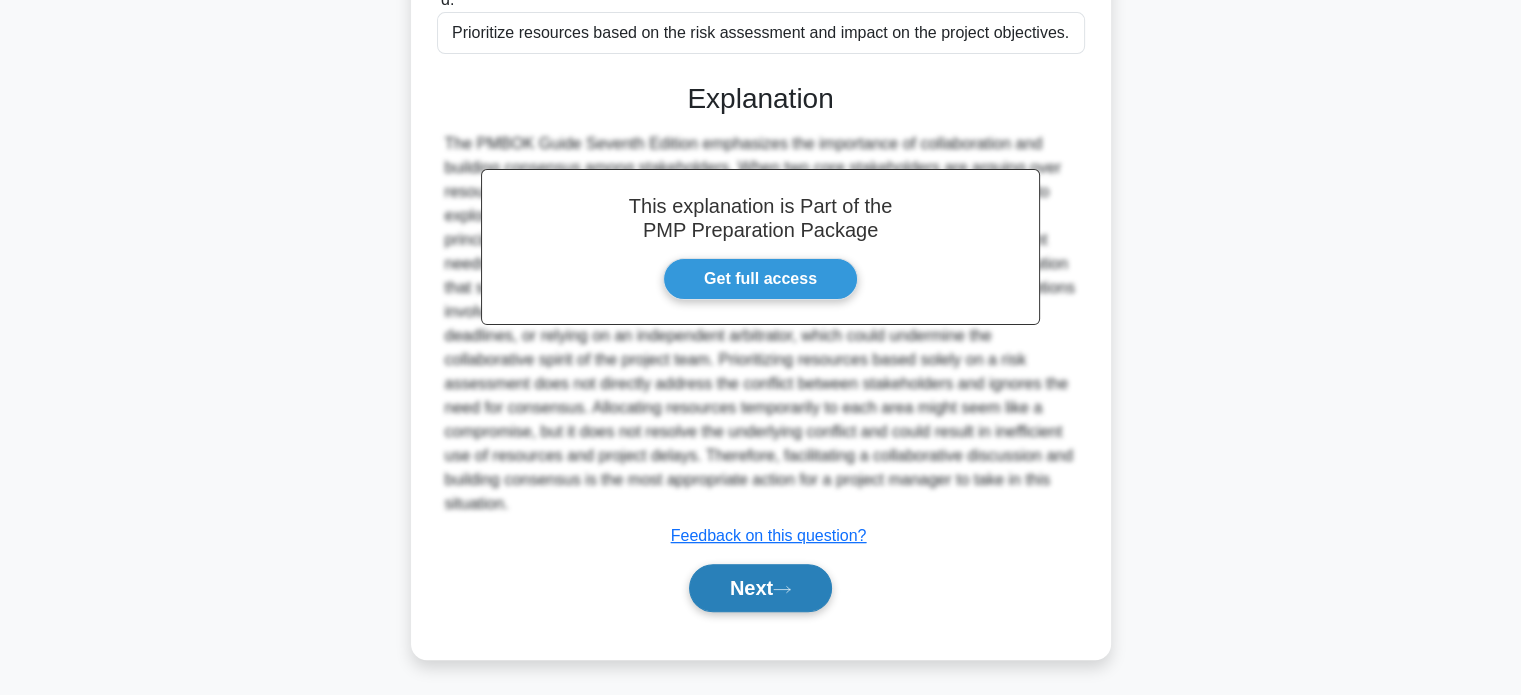 click on "Next" at bounding box center (760, 588) 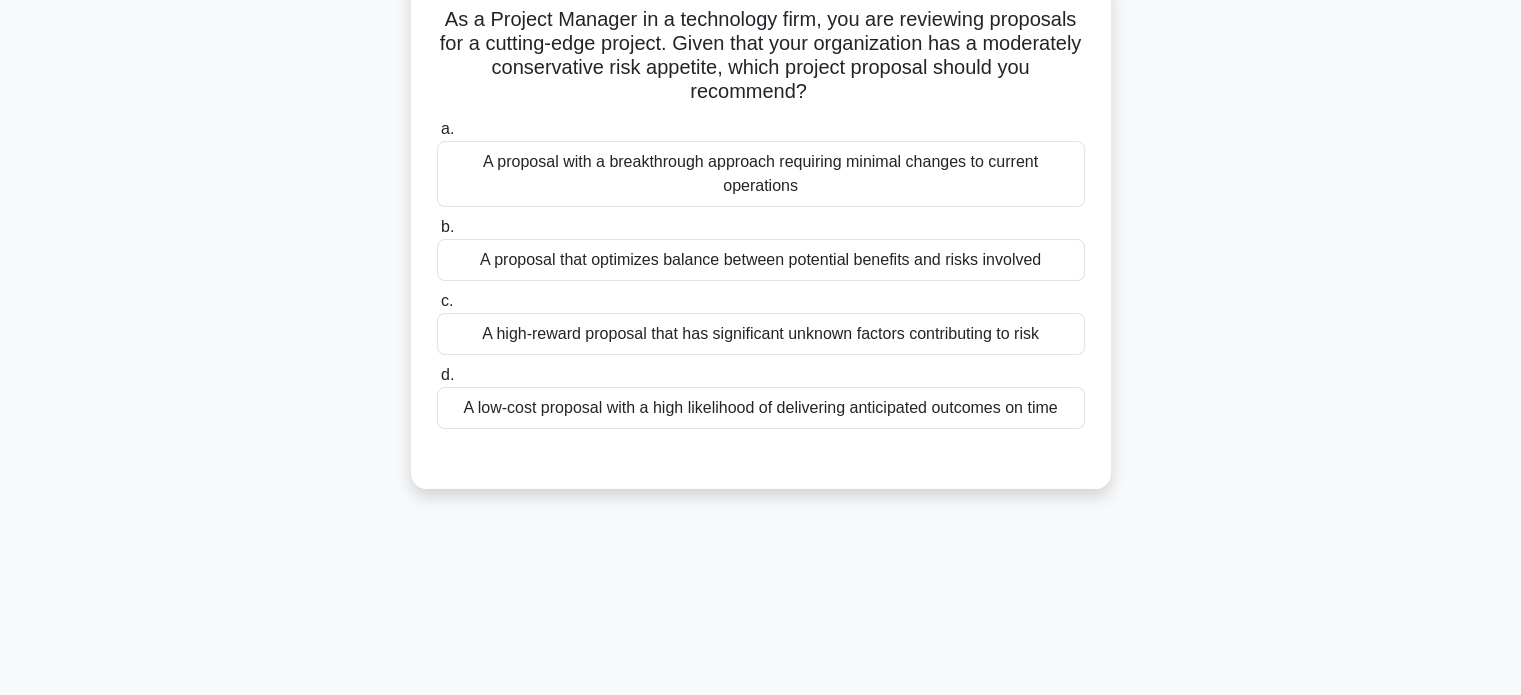 scroll, scrollTop: 0, scrollLeft: 0, axis: both 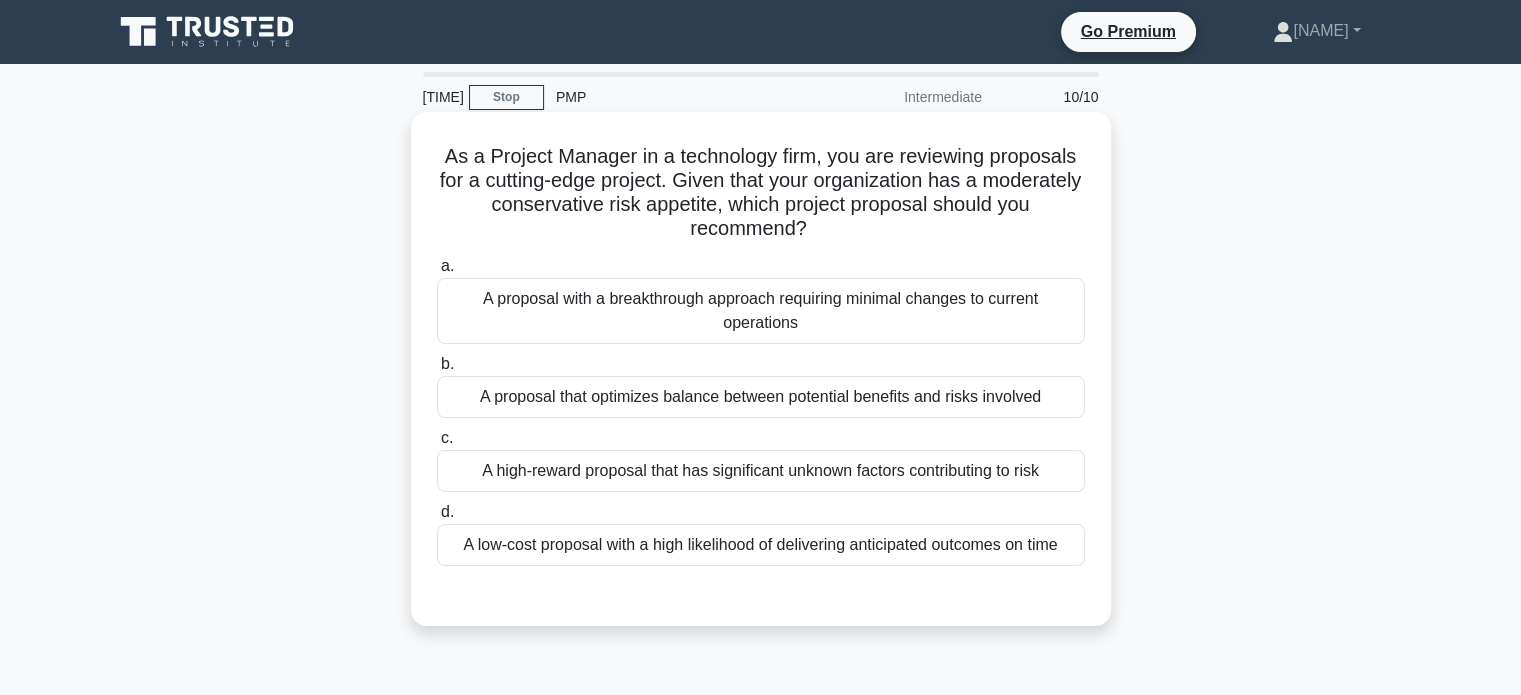 click on "A proposal that optimizes balance between potential benefits and risks involved" at bounding box center (761, 397) 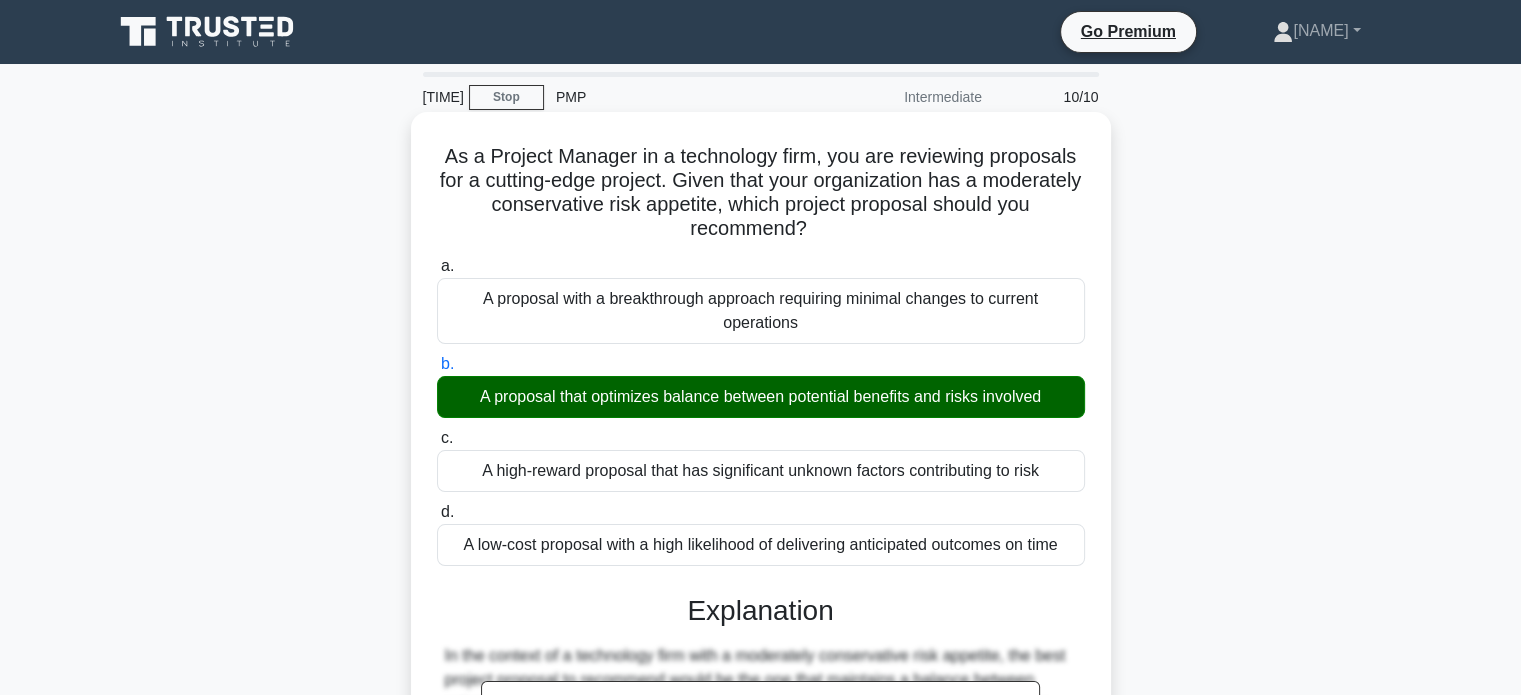 scroll, scrollTop: 464, scrollLeft: 0, axis: vertical 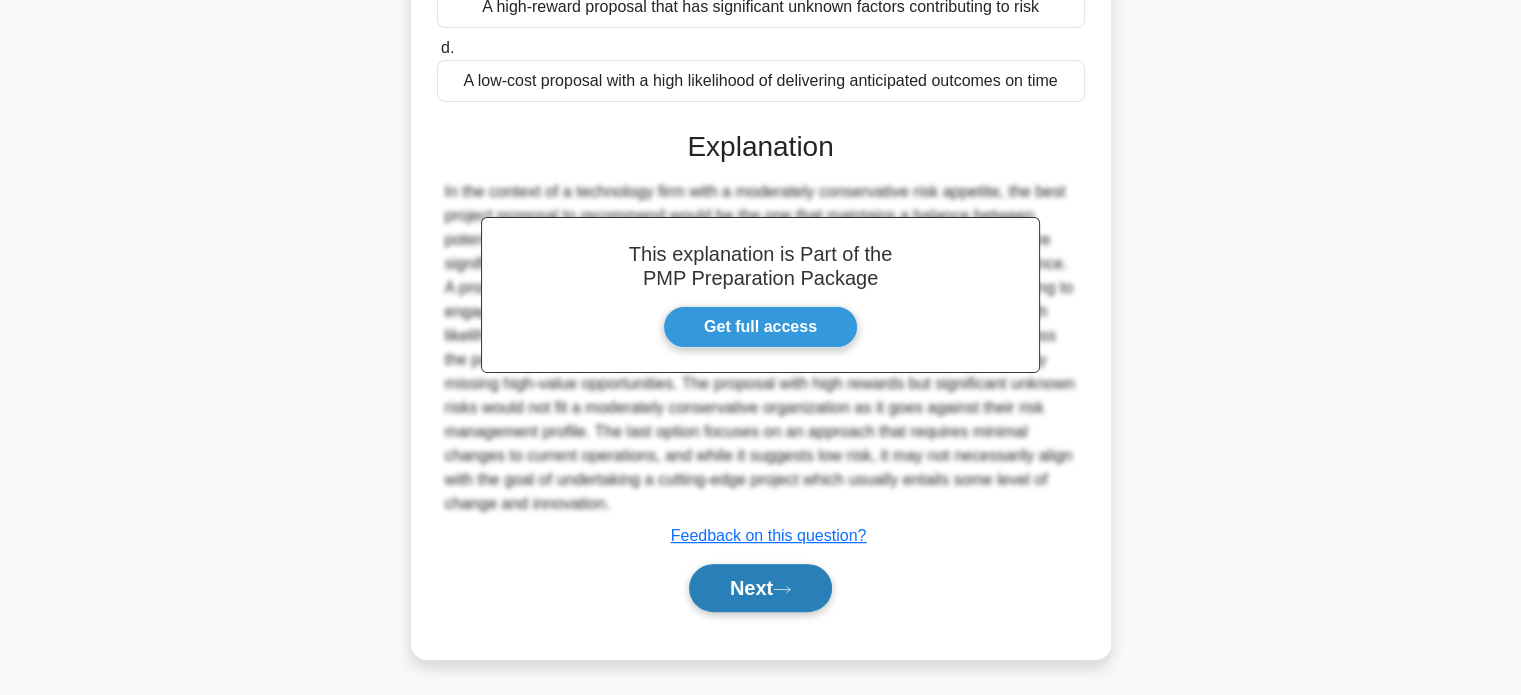 click on "Next" at bounding box center (760, 588) 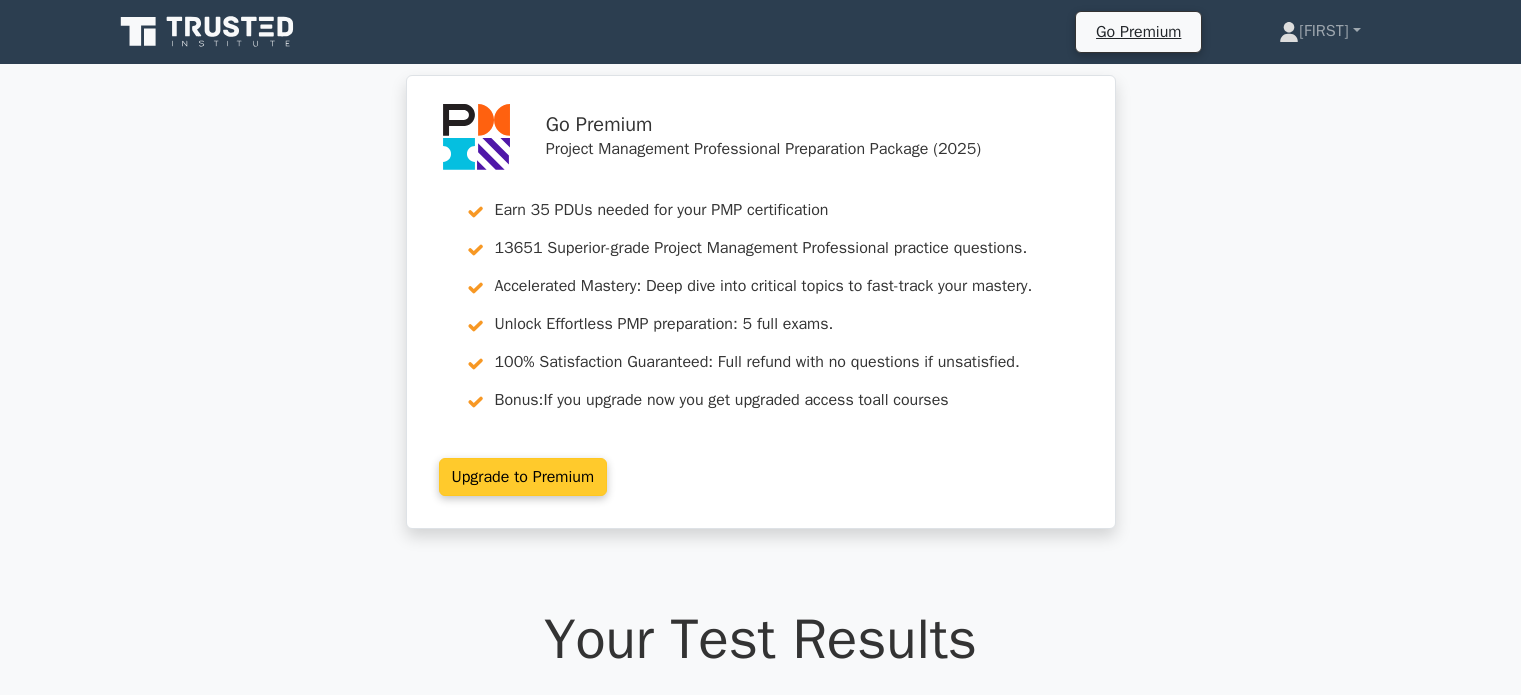 scroll, scrollTop: 0, scrollLeft: 0, axis: both 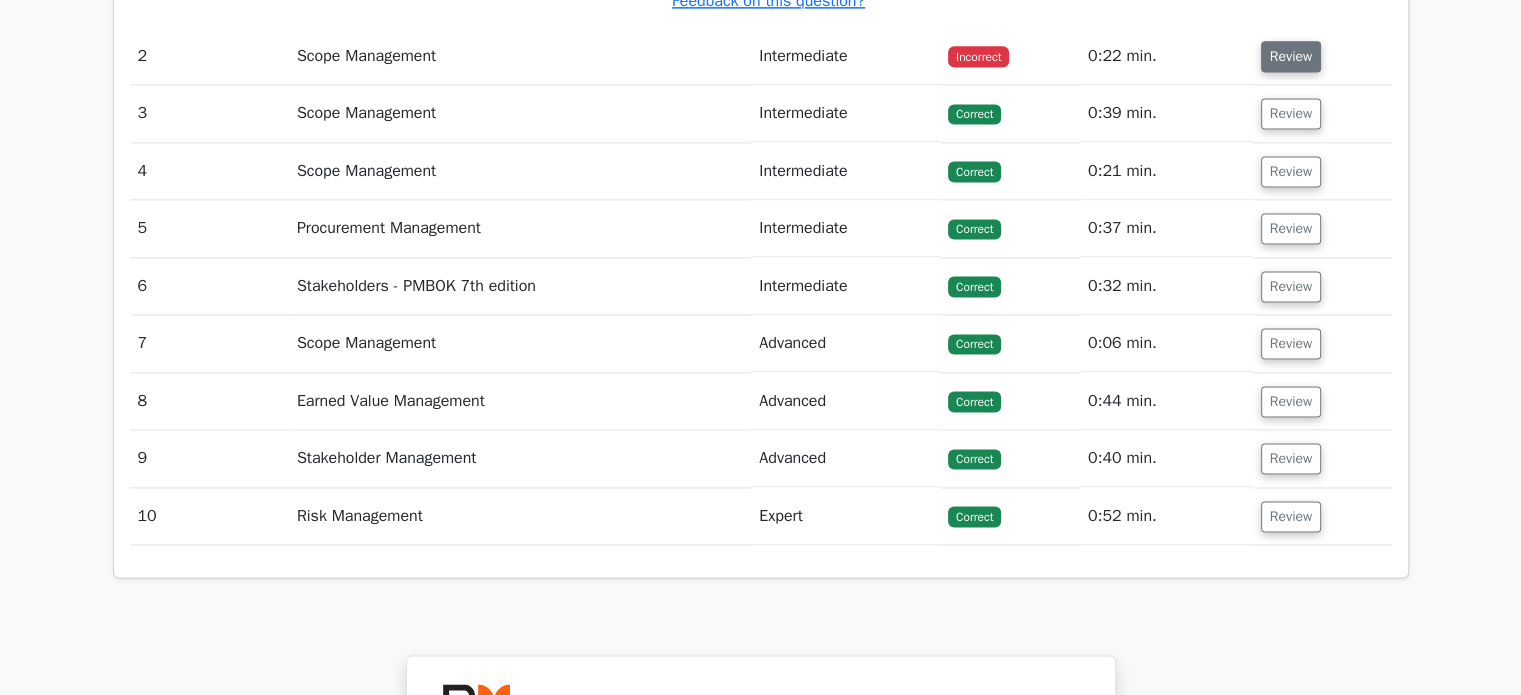 click on "Review" at bounding box center (1291, 56) 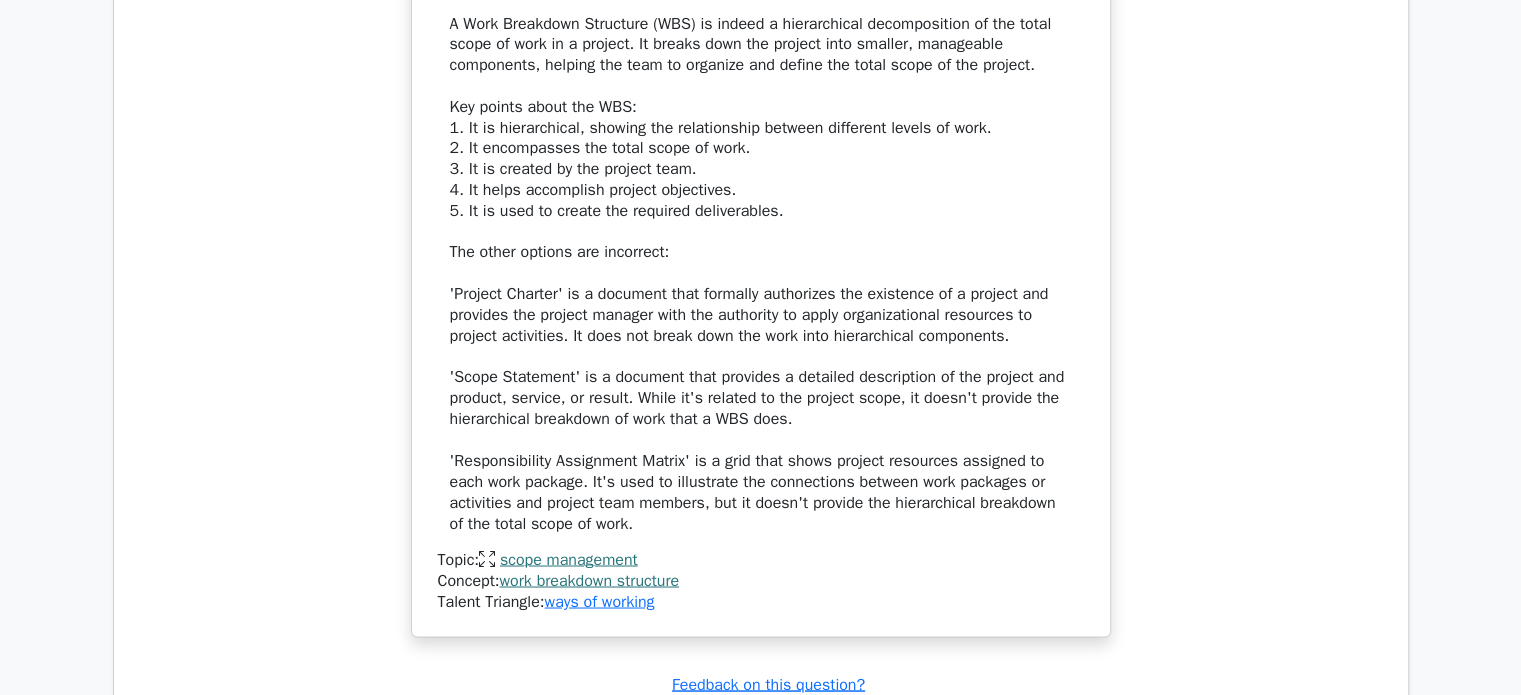 scroll, scrollTop: 3400, scrollLeft: 0, axis: vertical 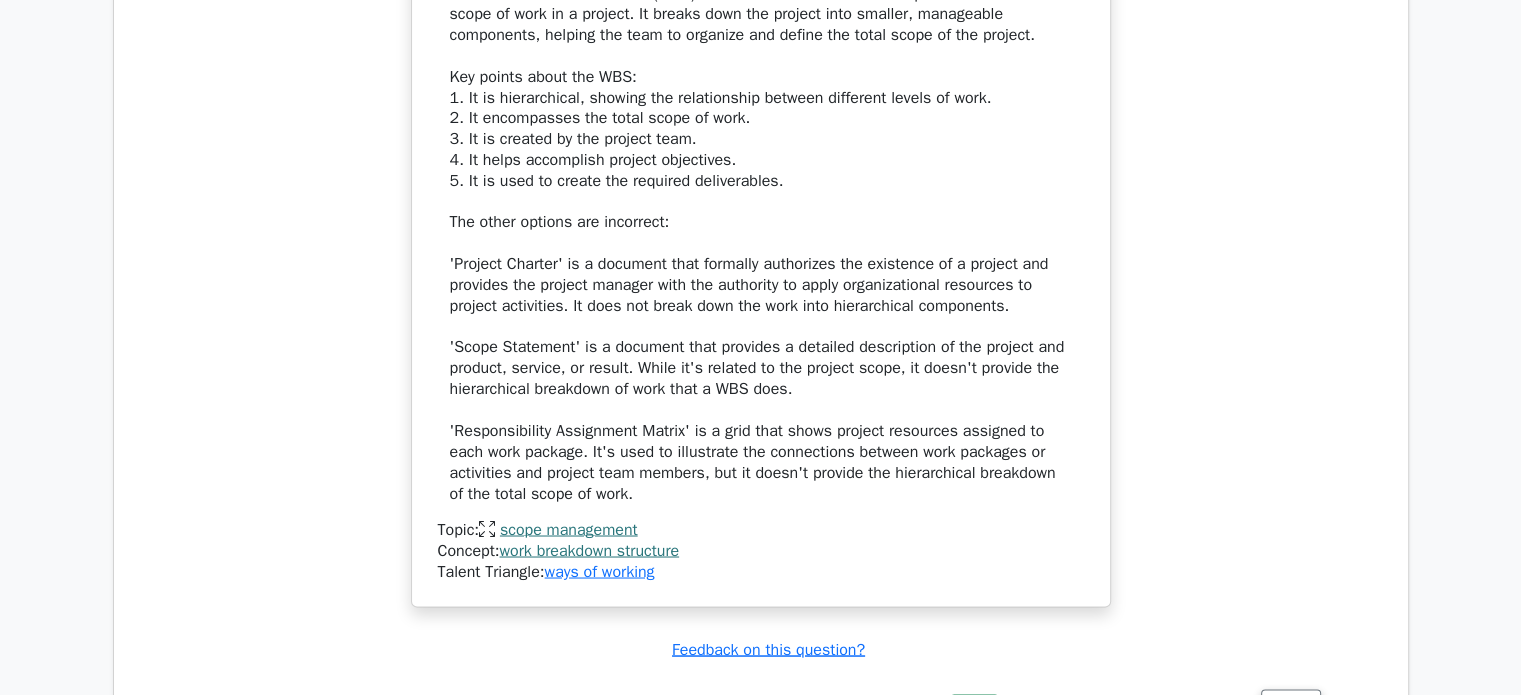 drag, startPoint x: 739, startPoint y: 8, endPoint x: 272, endPoint y: 128, distance: 482.17114 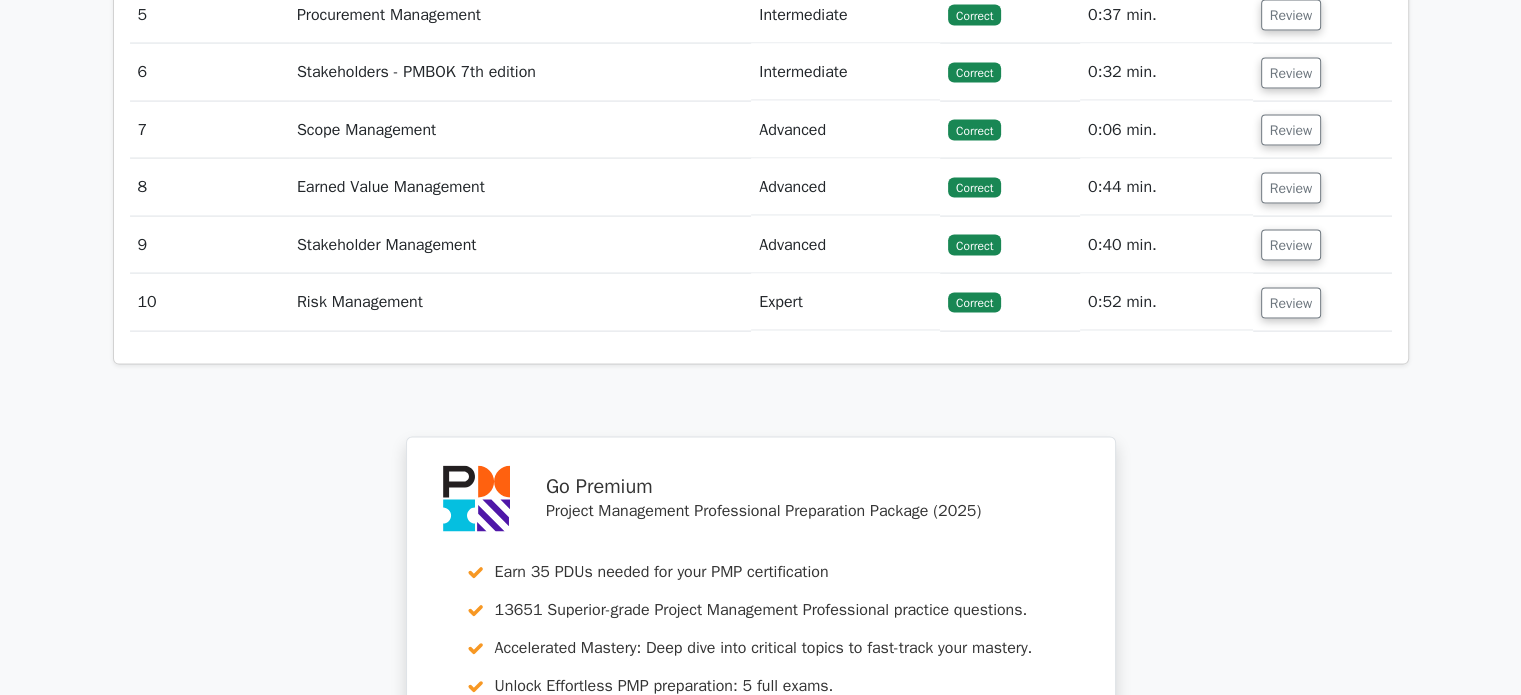 scroll, scrollTop: 4204, scrollLeft: 0, axis: vertical 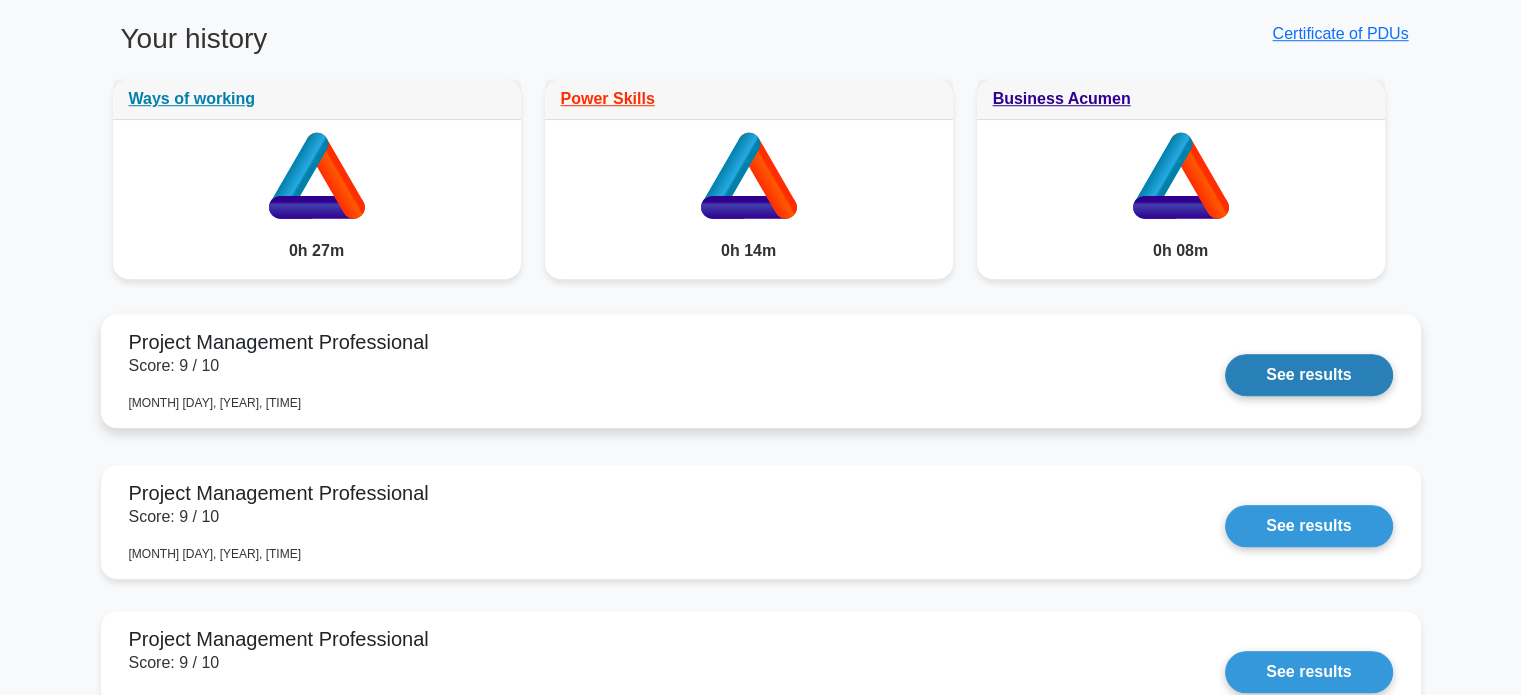 click on "See results" at bounding box center [1308, 375] 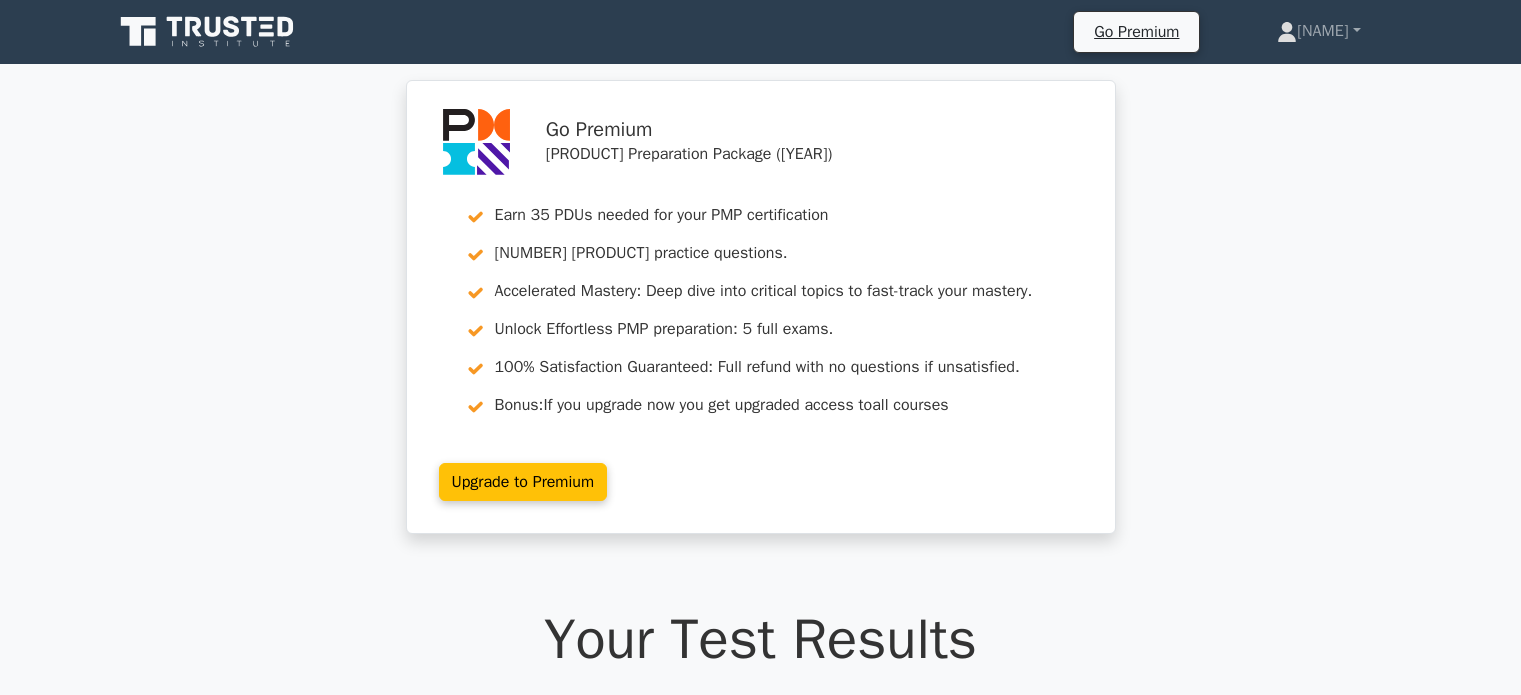 scroll, scrollTop: 400, scrollLeft: 0, axis: vertical 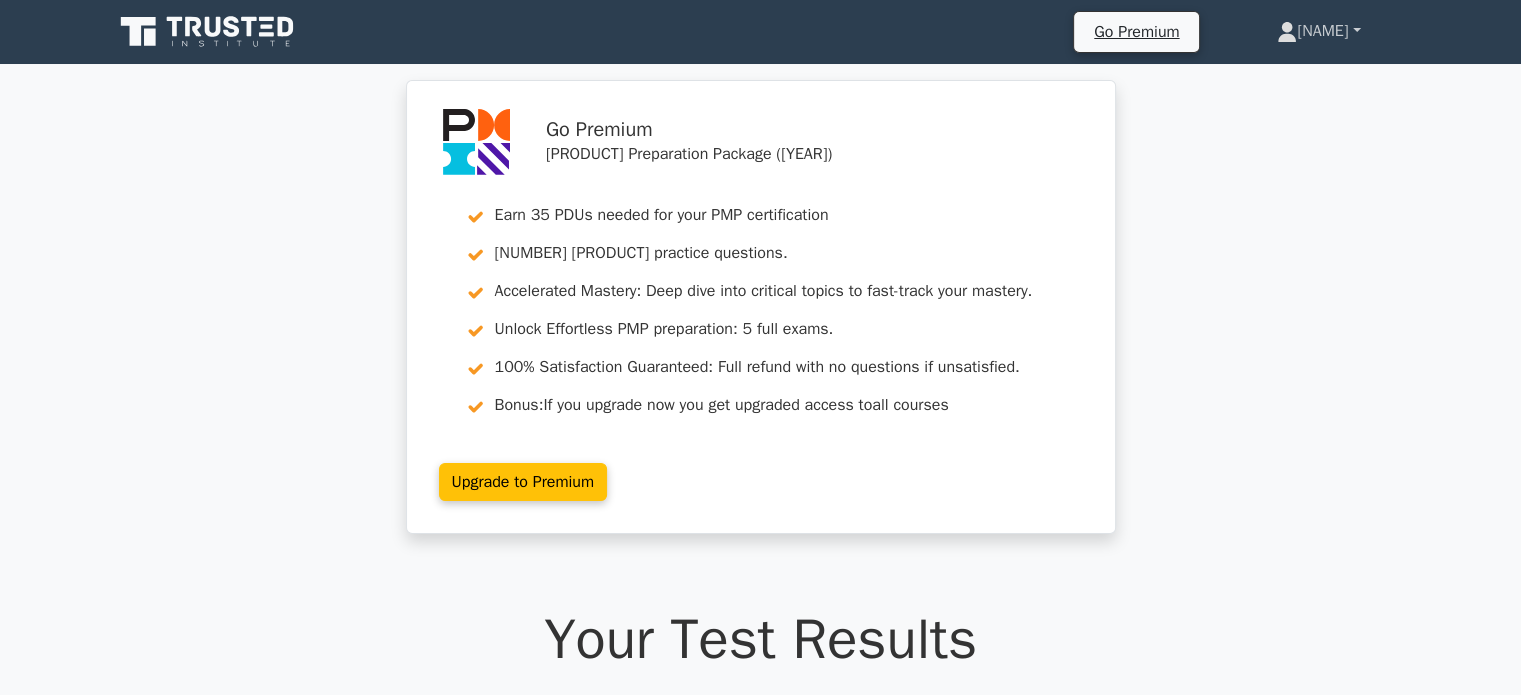 click on "[FIRST]" at bounding box center [1319, 31] 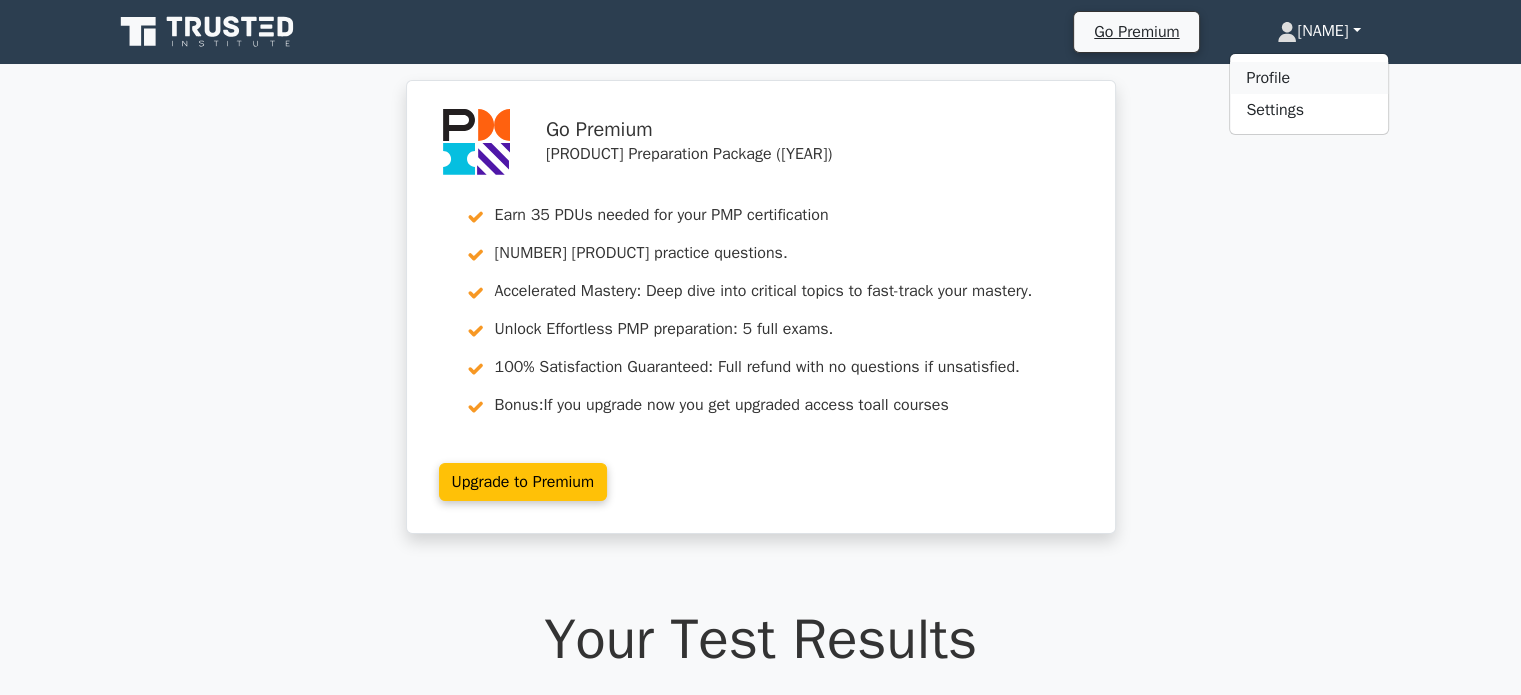click on "Profile" at bounding box center [1311, 78] 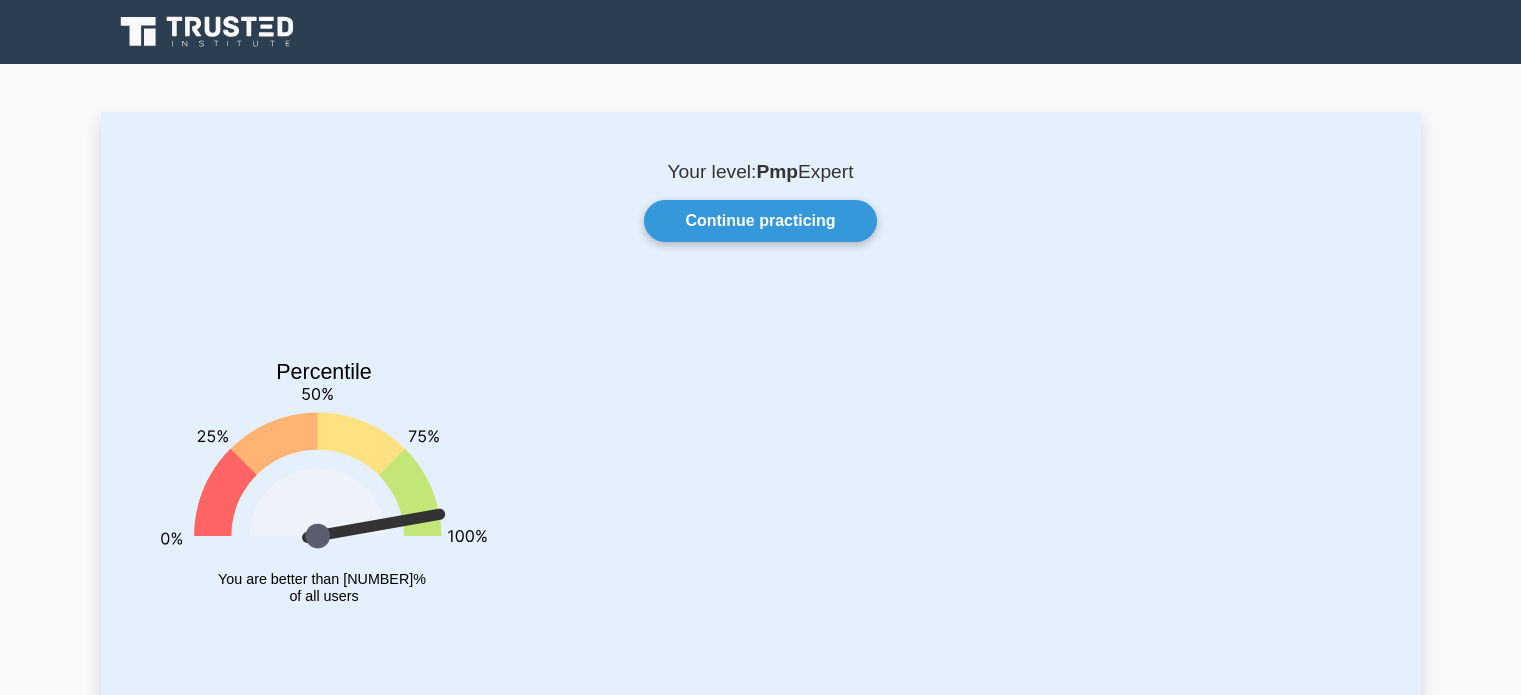 scroll, scrollTop: 520, scrollLeft: 0, axis: vertical 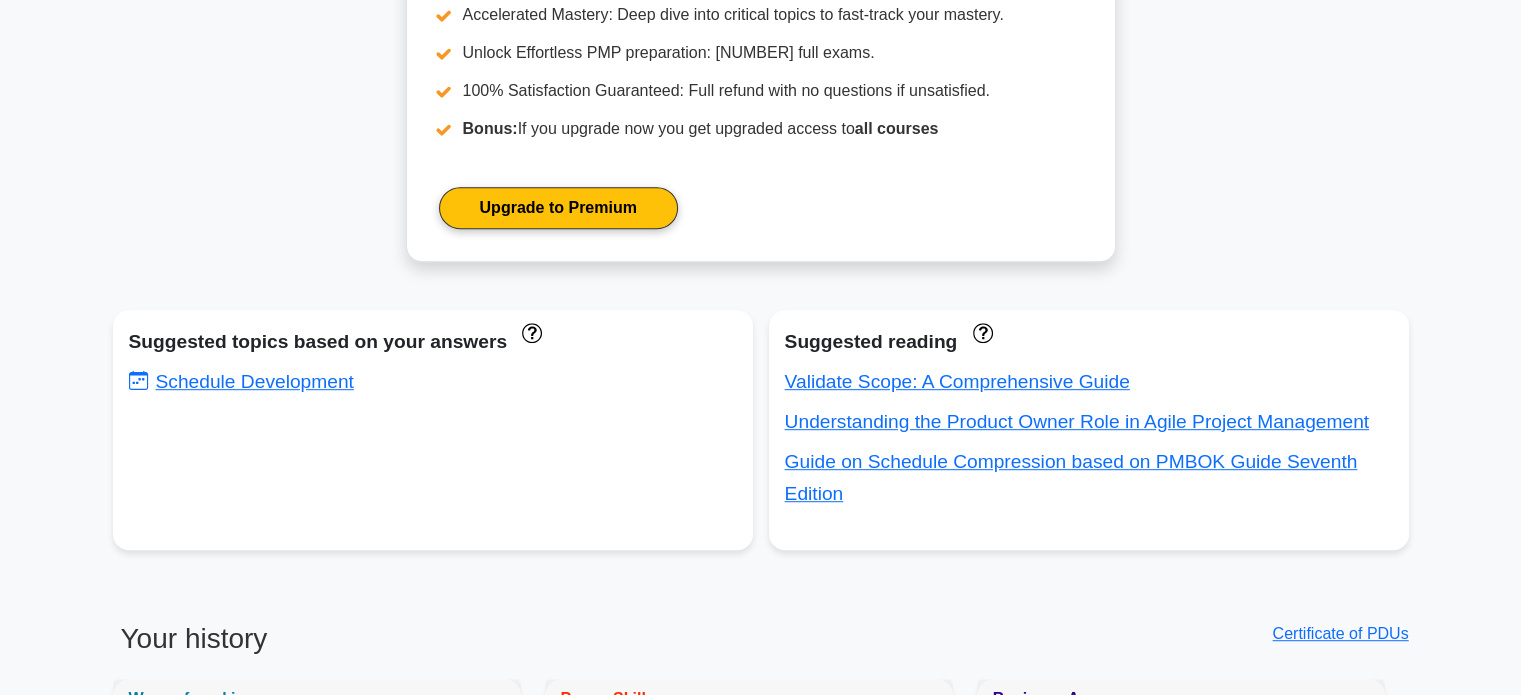 click on "Your level:
Pmp  Expert
Continue practicing
Percentile
You are better than 95%
of all  users
0 5 10 15 20 25 30 35 40 45 50 0 20 40 60 80 100" at bounding box center (760, 650) 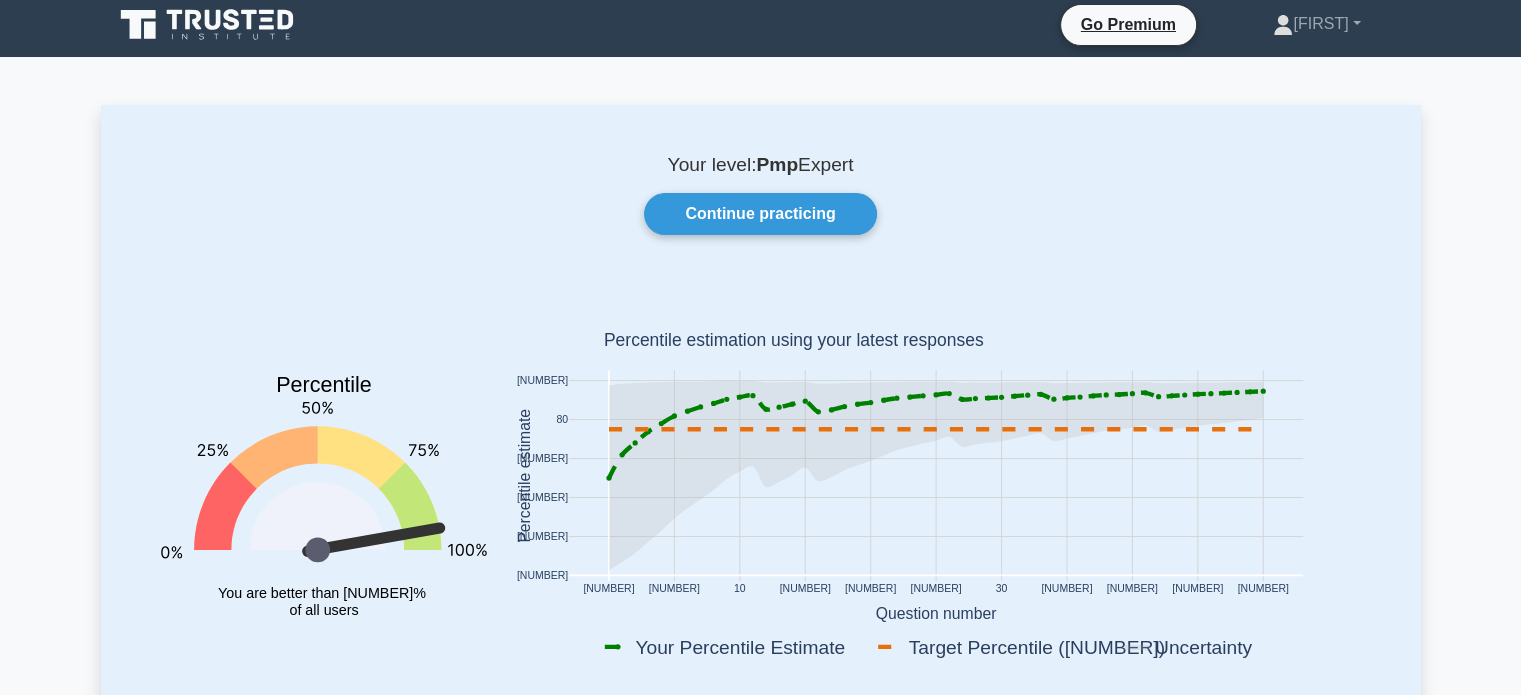 scroll, scrollTop: 0, scrollLeft: 0, axis: both 